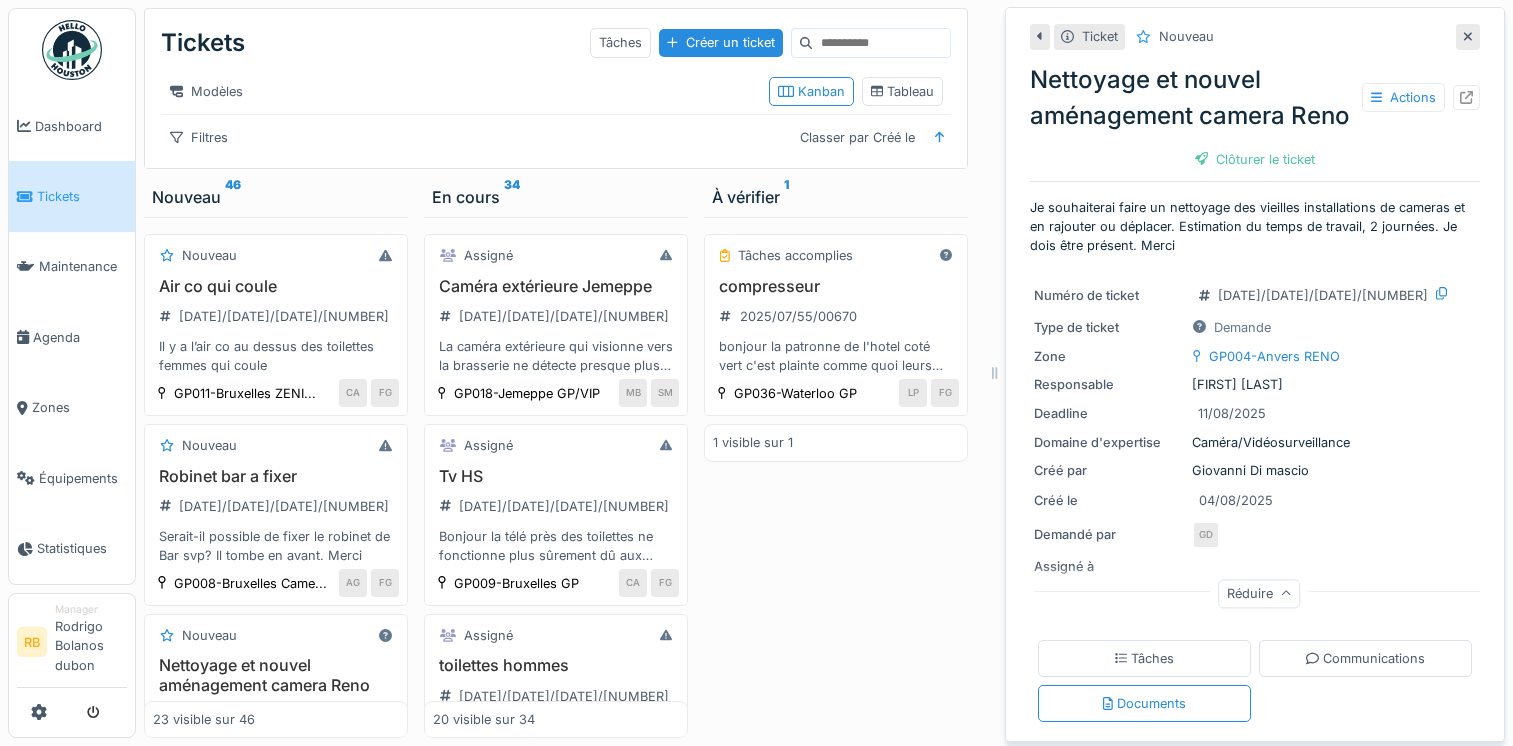 scroll, scrollTop: 0, scrollLeft: 0, axis: both 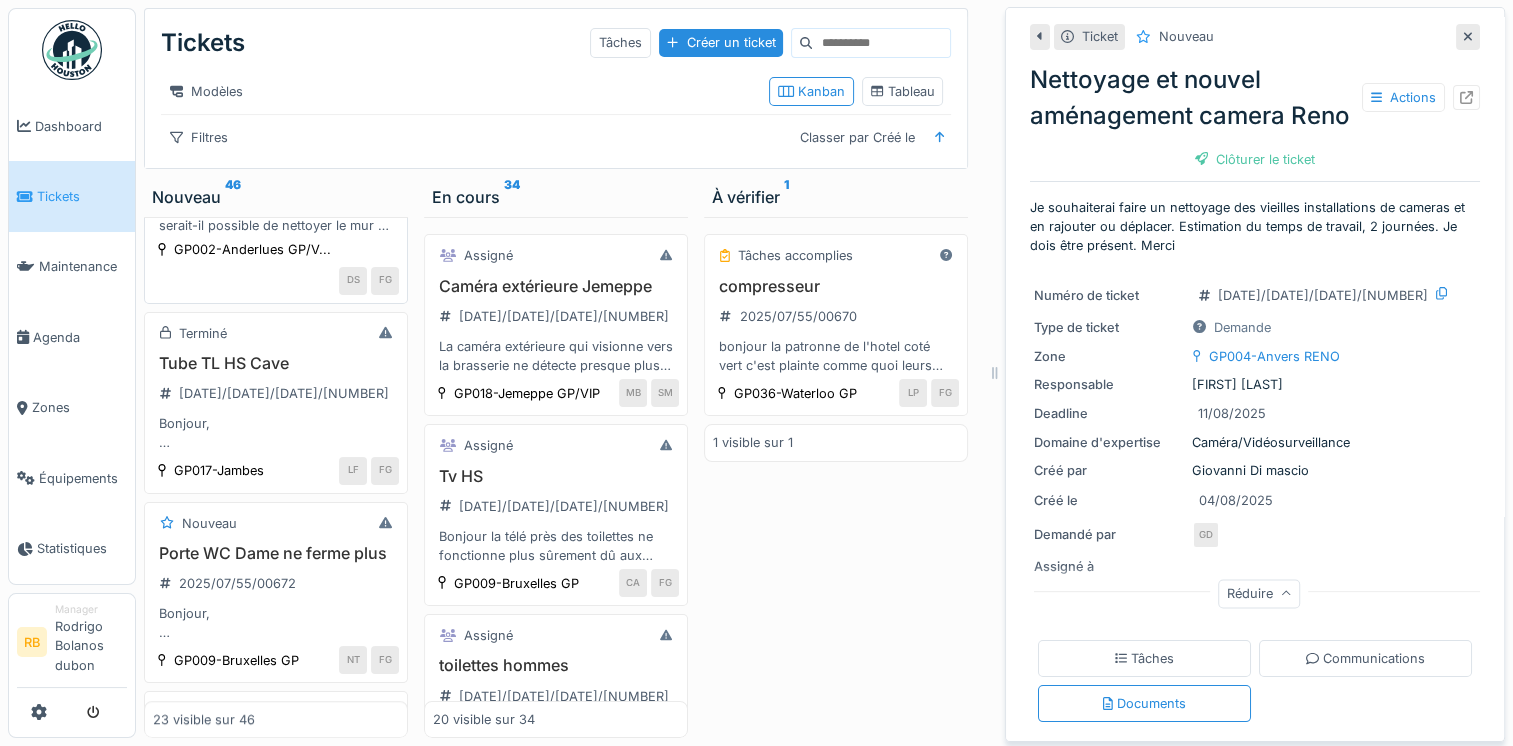 click on "Réparation mur entrée salle 2025/08/55/00691 Bonjour,
serait-il possible de nettoyer le mur de l'entrée de la salle" at bounding box center (276, 186) 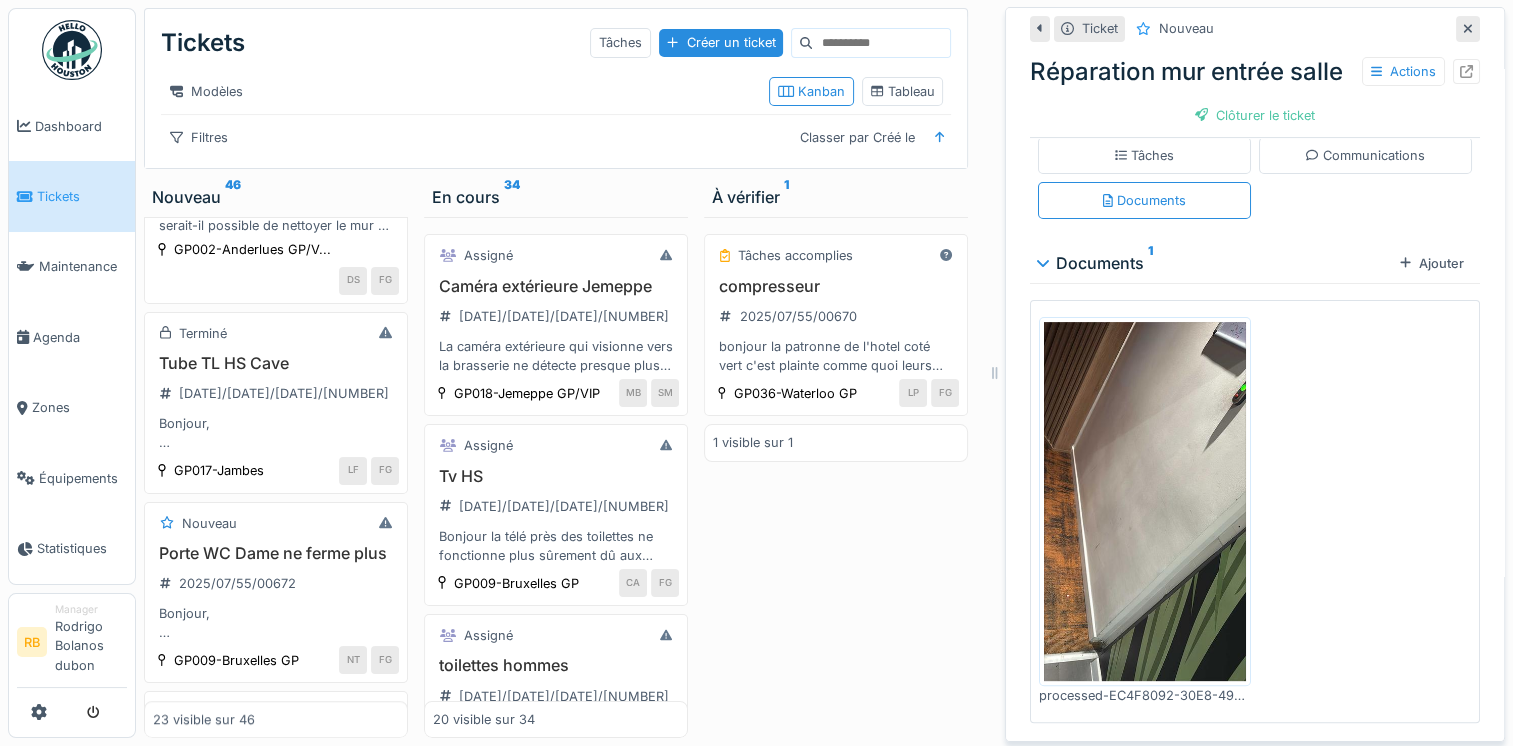 scroll, scrollTop: 0, scrollLeft: 0, axis: both 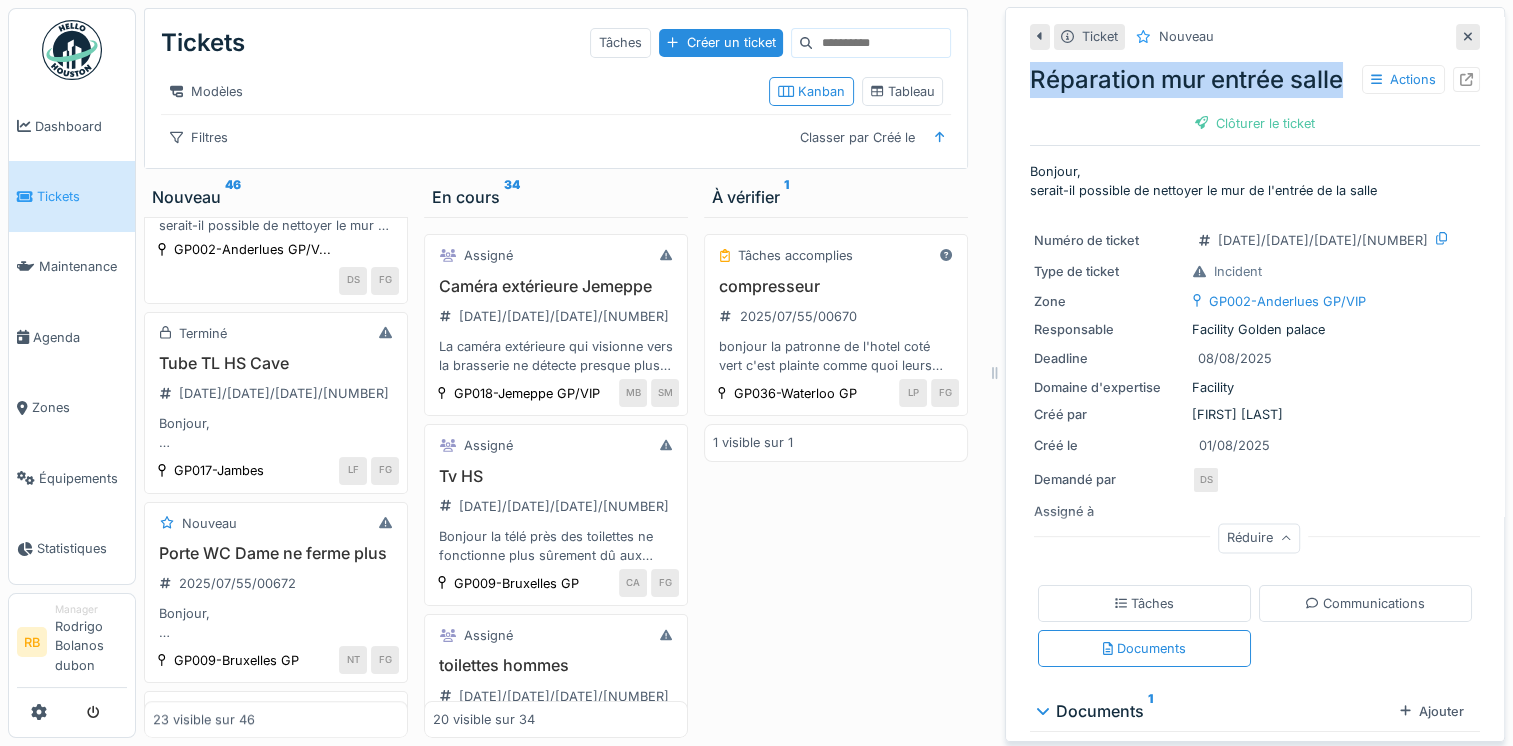 drag, startPoint x: 1095, startPoint y: 121, endPoint x: 1000, endPoint y: 78, distance: 104.27847 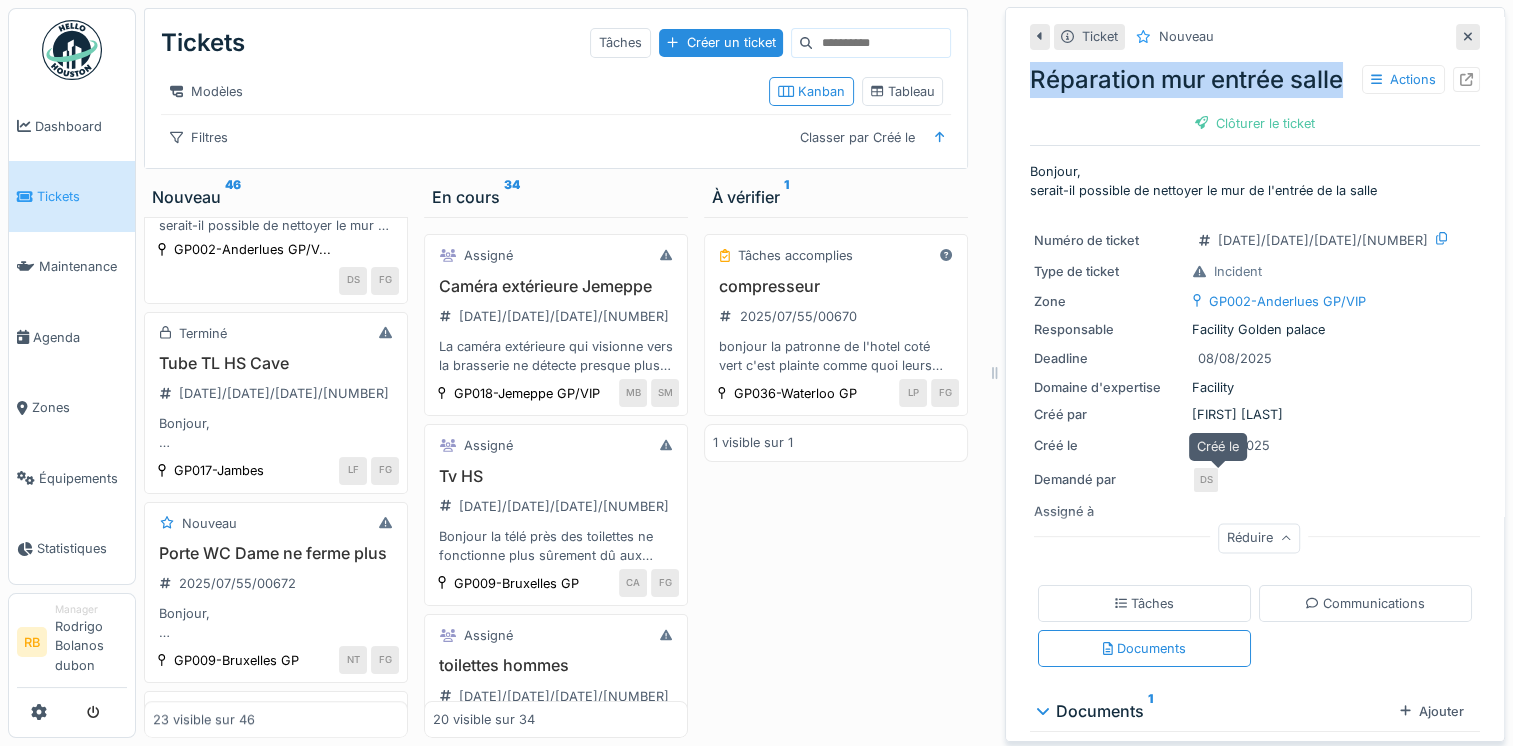 scroll, scrollTop: 472, scrollLeft: 0, axis: vertical 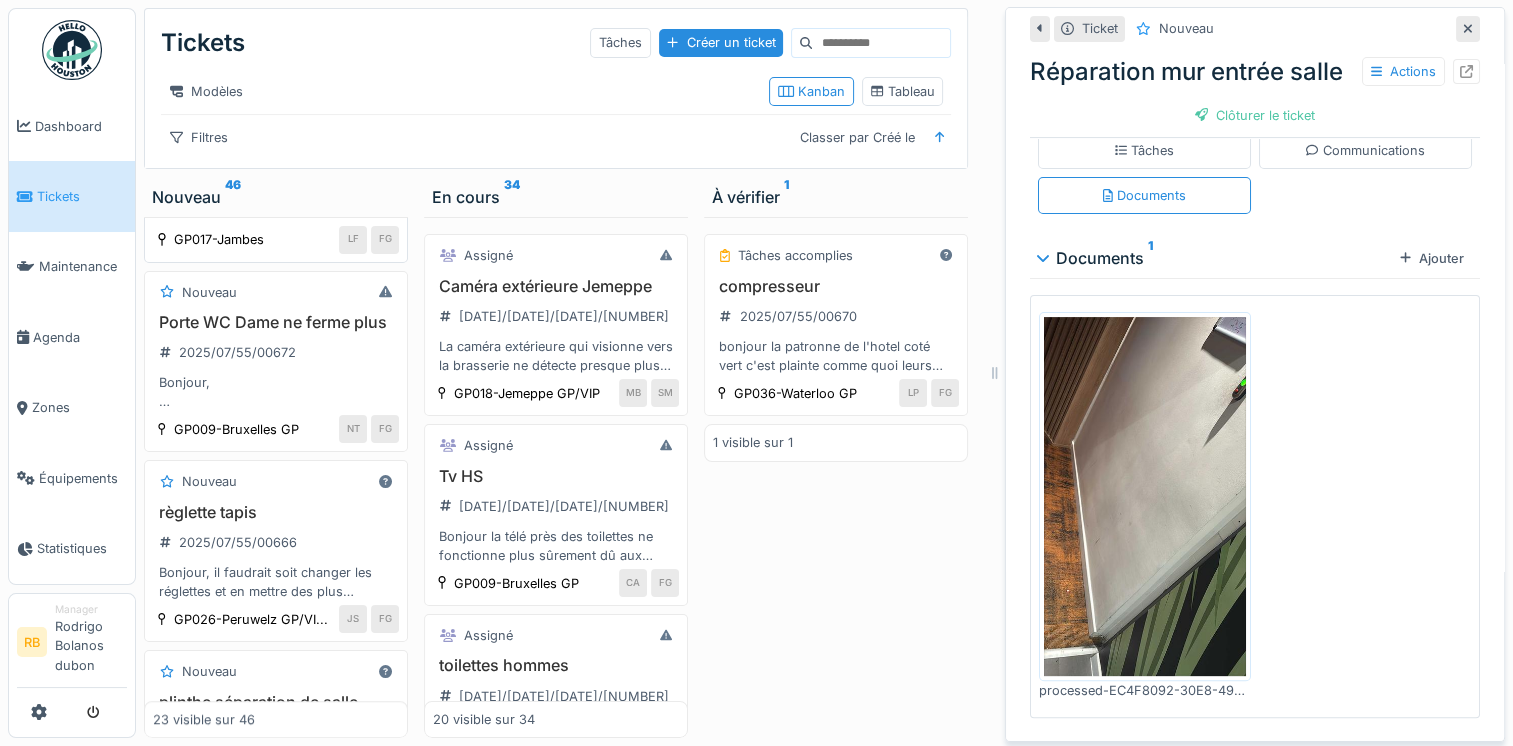 click on "Bonjour,
Nous avons plusieurs luminaires qui ne fonctionne plus correctement a la cave (Tube TL clignote ou ne s'allume pas)
Bàv" at bounding box center [276, 202] 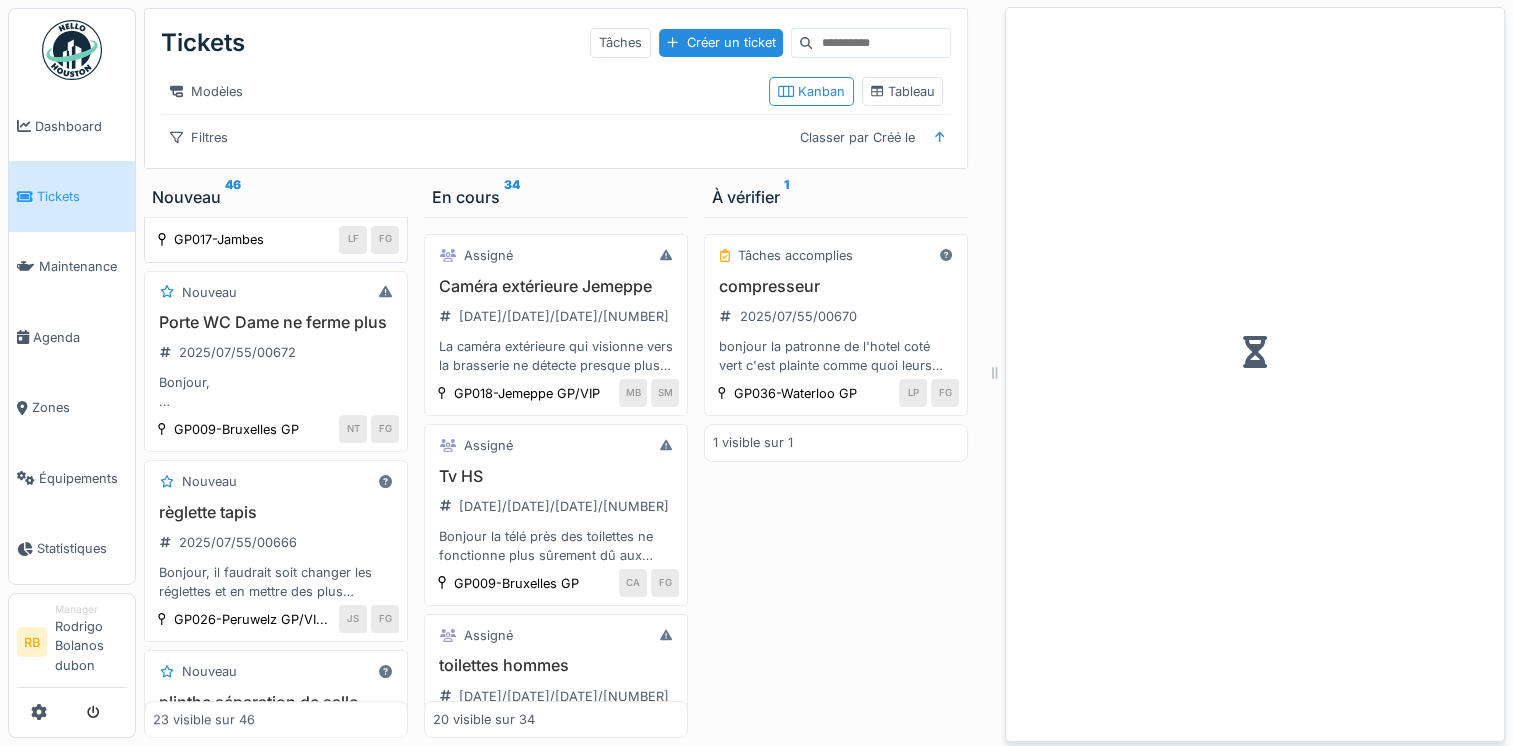scroll, scrollTop: 0, scrollLeft: 0, axis: both 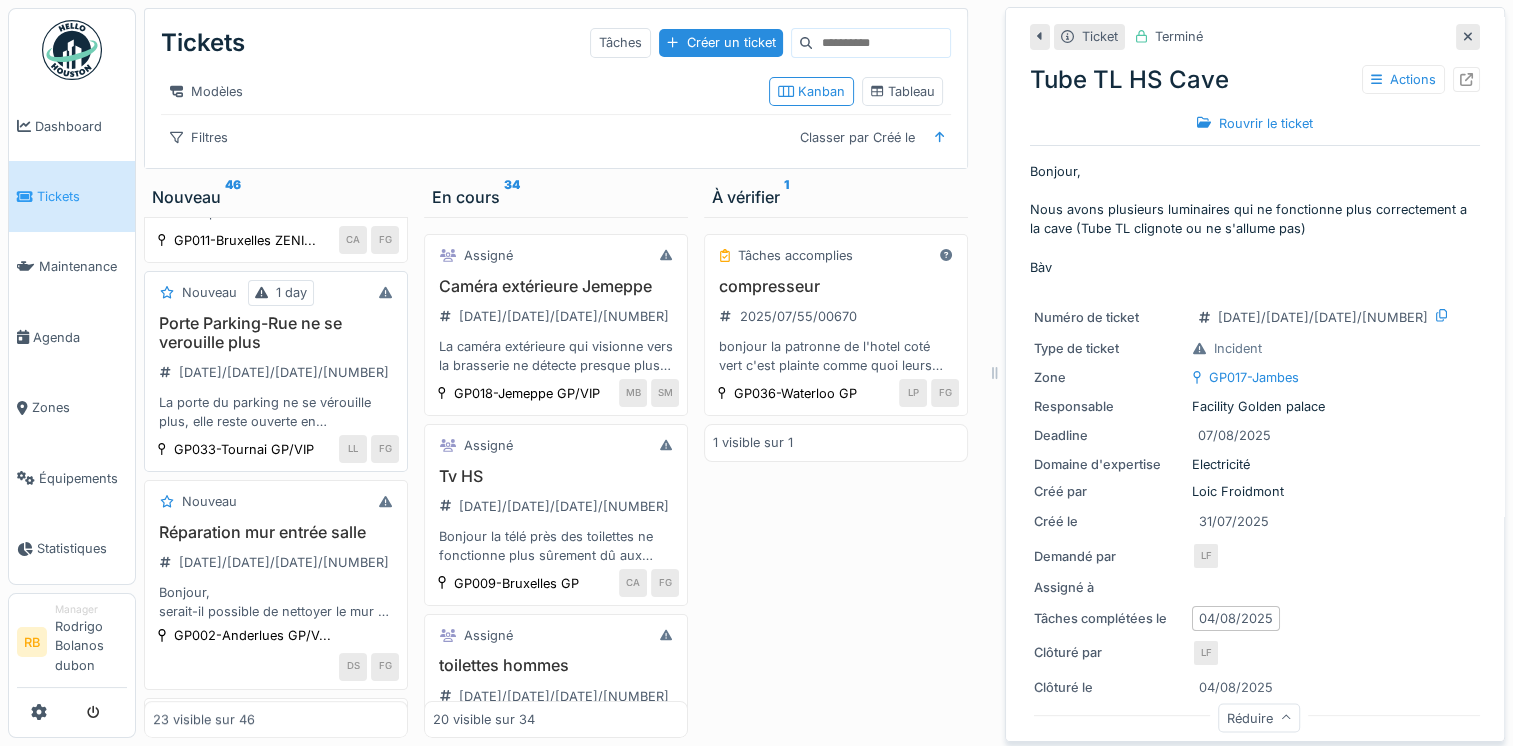 click on "Nouveau 1 day Porte Parking-Rue ne se verouille plus 2025/08/55/00693 La porte du parking ne se vérouille plus, elle reste ouverte en permanence GP033-Tournai GP/VIP LL FG" at bounding box center [276, 371] 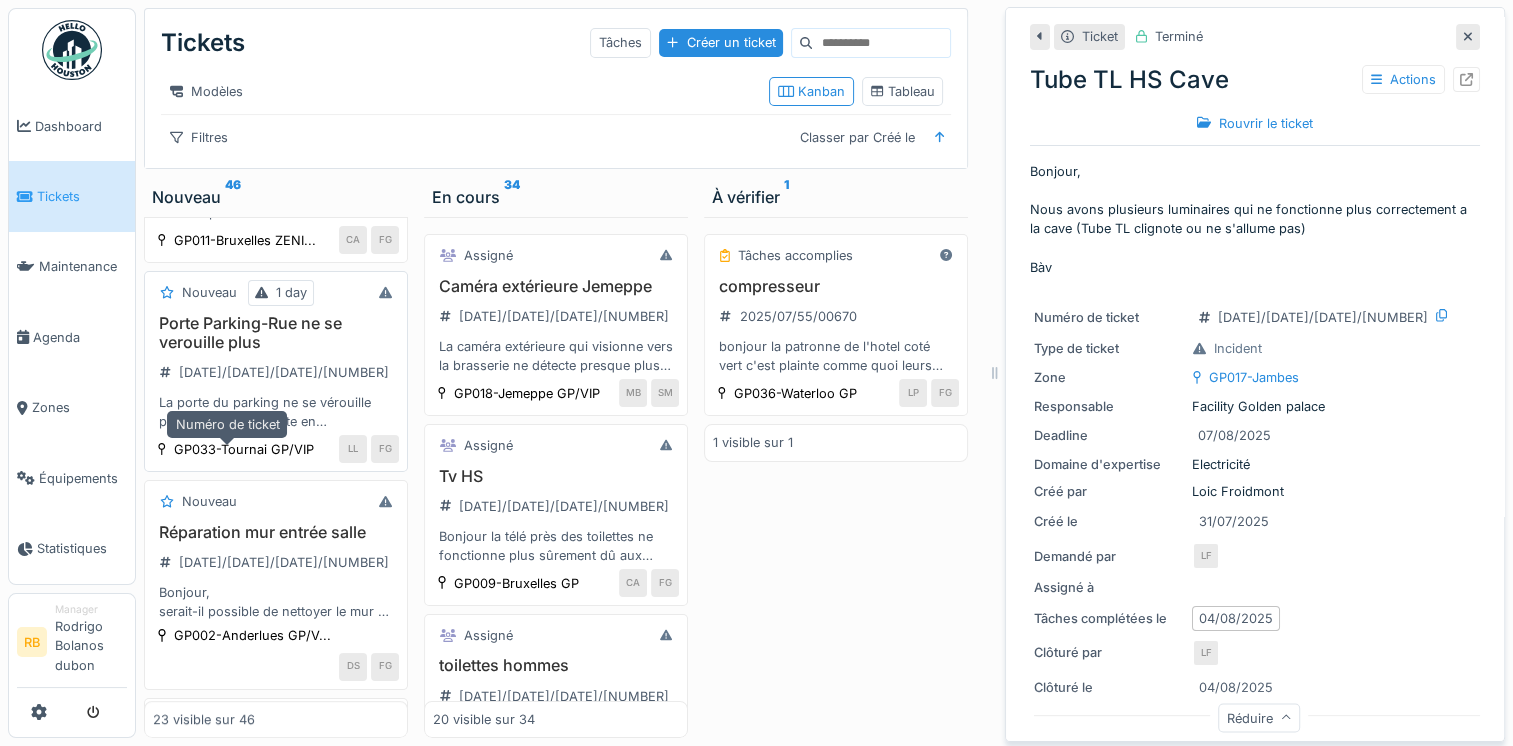 click on "2025/08/55/00693" at bounding box center [274, 372] 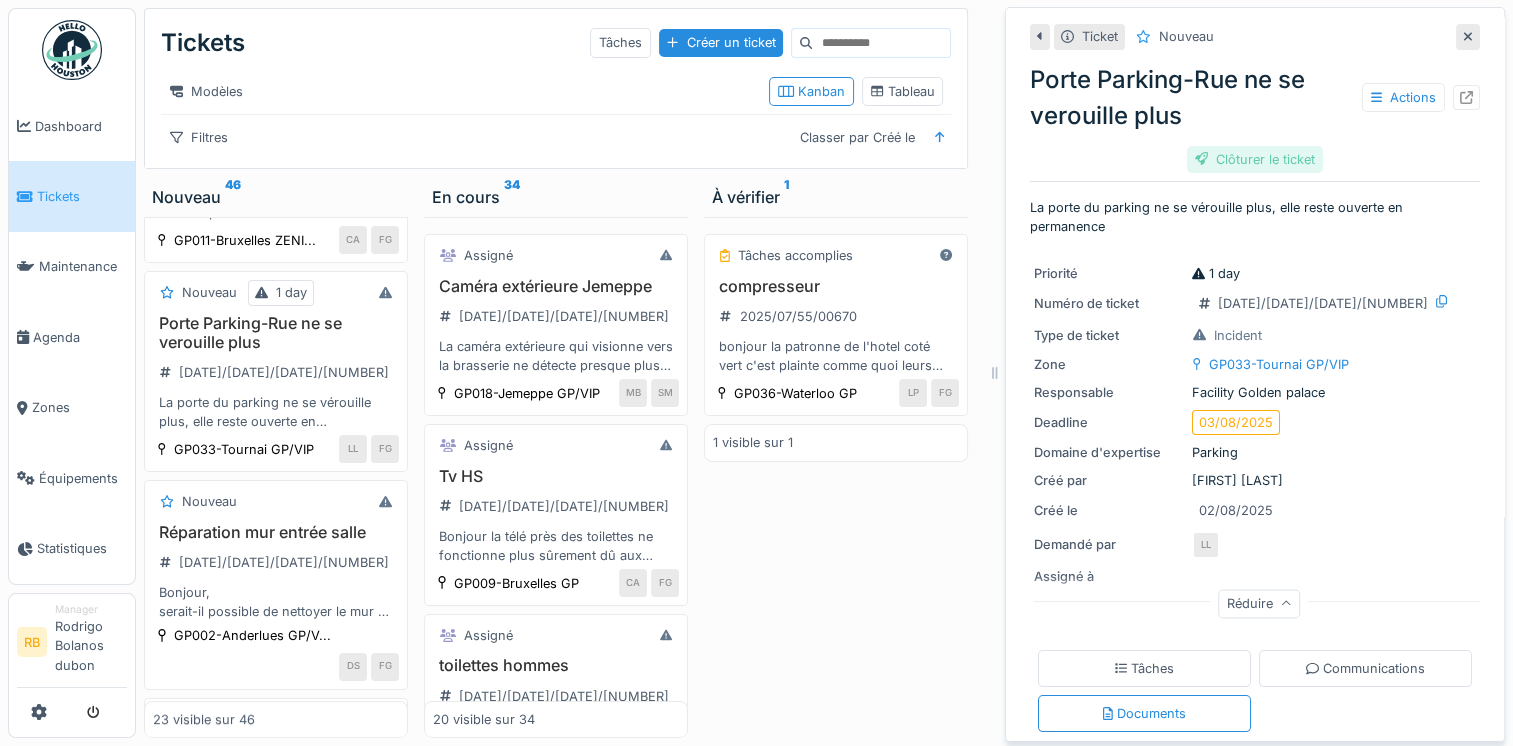 click on "Clôturer le ticket" at bounding box center [1255, 159] 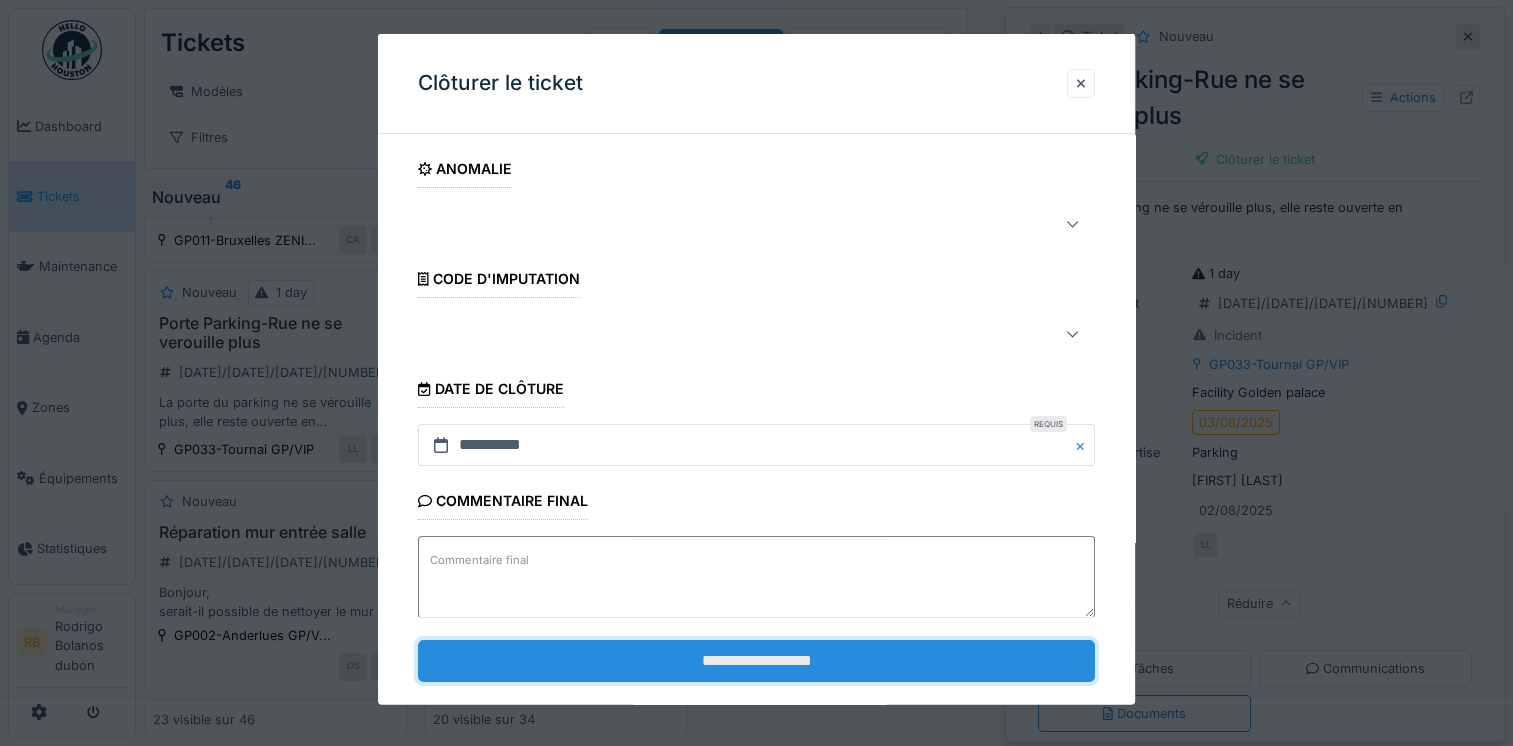 click on "**********" at bounding box center (756, 660) 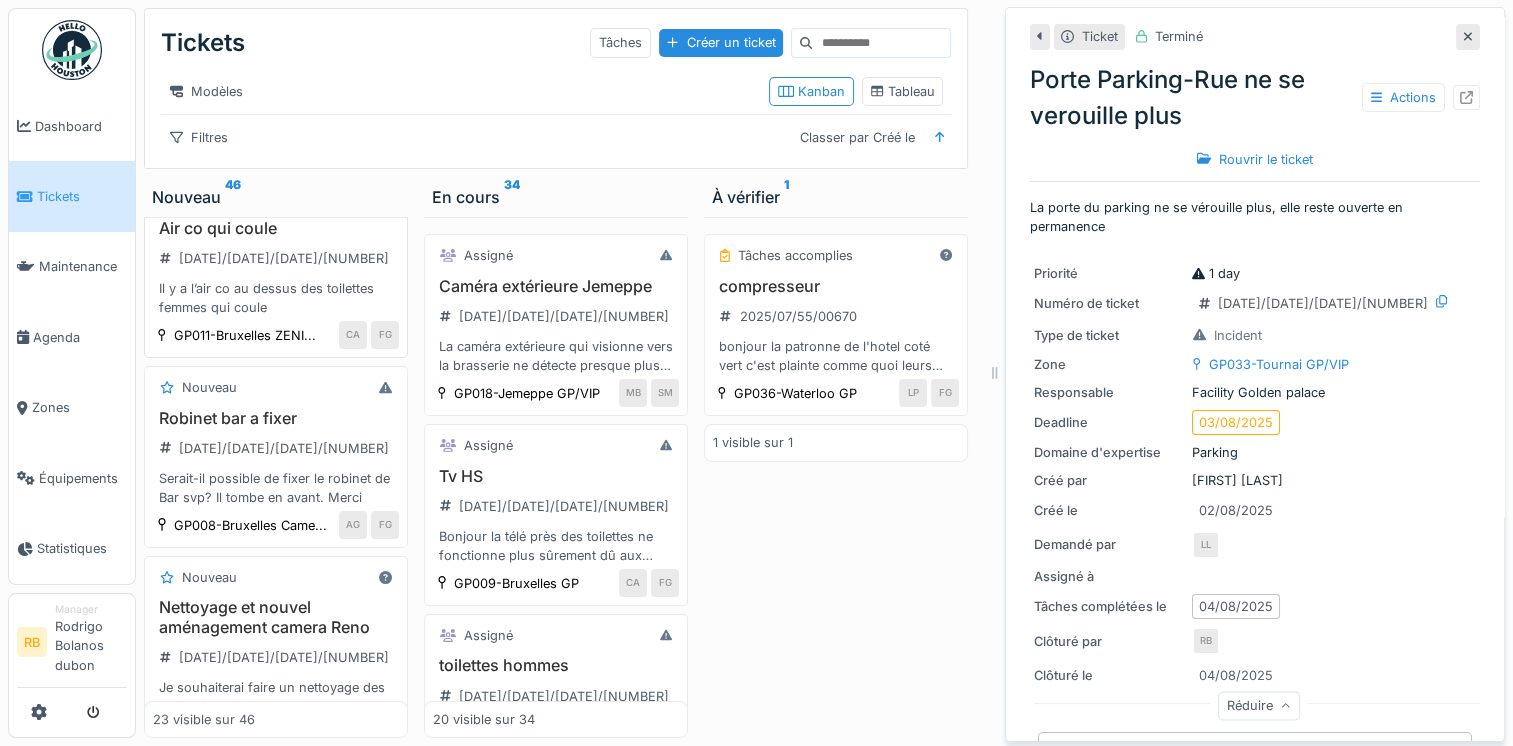 scroll, scrollTop: 0, scrollLeft: 0, axis: both 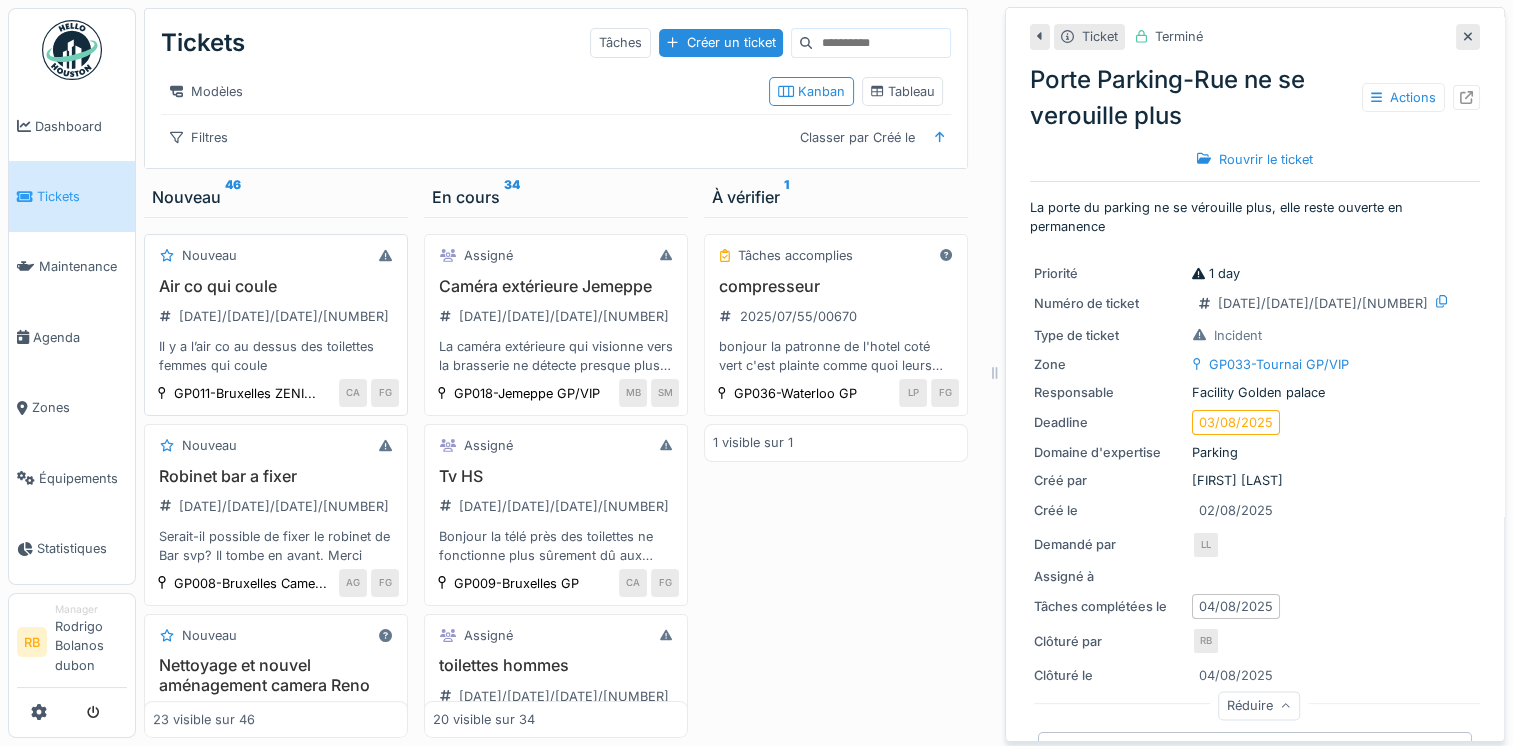 click on "Il y a l’air co au dessus des toilettes femmes qui coule" at bounding box center [276, 356] 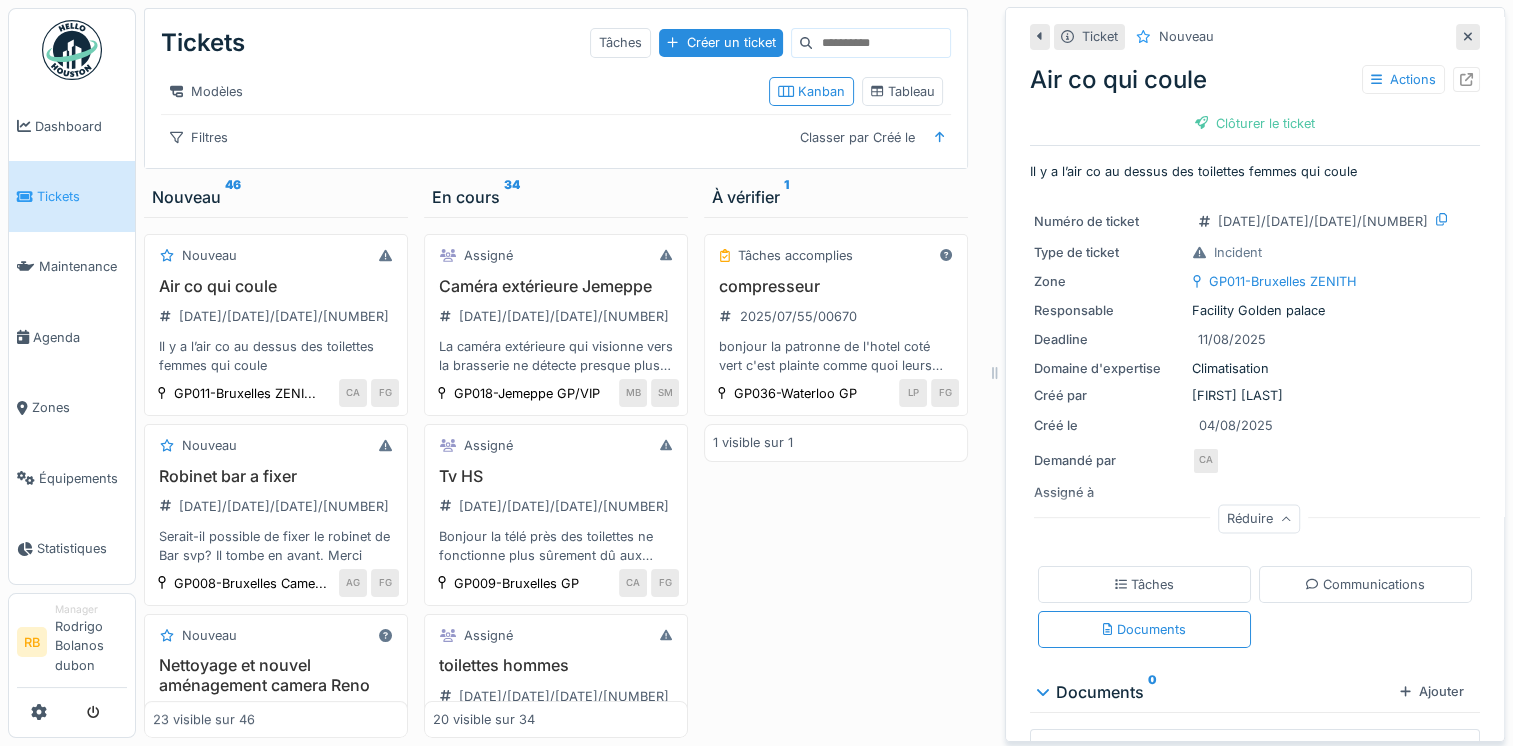 scroll, scrollTop: 25, scrollLeft: 0, axis: vertical 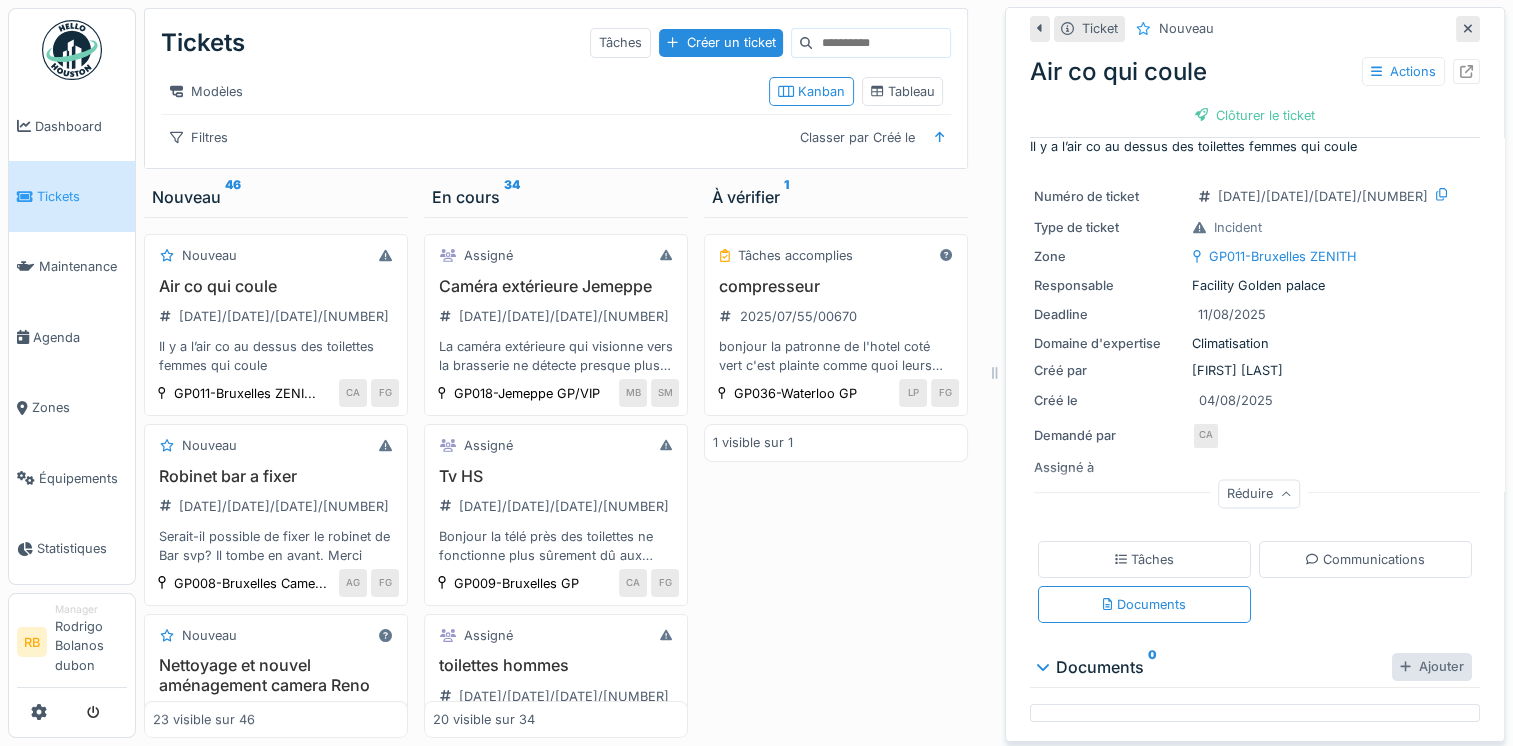 click on "Ajouter" at bounding box center [1432, 666] 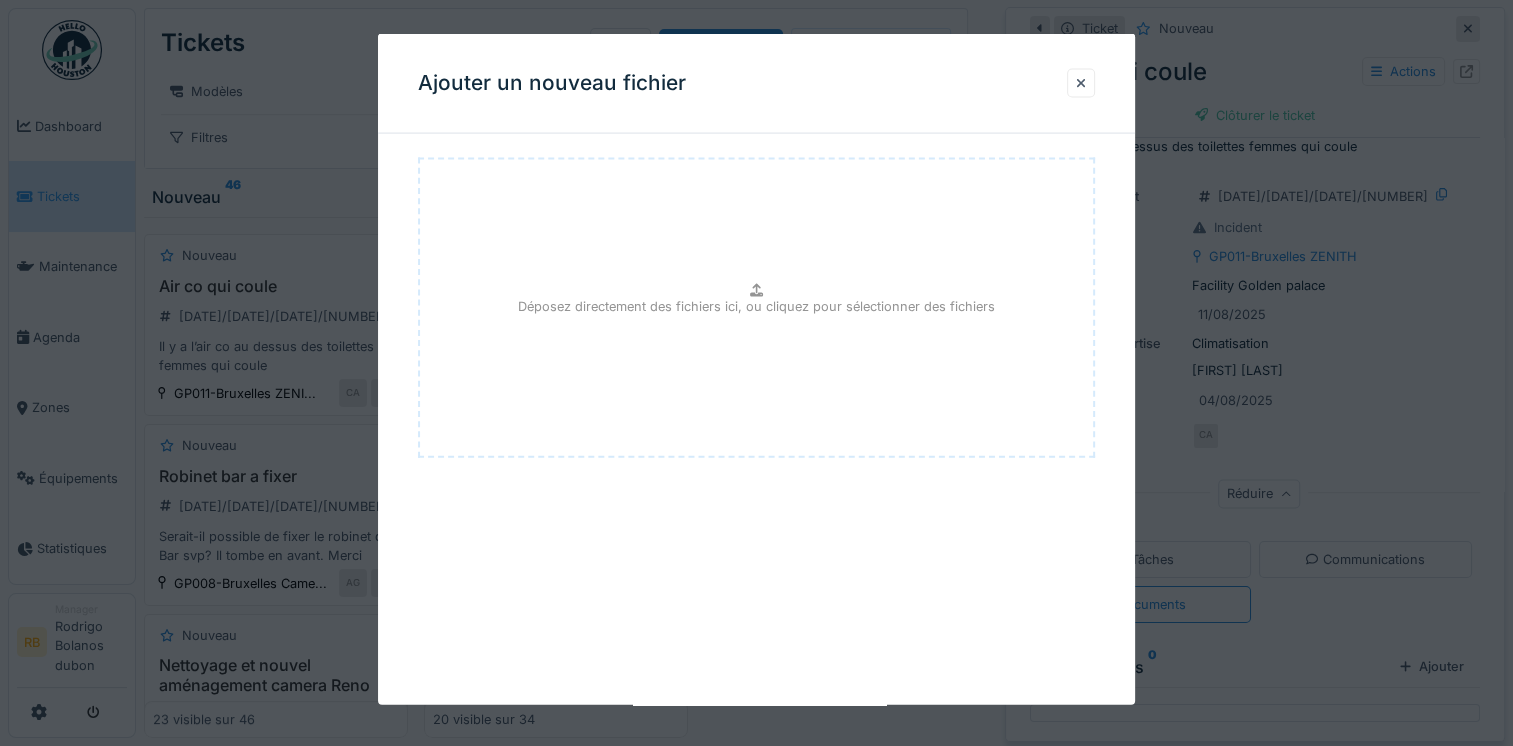click on "Ajouter un nouveau fichier" at bounding box center [756, 84] 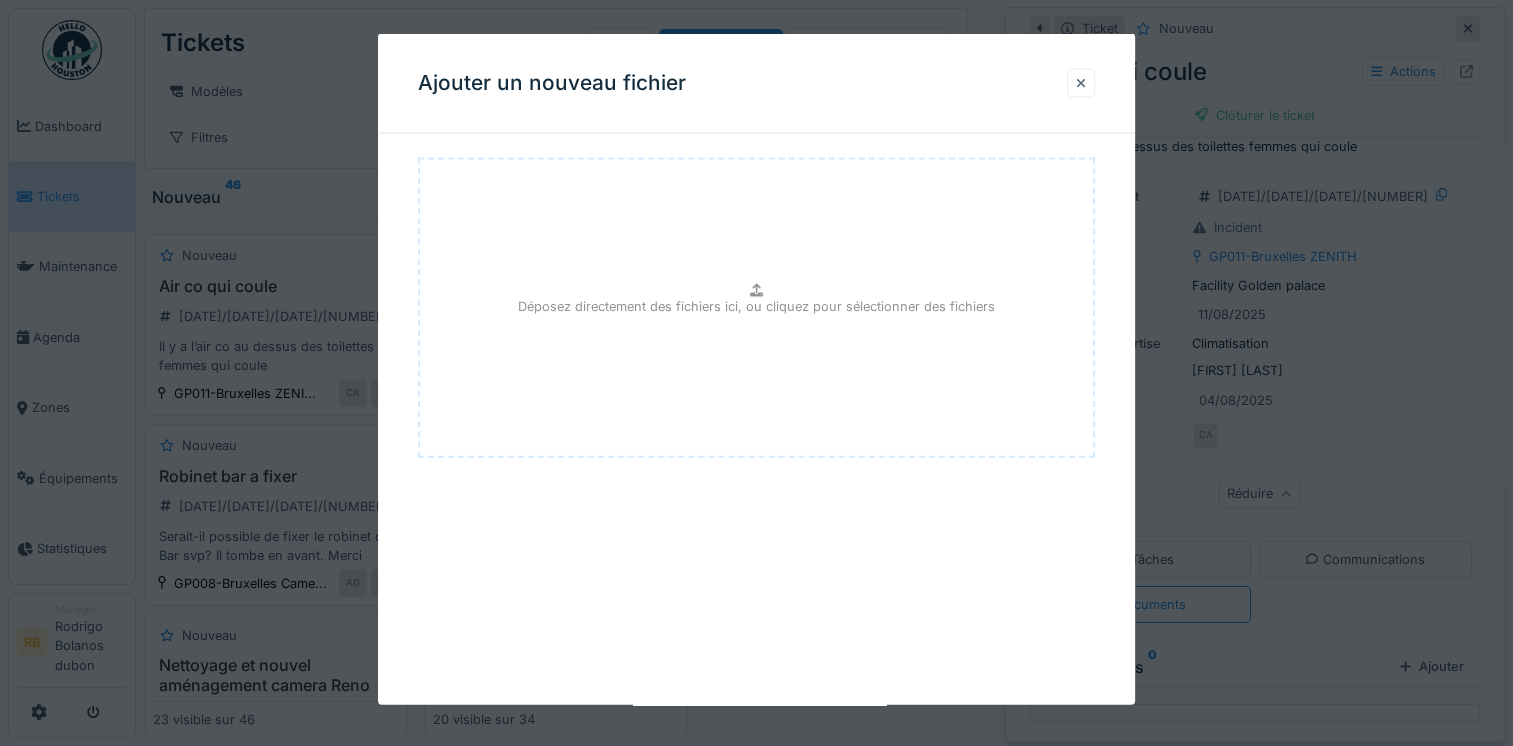 click at bounding box center [1081, 82] 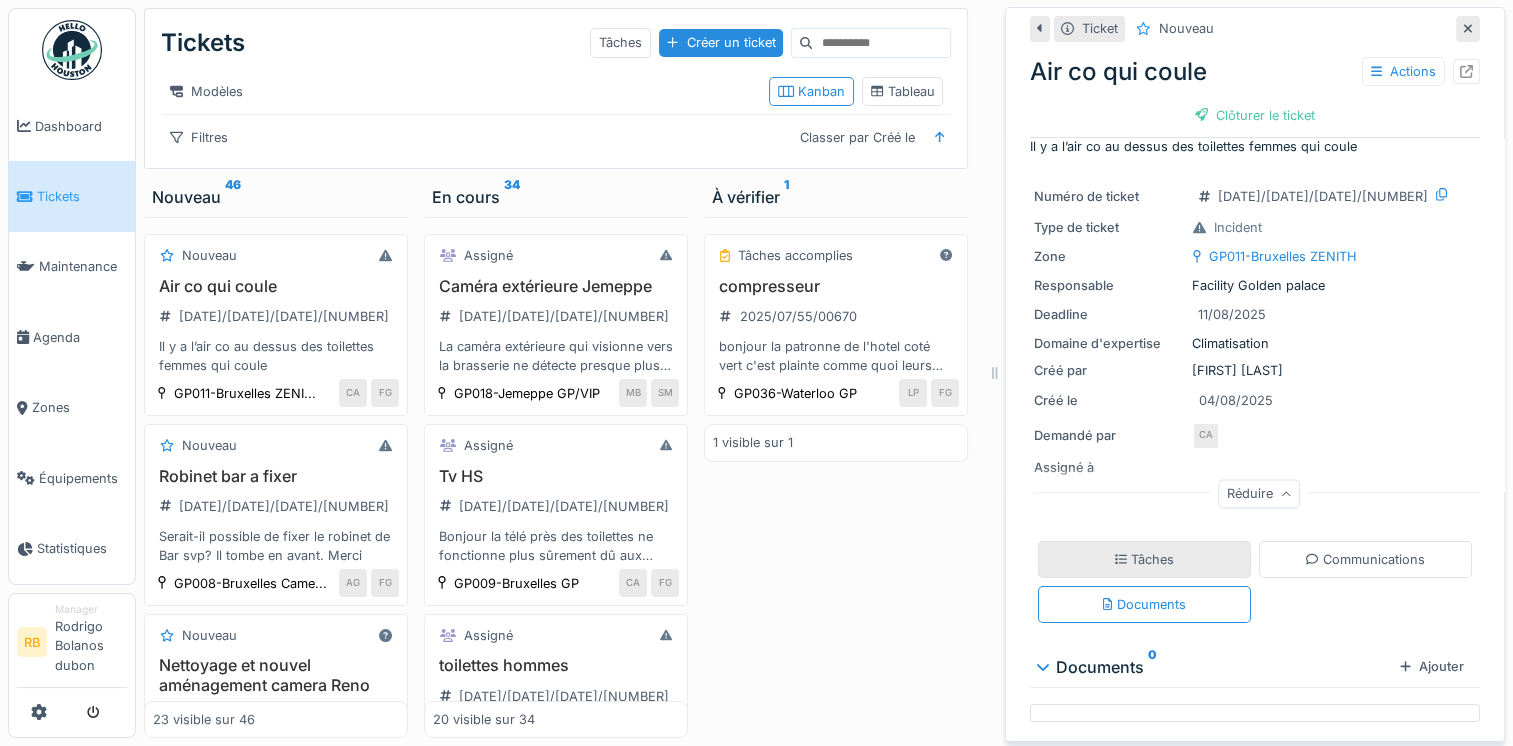 click on "Tâches" at bounding box center [1144, 559] 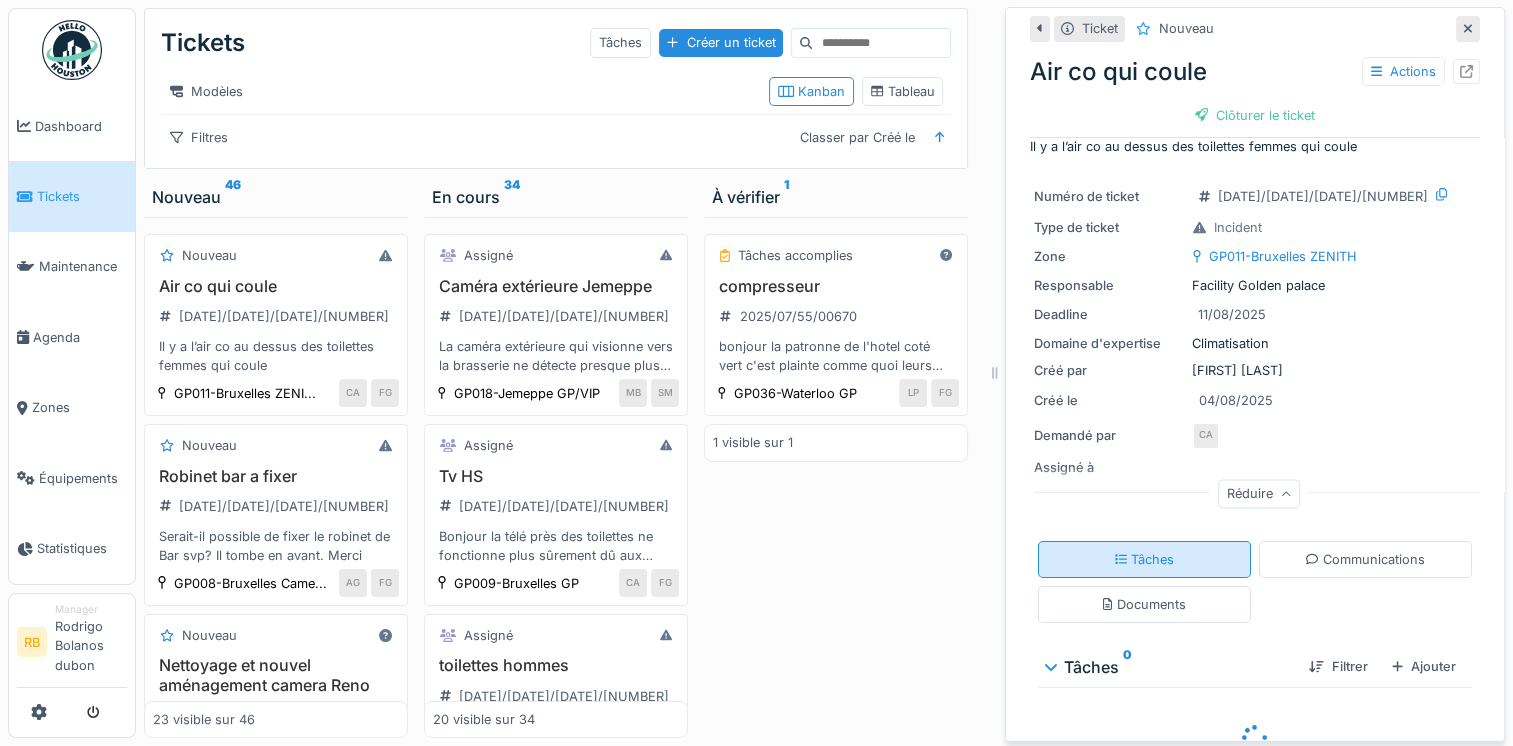scroll, scrollTop: 15, scrollLeft: 0, axis: vertical 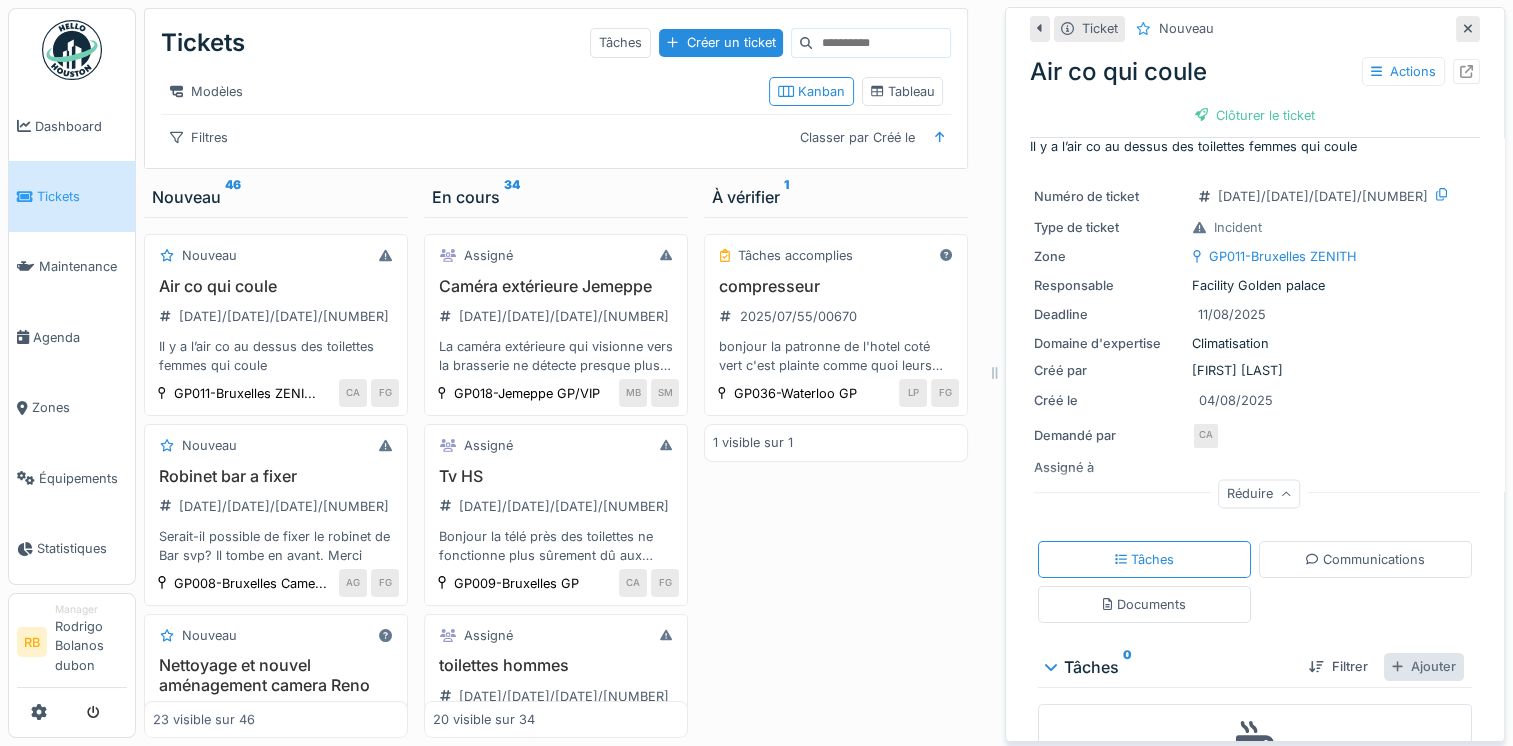 click on "Ajouter" at bounding box center (1424, 666) 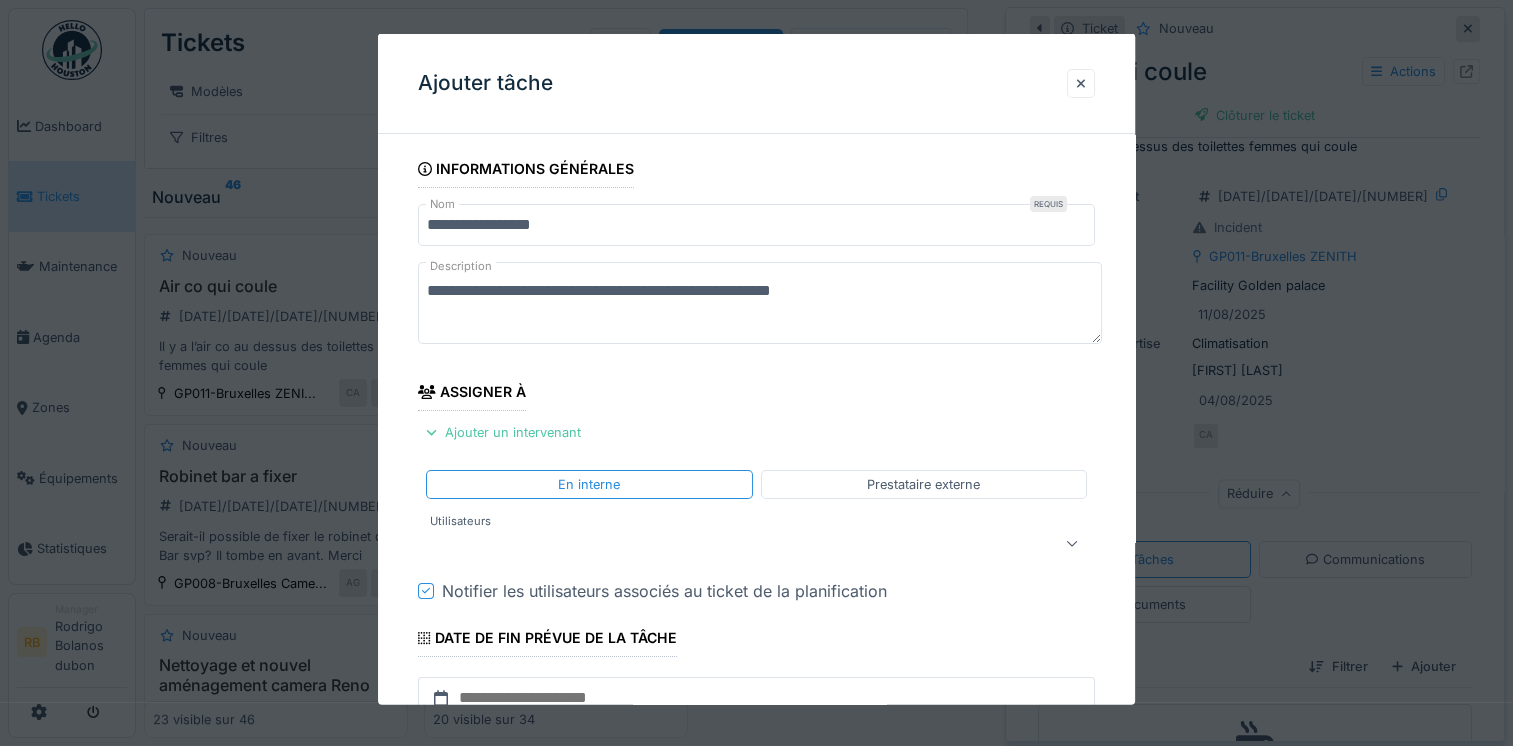 click on "En interne   Prestataire externe" at bounding box center (756, 484) 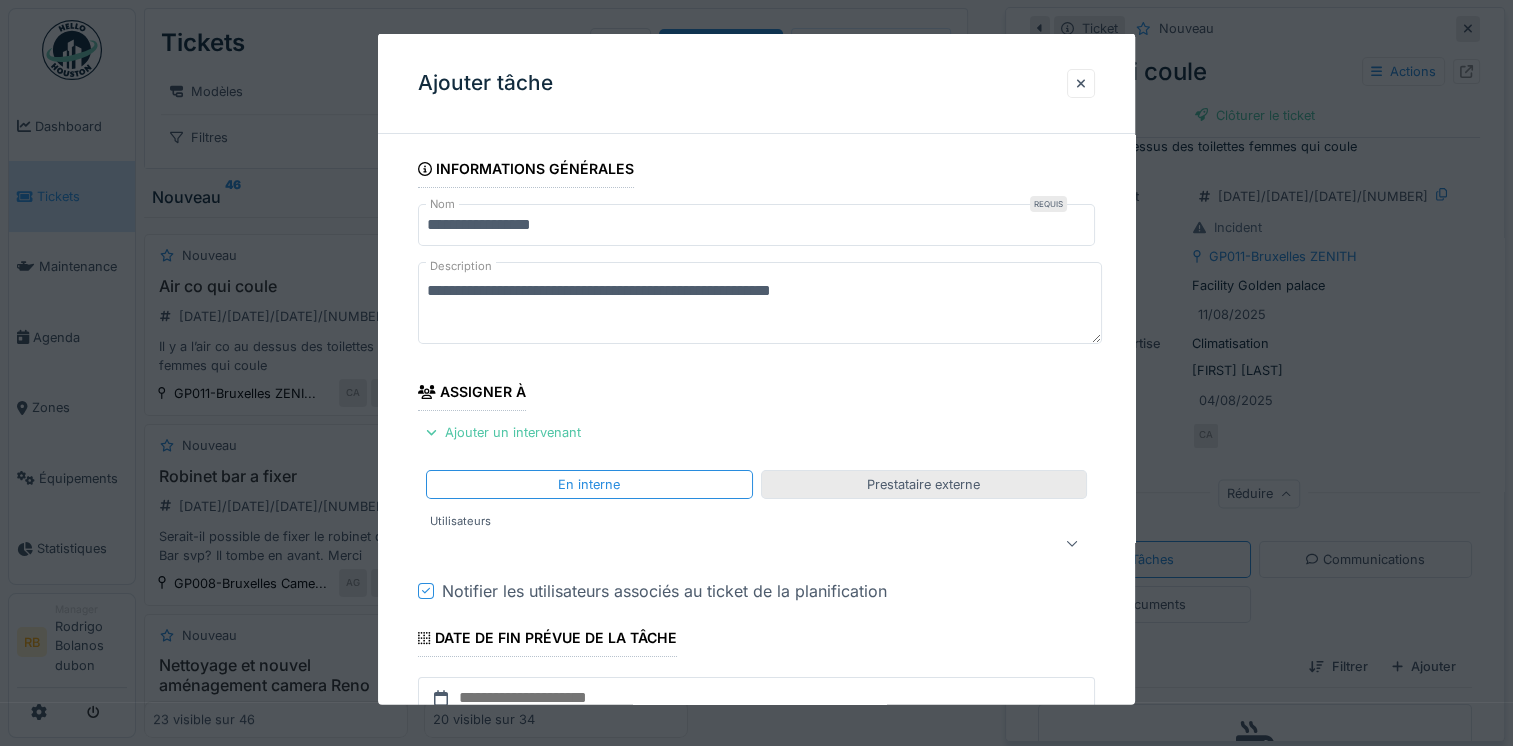 click on "Prestataire externe" at bounding box center [924, 484] 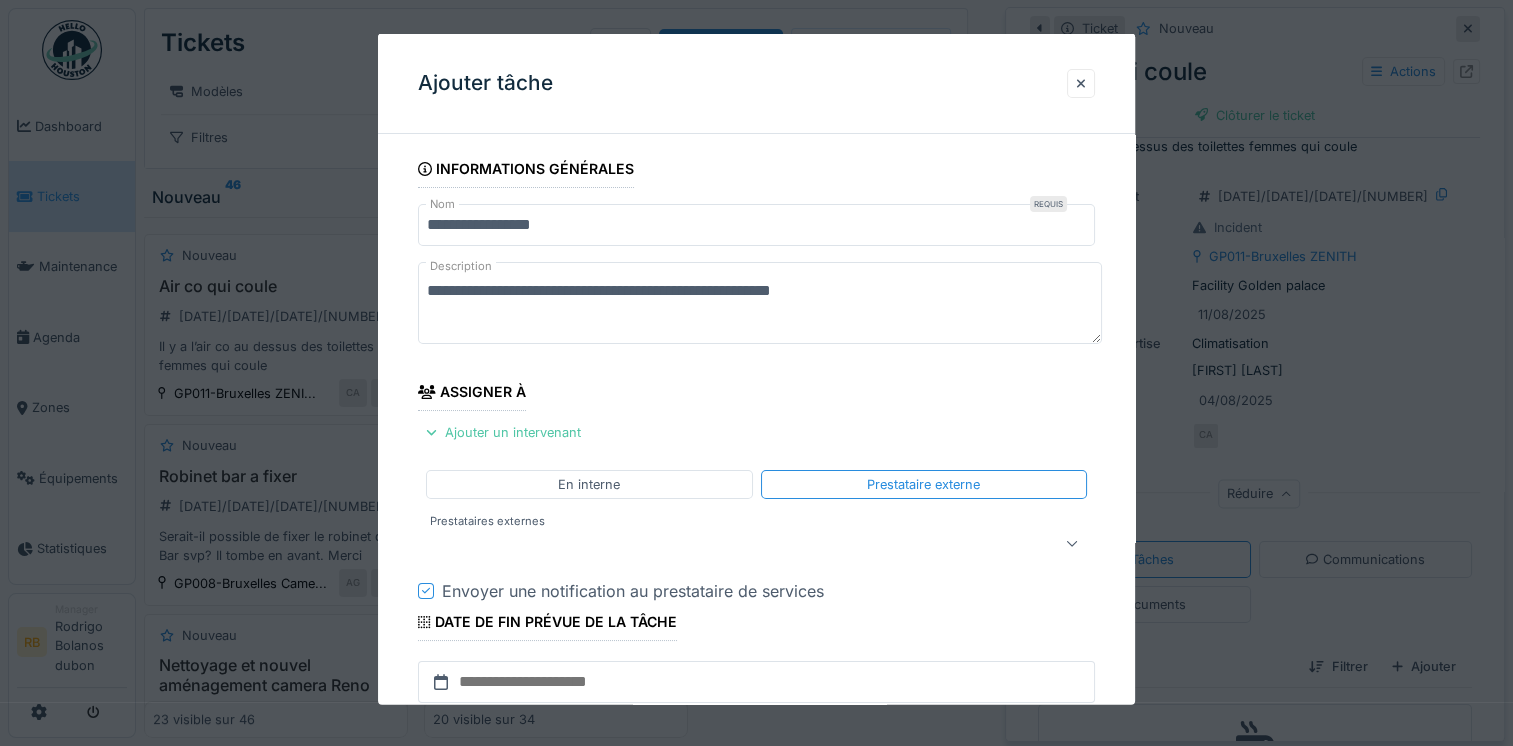 click at bounding box center [722, 543] 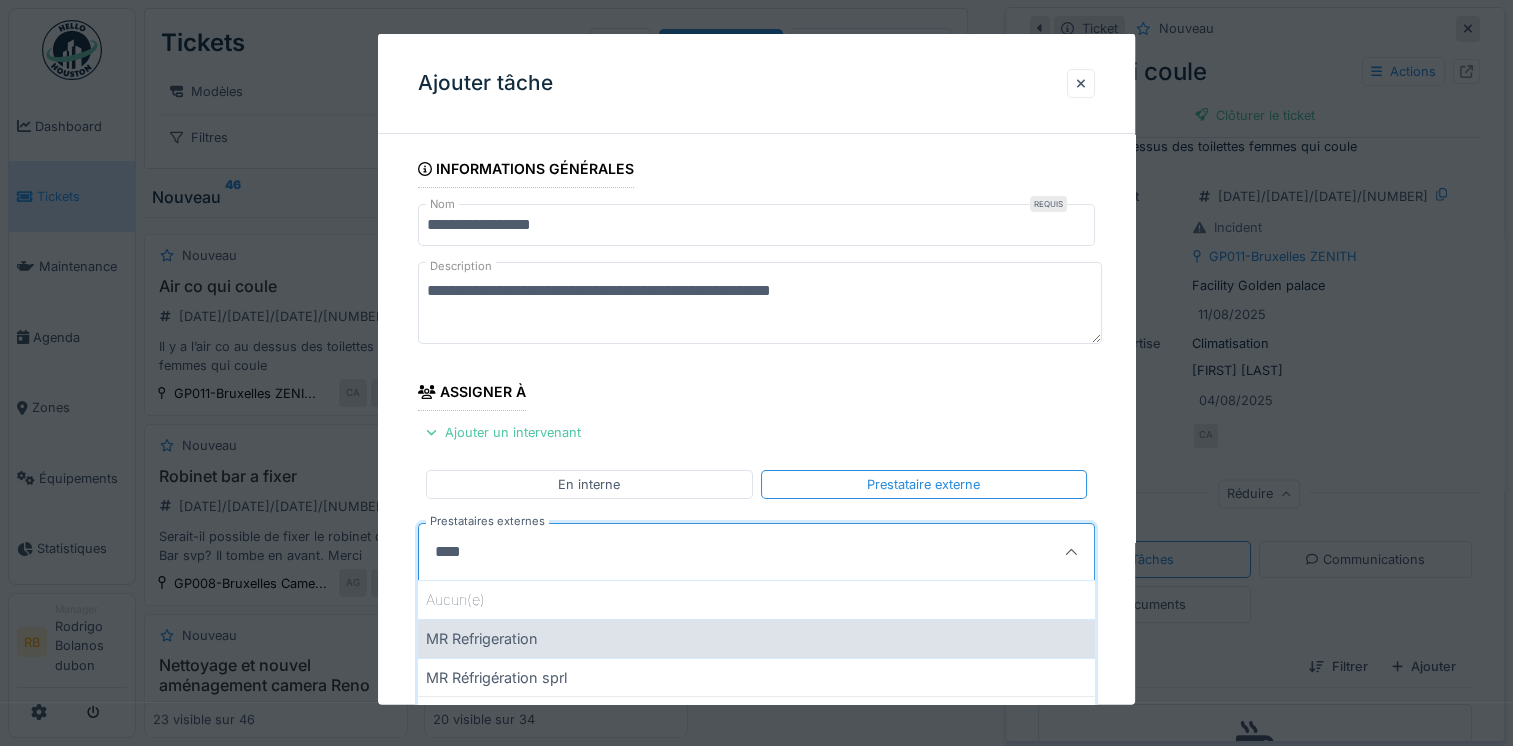 type on "****" 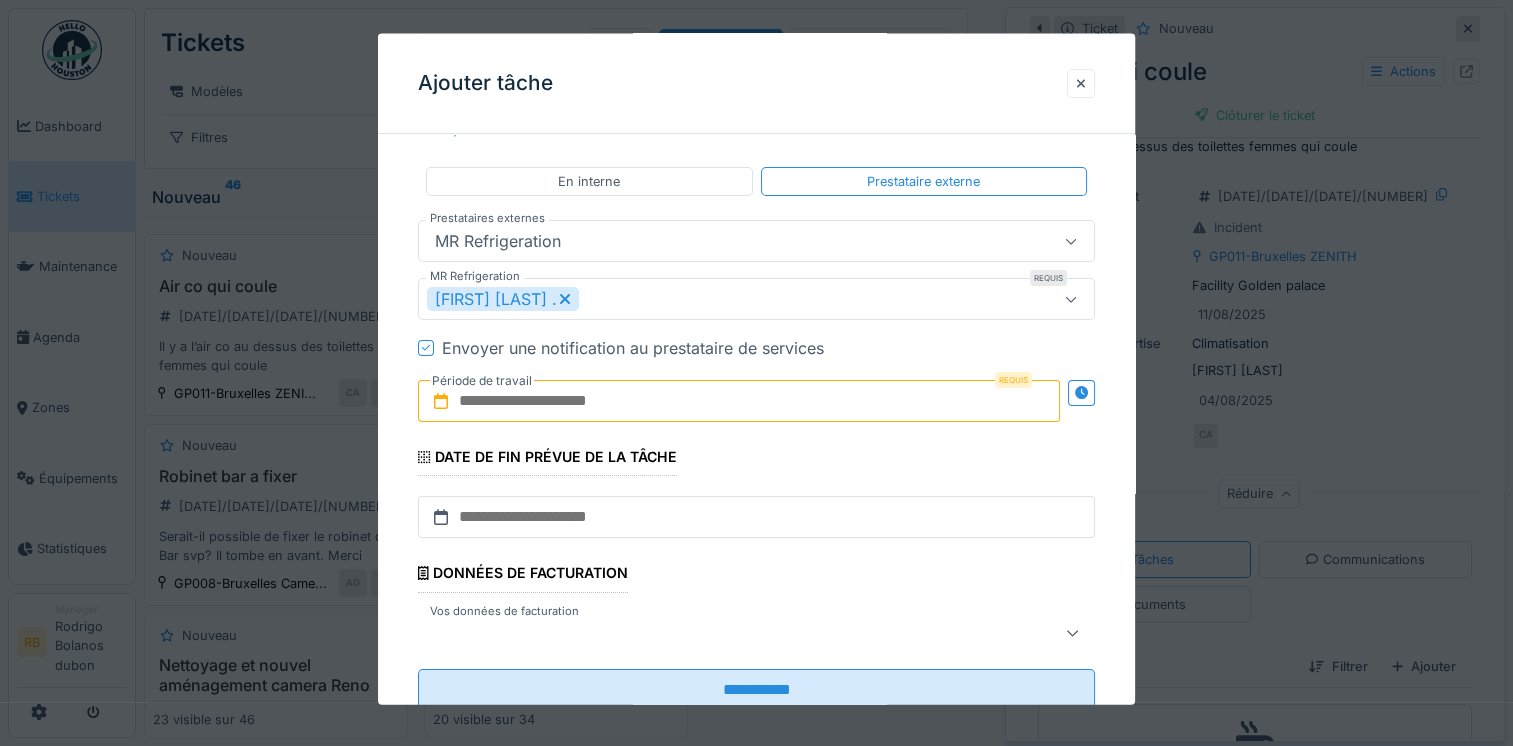 scroll, scrollTop: 304, scrollLeft: 0, axis: vertical 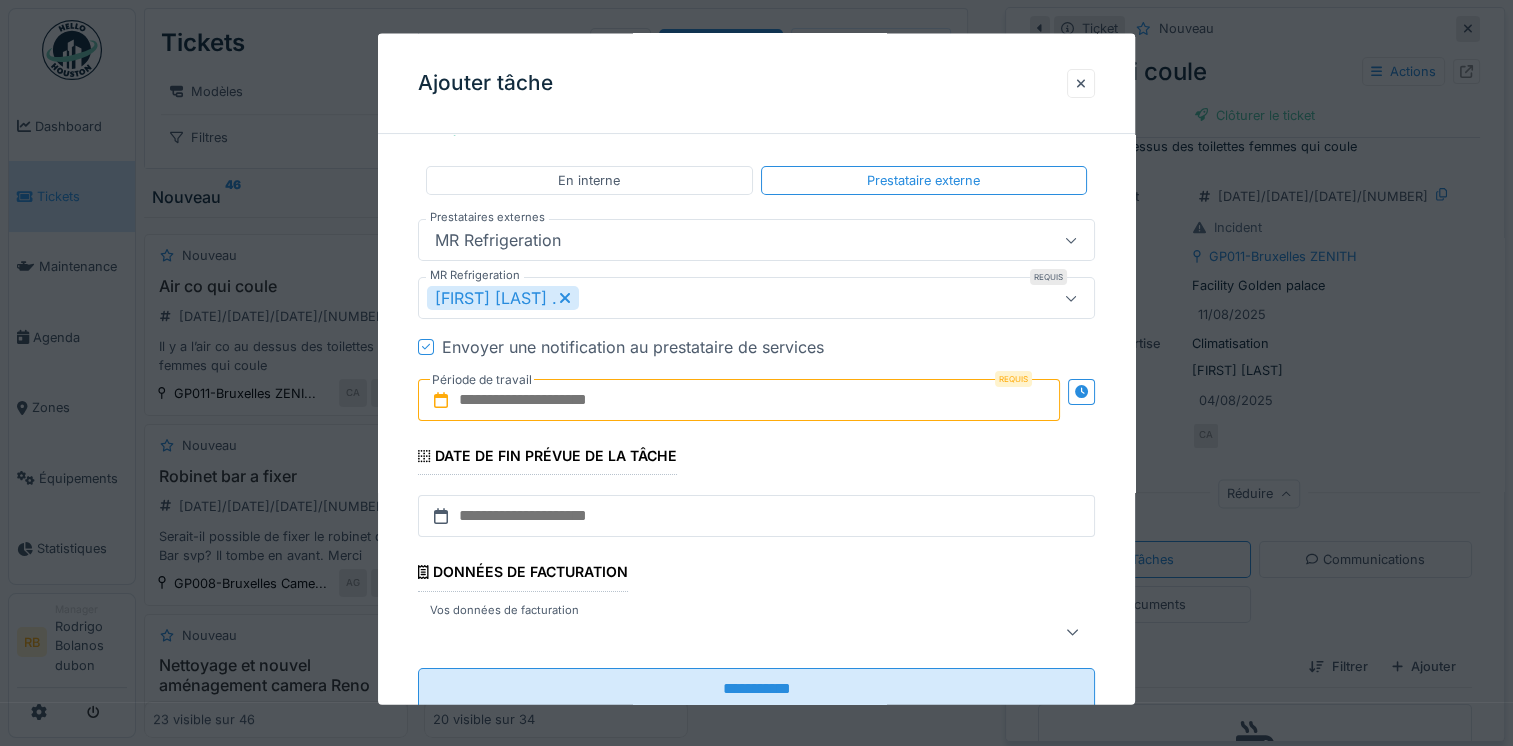 click at bounding box center [739, 400] 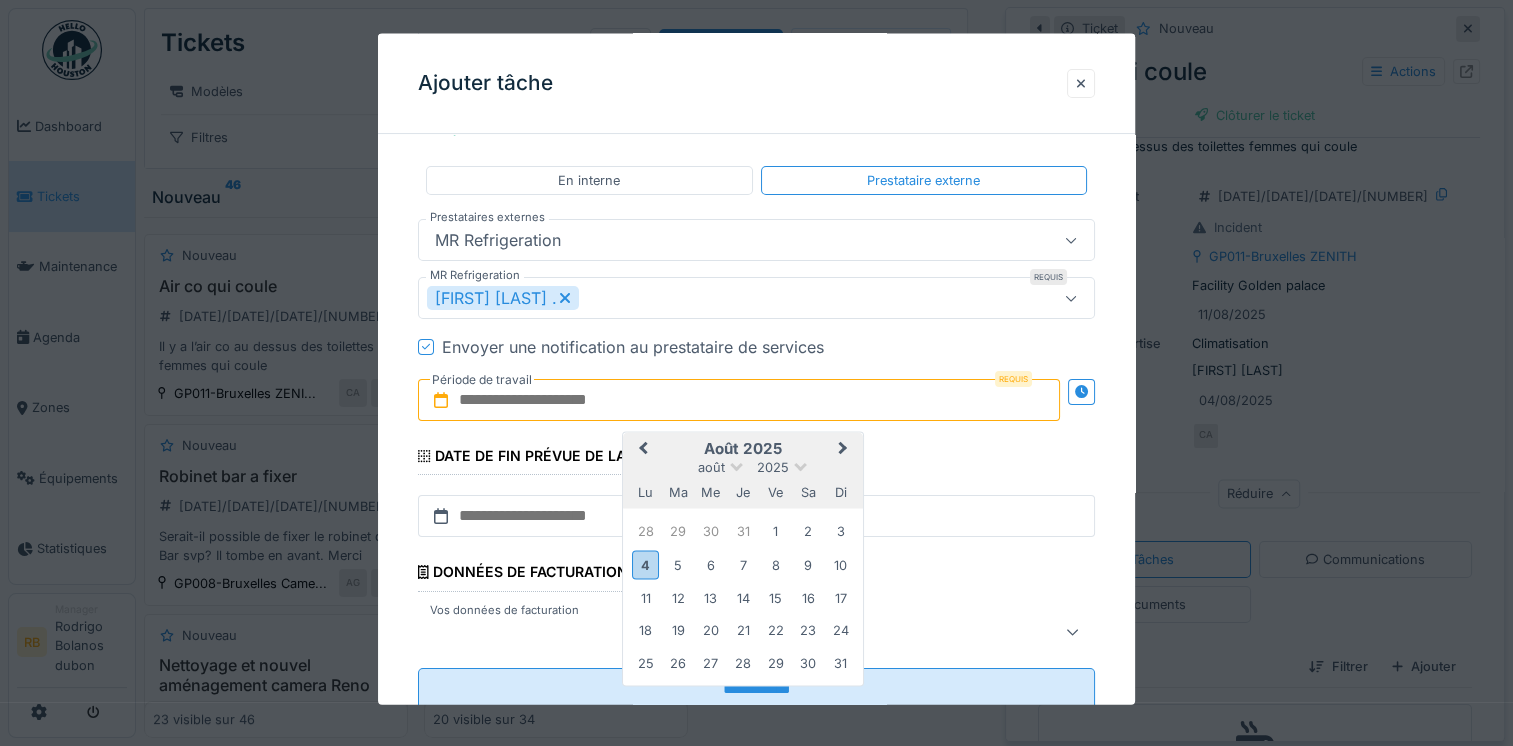 click on "août 2025" at bounding box center [743, 449] 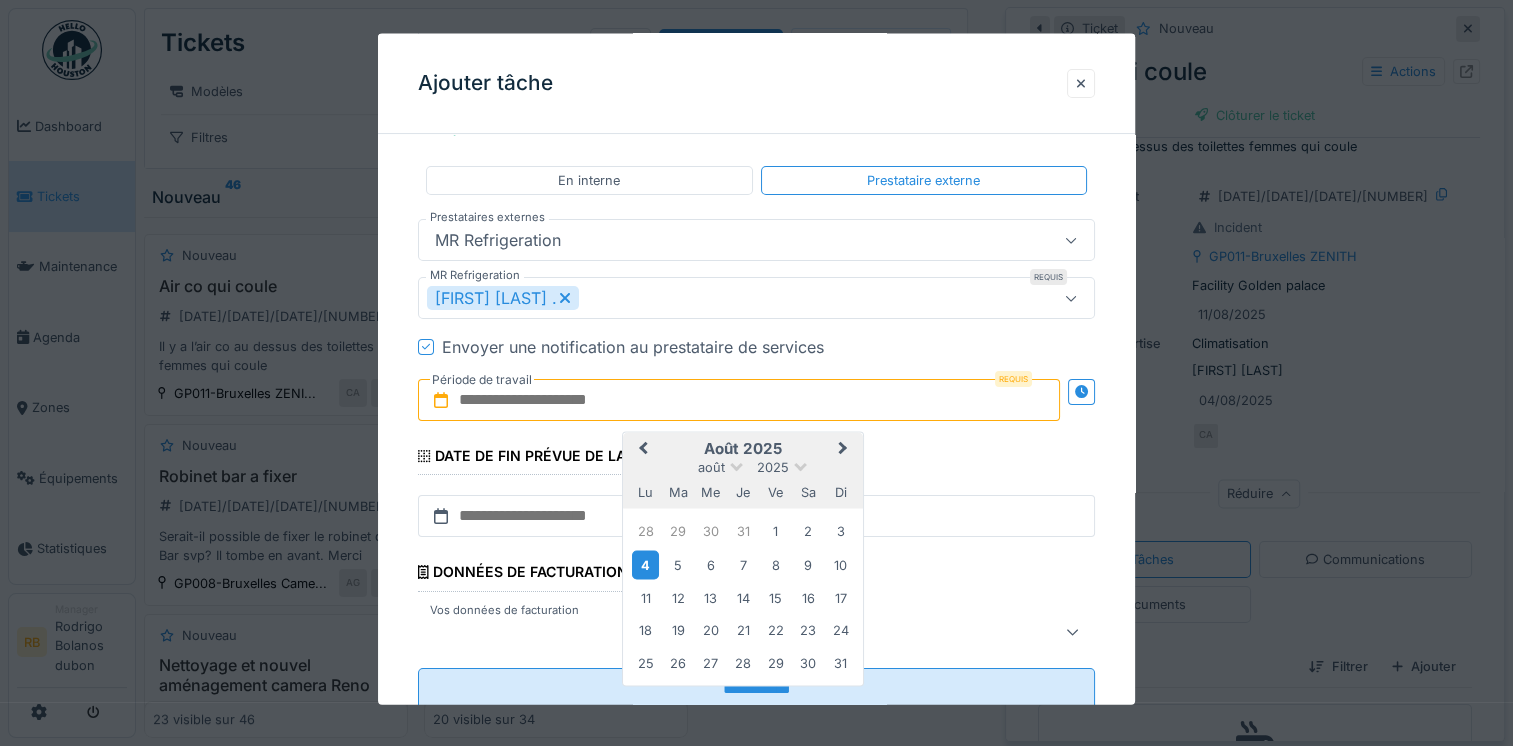 click on "4" at bounding box center [645, 563] 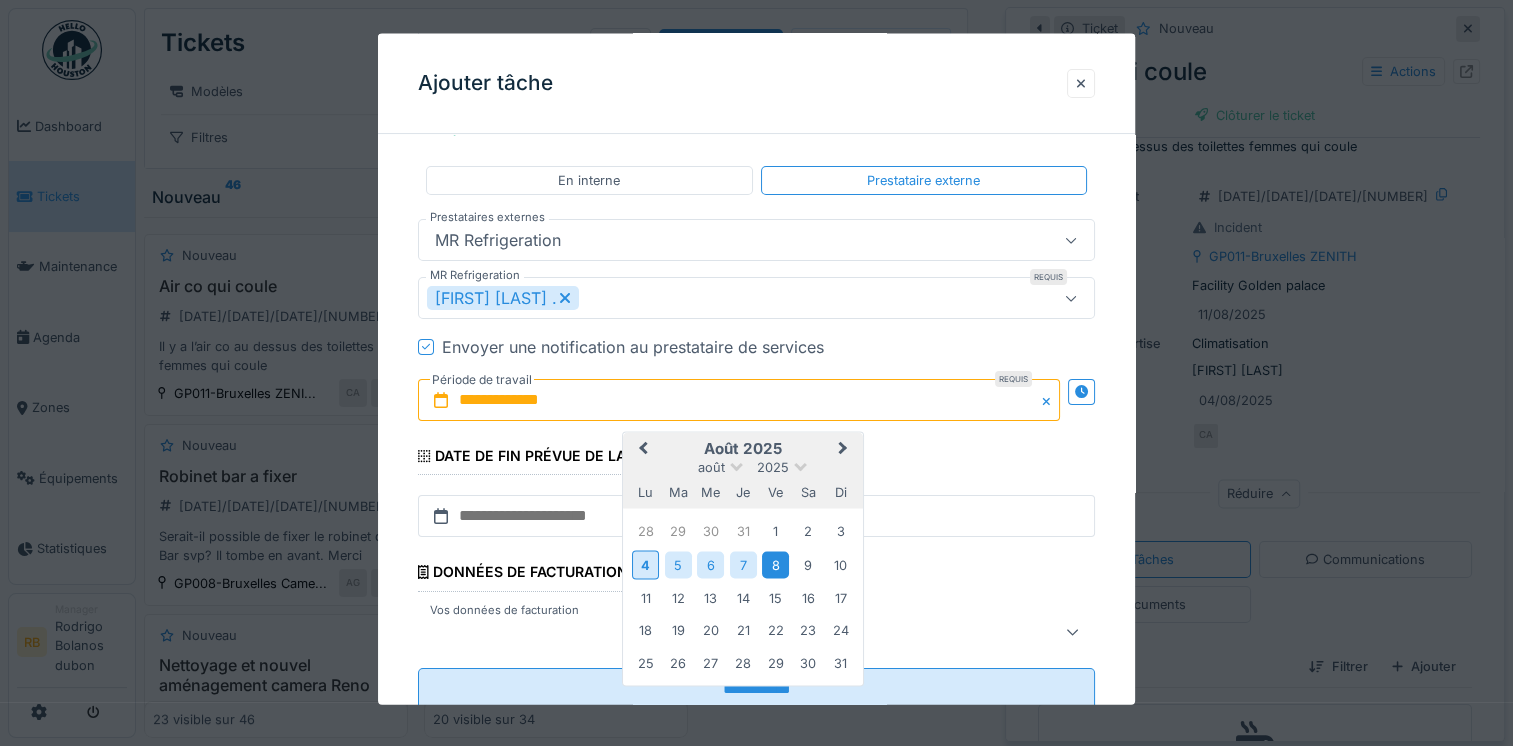 click on "8" at bounding box center (775, 563) 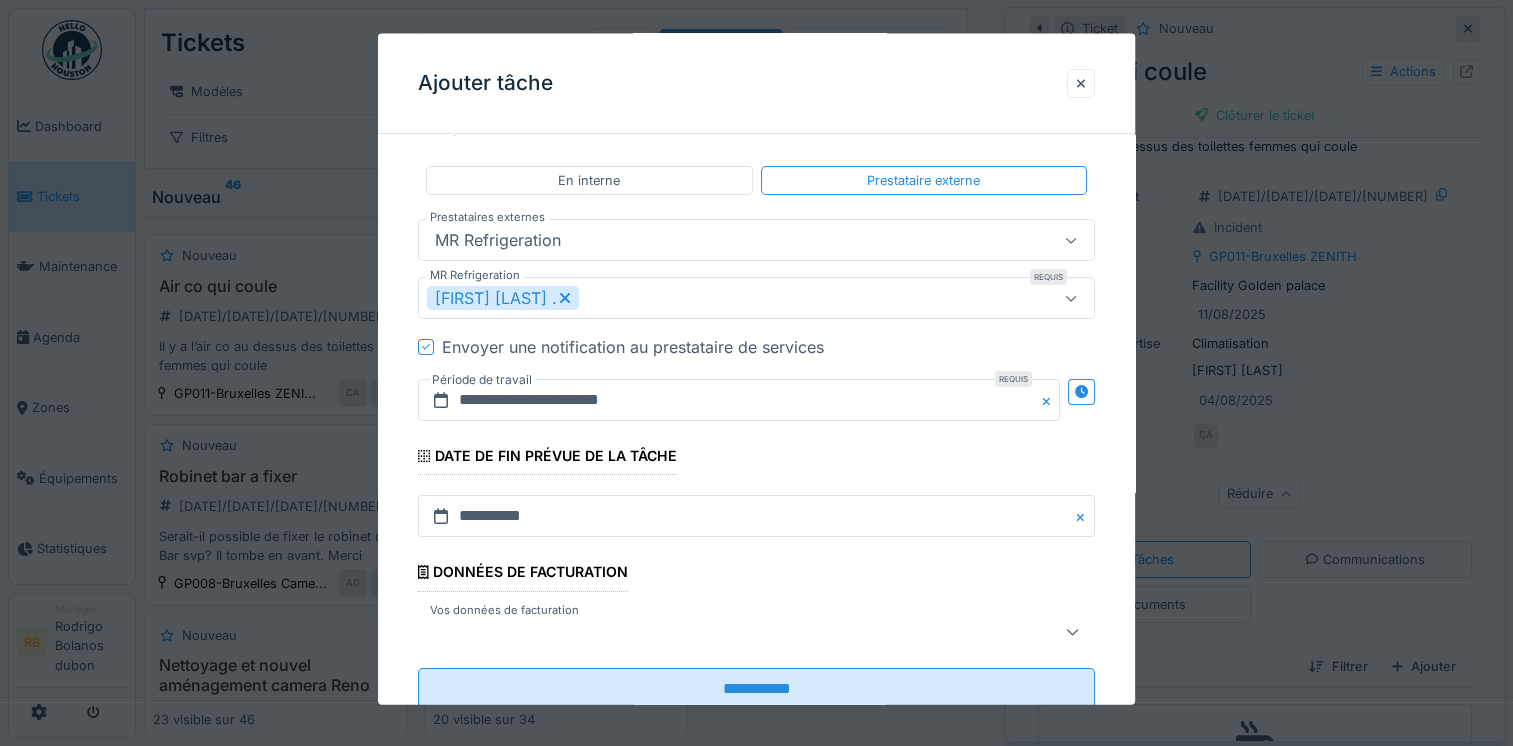scroll, scrollTop: 360, scrollLeft: 0, axis: vertical 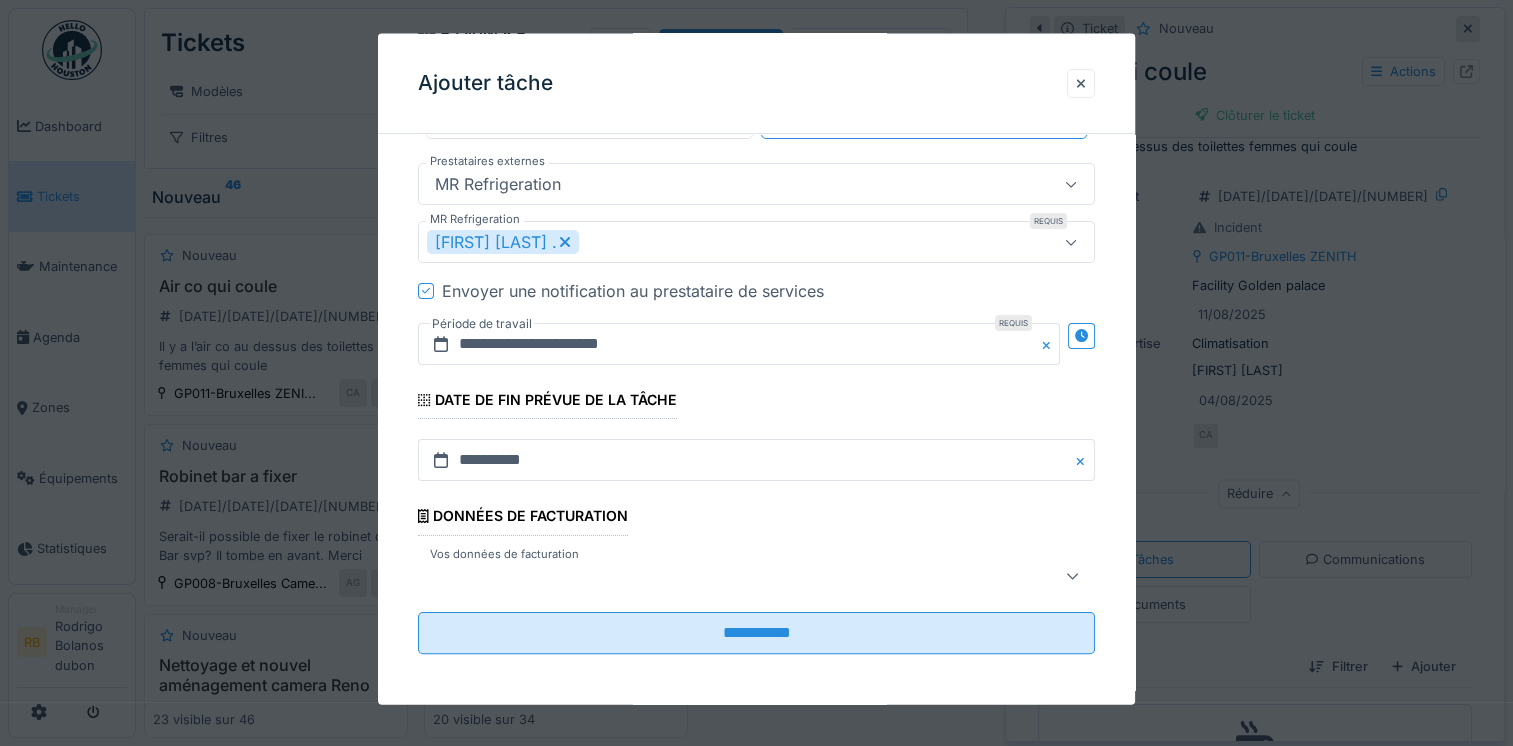 click at bounding box center [722, 575] 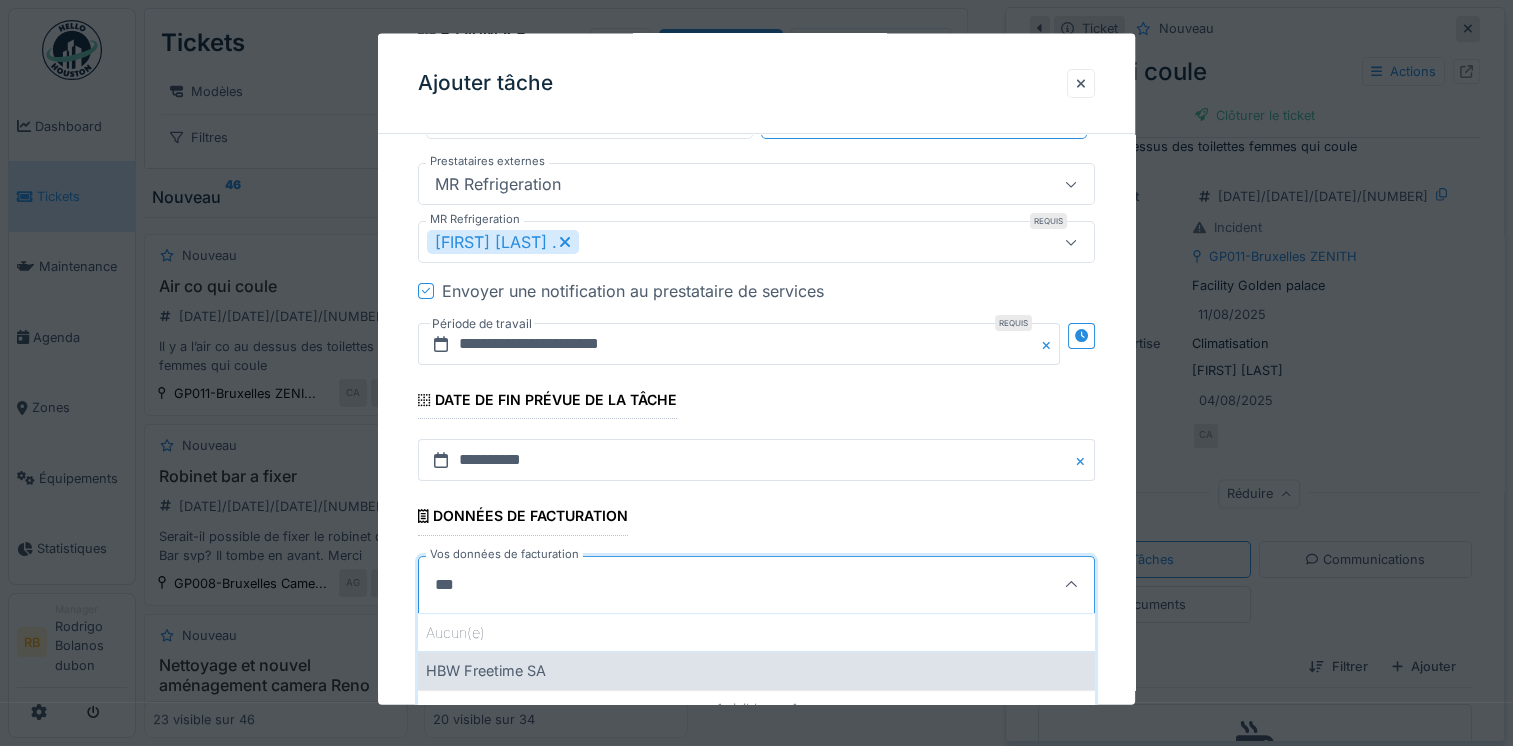 type on "***" 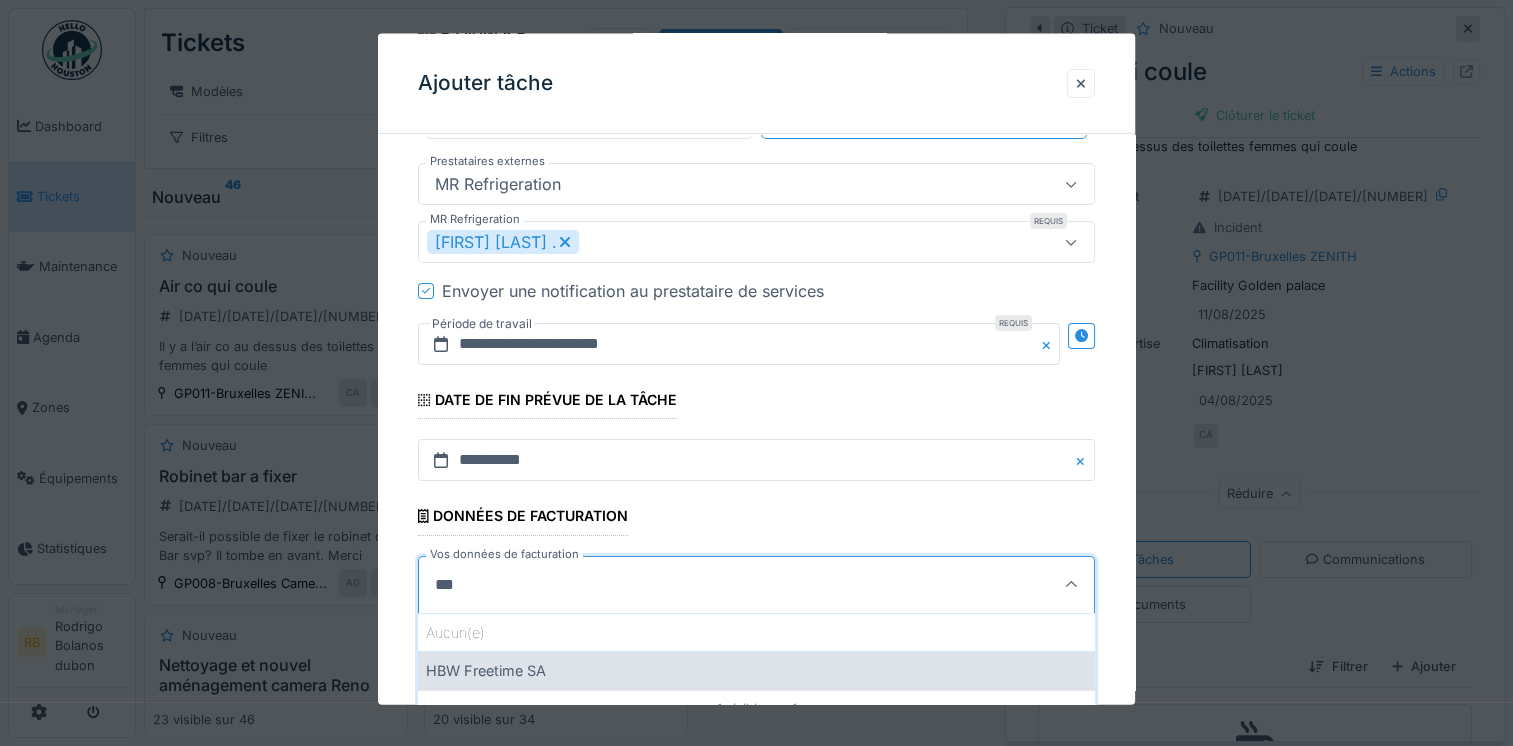 click on "HBW Freetime SA" at bounding box center [756, 670] 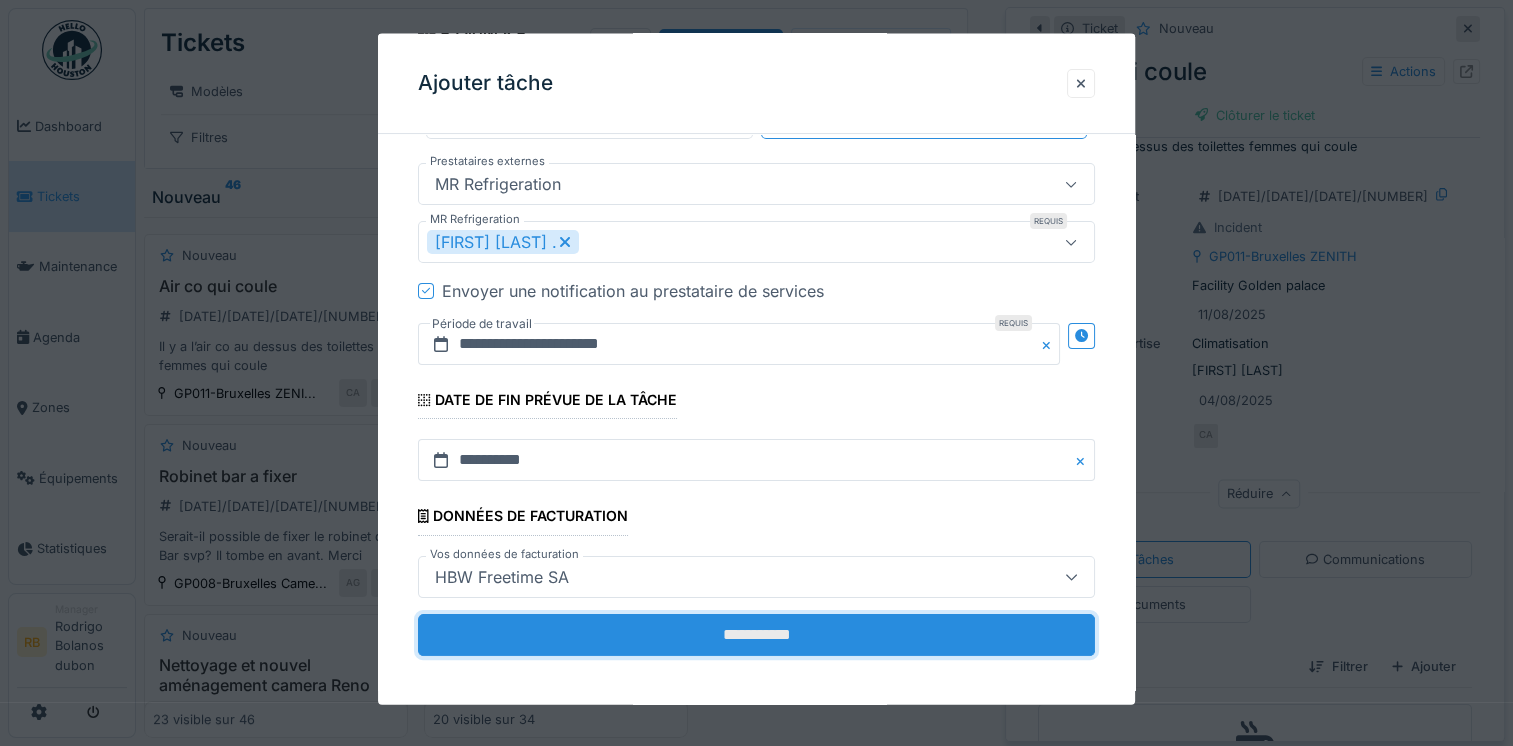 click on "**********" at bounding box center [756, 634] 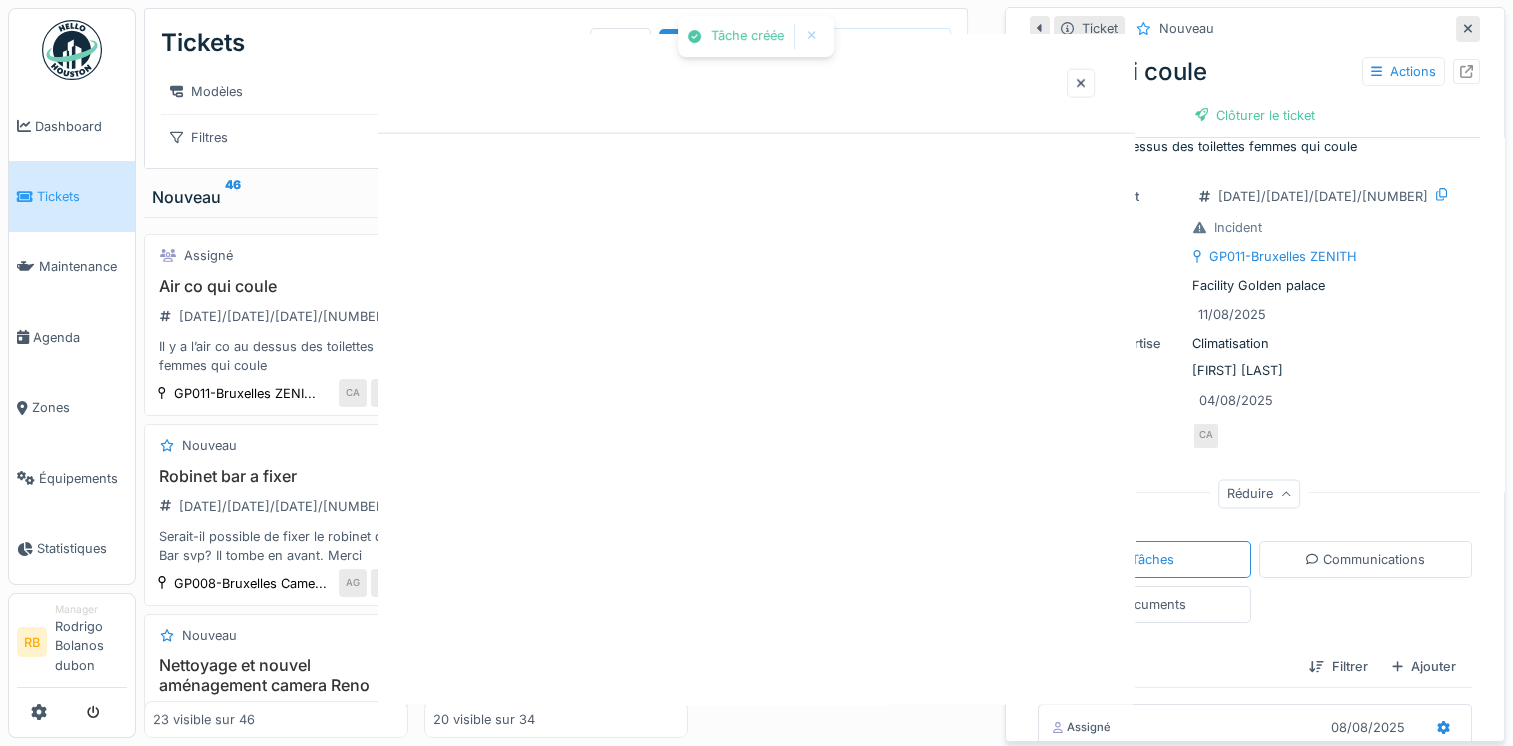 scroll, scrollTop: 0, scrollLeft: 0, axis: both 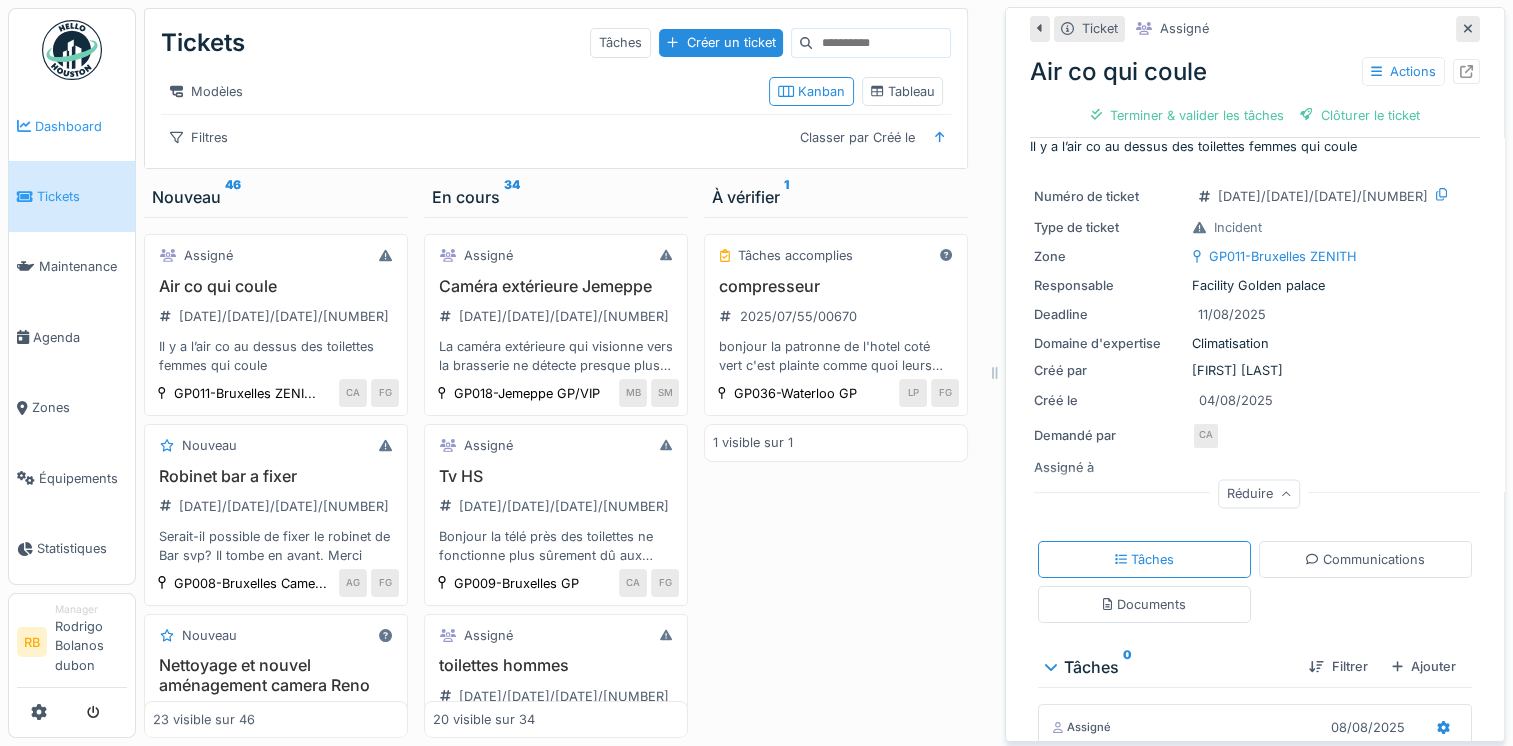 click on "Dashboard" at bounding box center (72, 126) 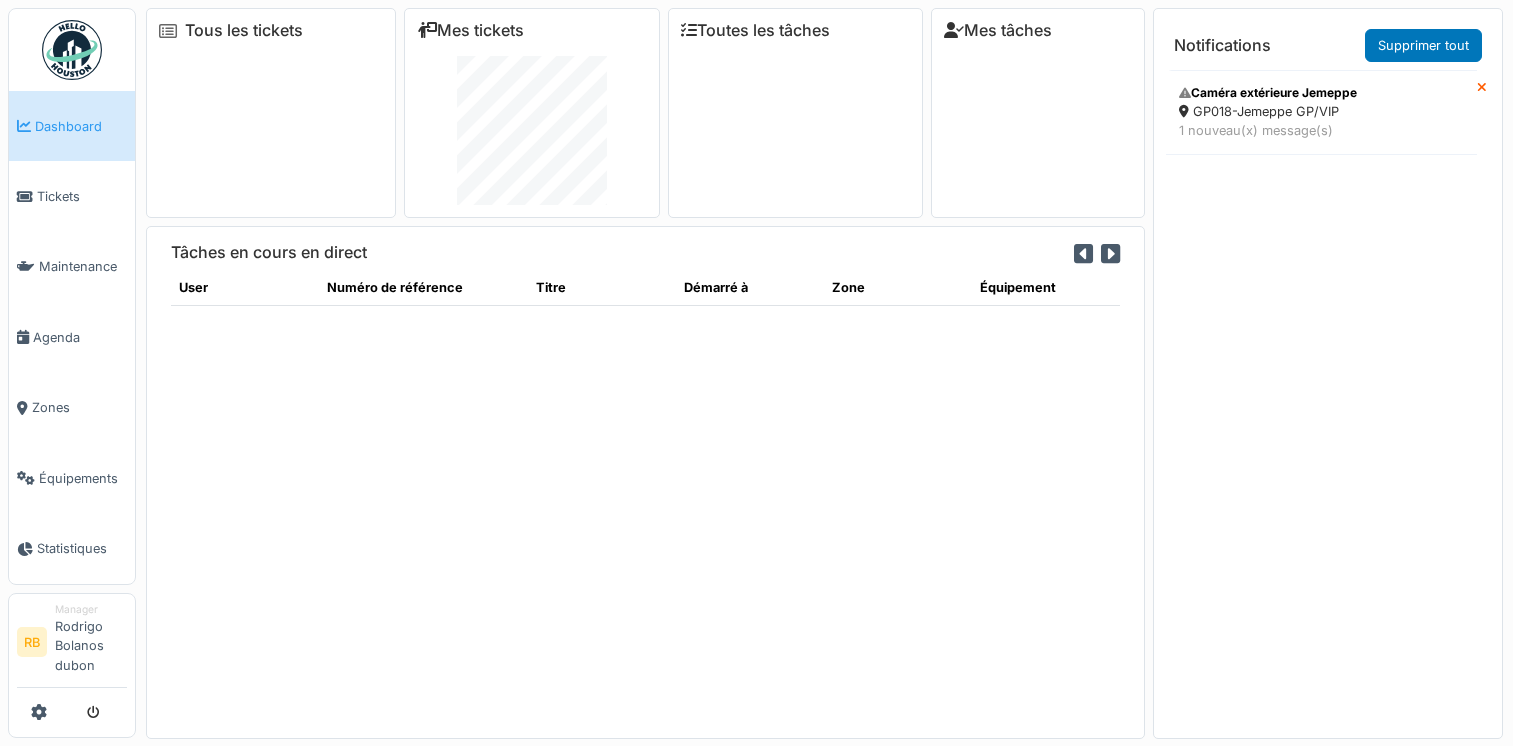 scroll, scrollTop: 0, scrollLeft: 0, axis: both 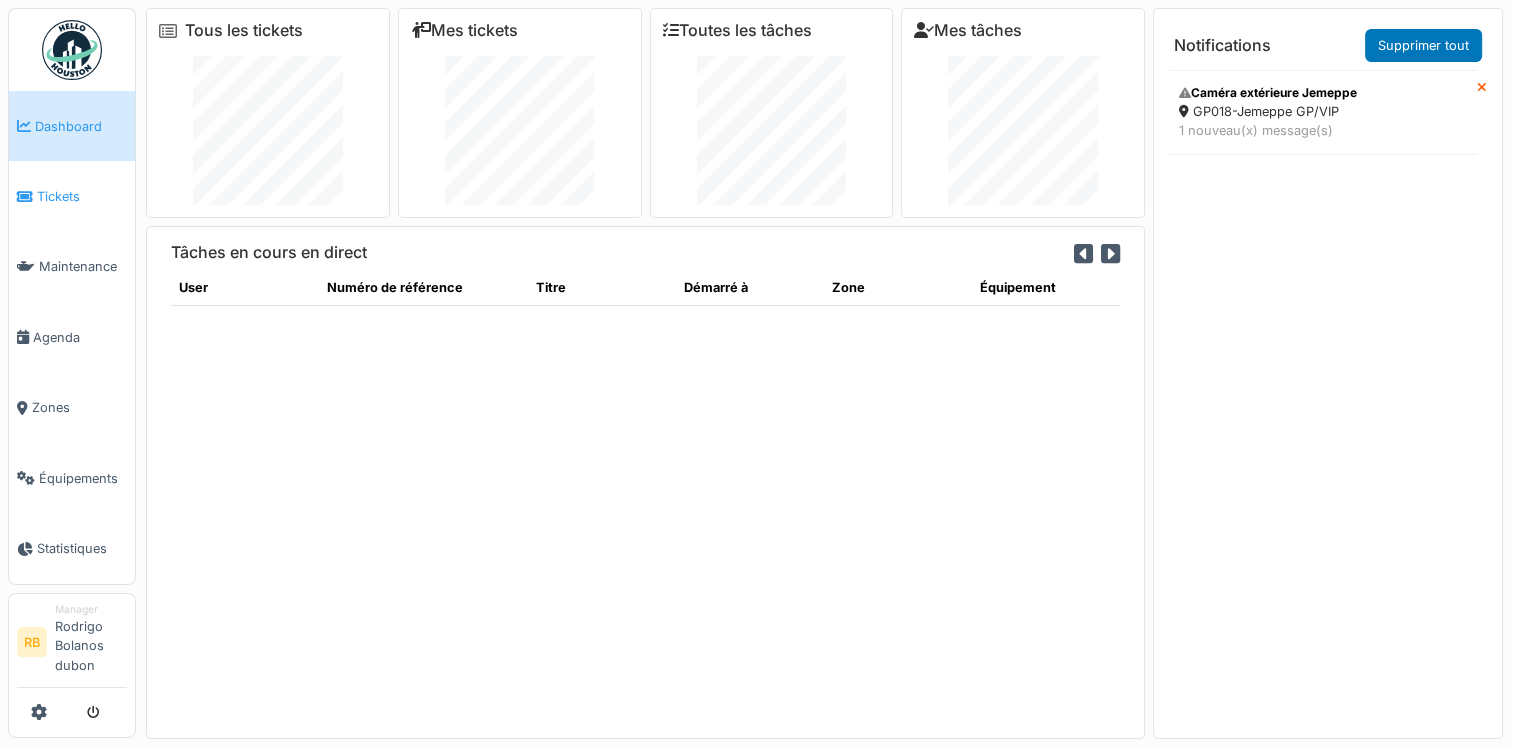 click on "Tickets" at bounding box center (82, 196) 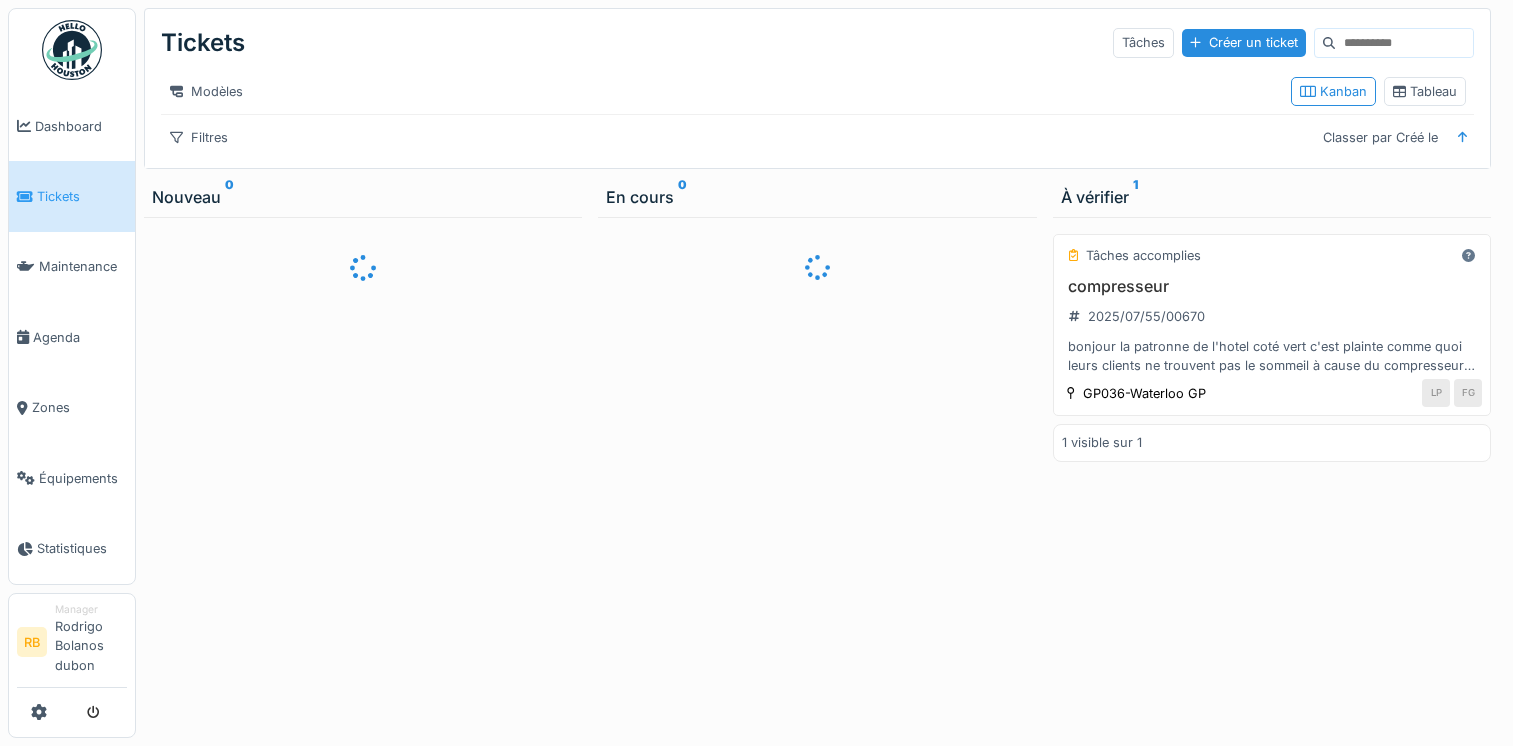 scroll, scrollTop: 0, scrollLeft: 0, axis: both 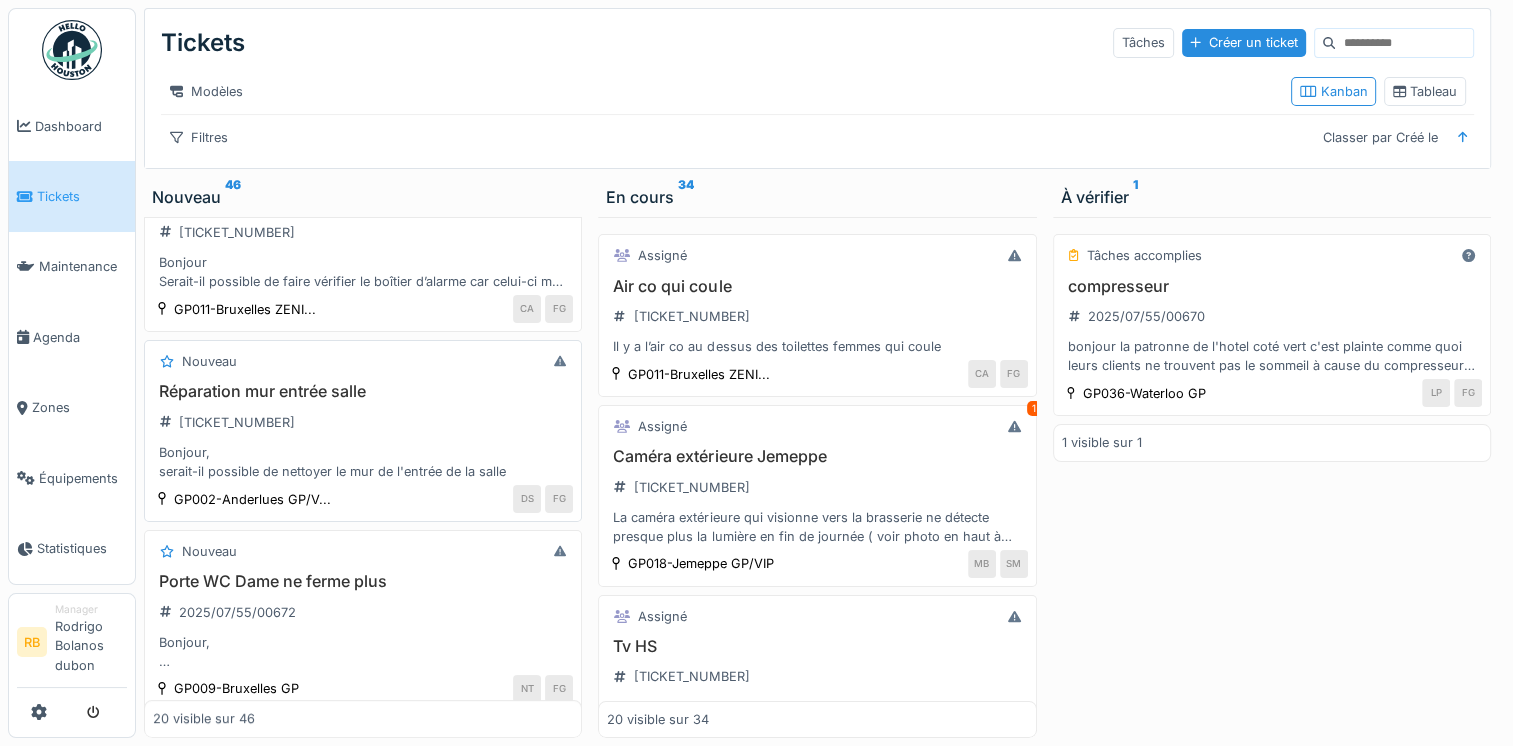 click on "Réparation mur entrée salle" at bounding box center (363, 391) 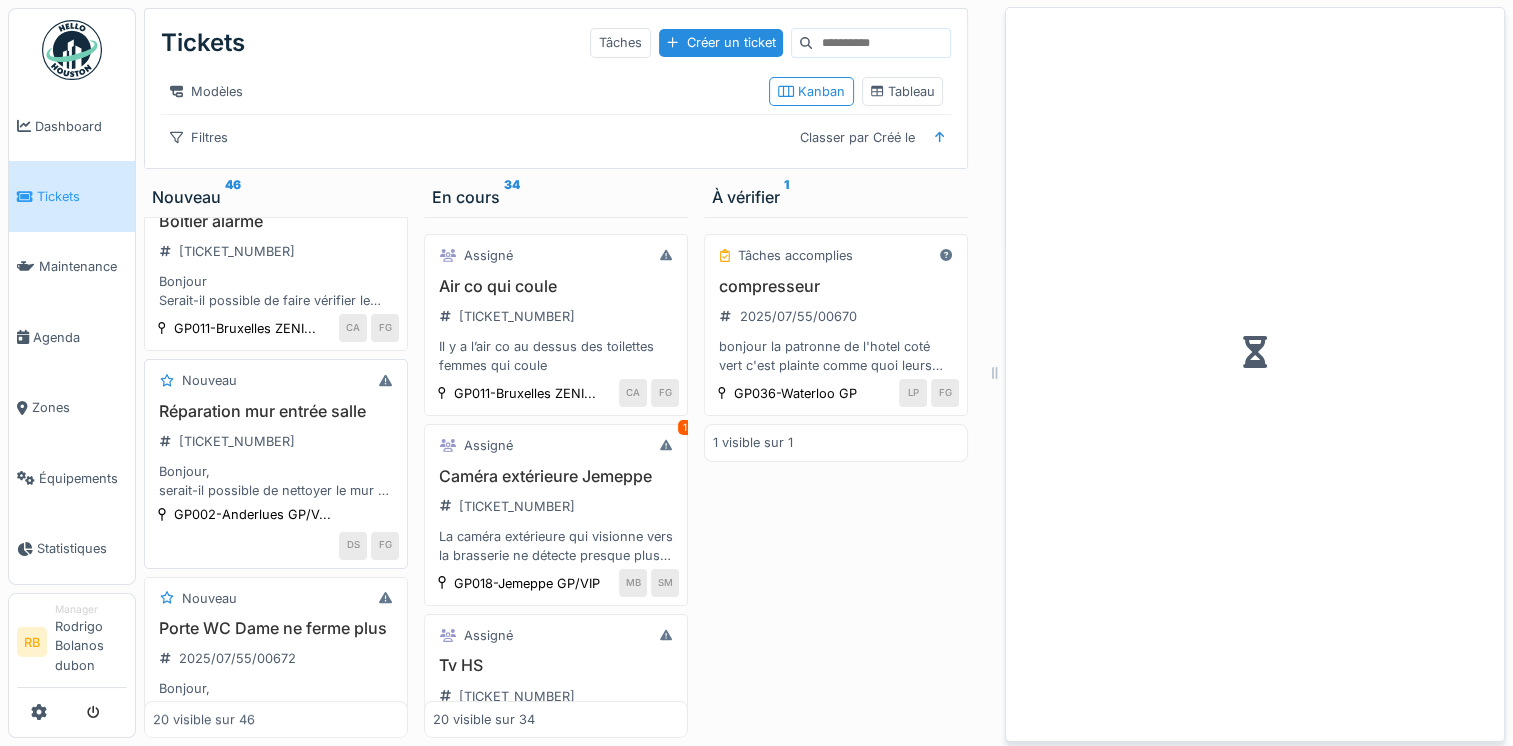 scroll, scrollTop: 509, scrollLeft: 0, axis: vertical 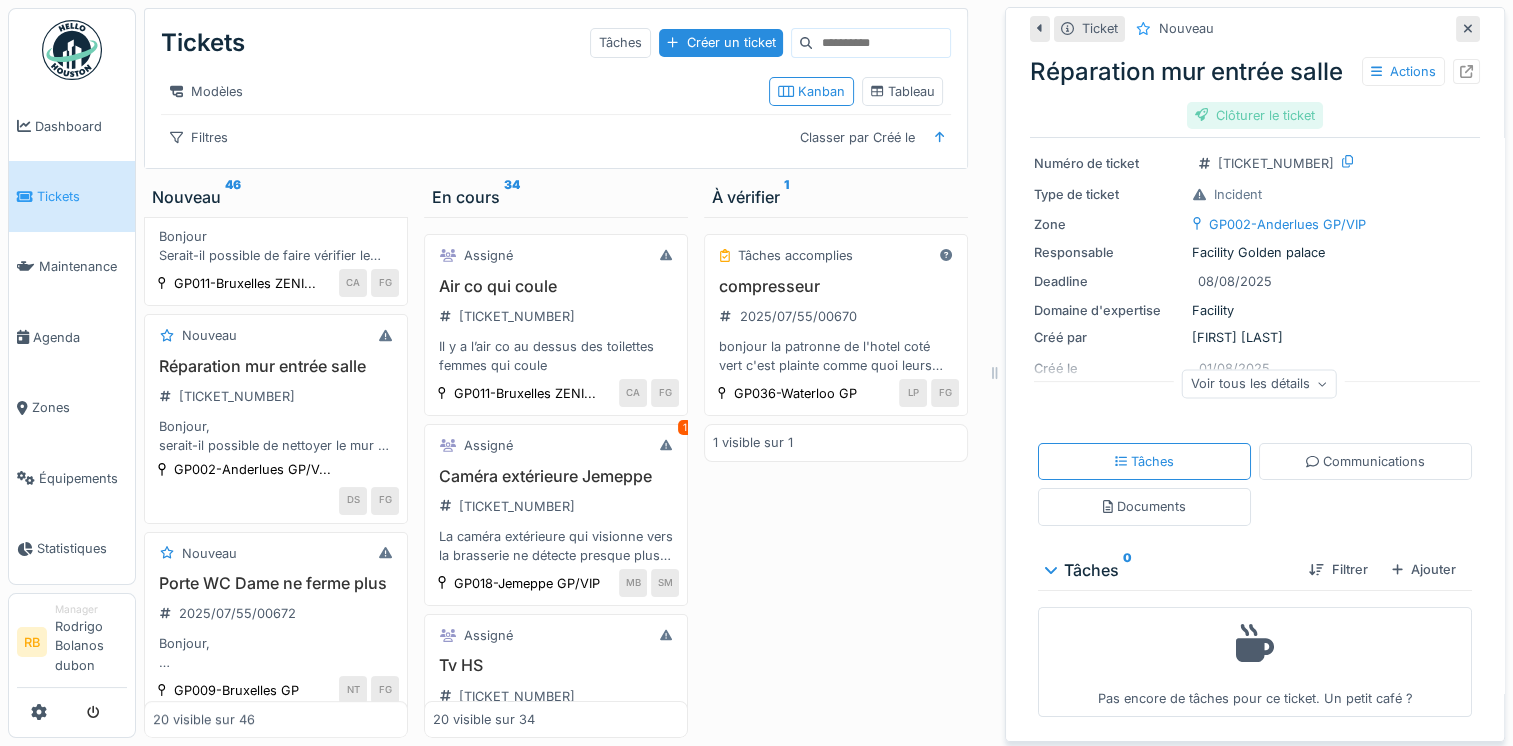 click on "Clôturer le ticket" at bounding box center [1255, 115] 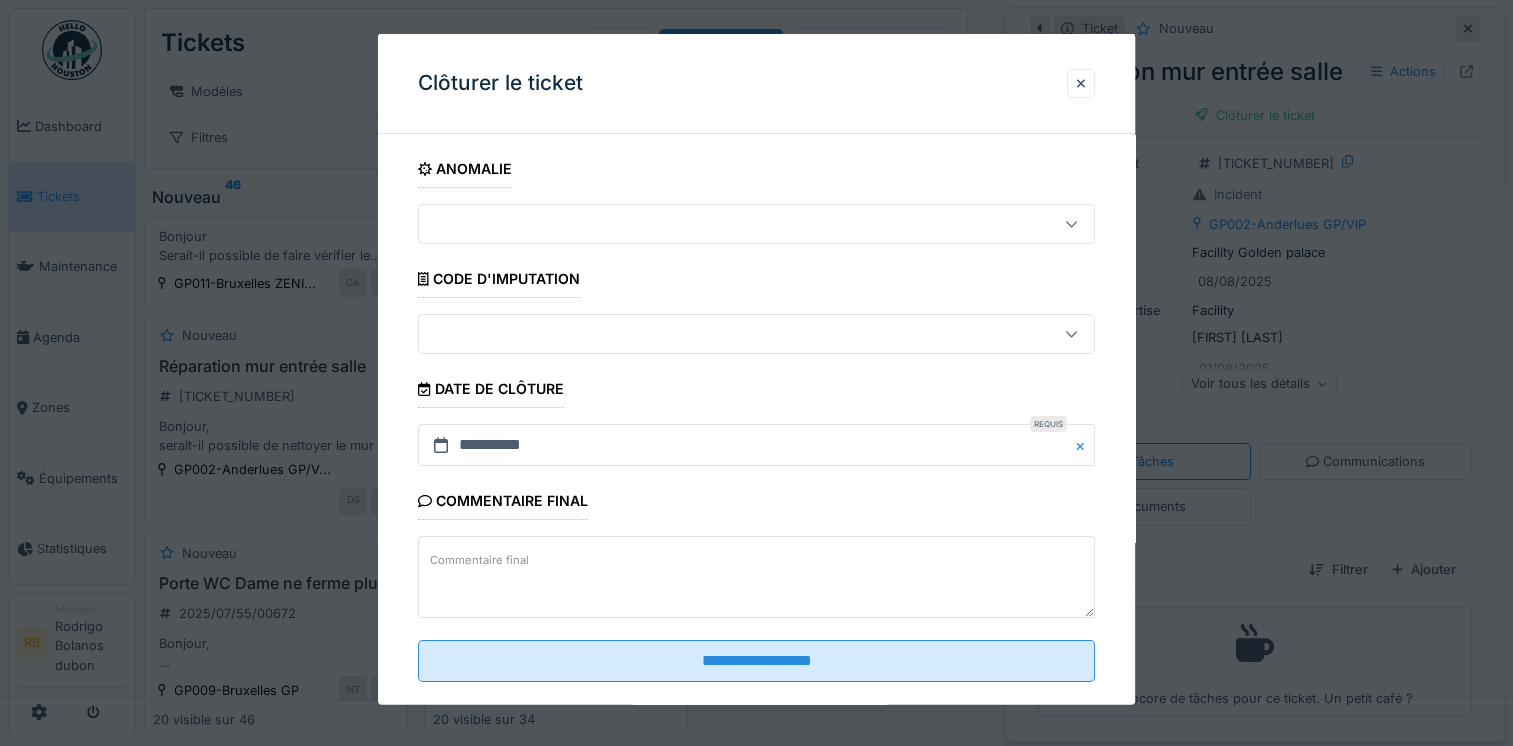 click on "Commentaire final" at bounding box center (756, 577) 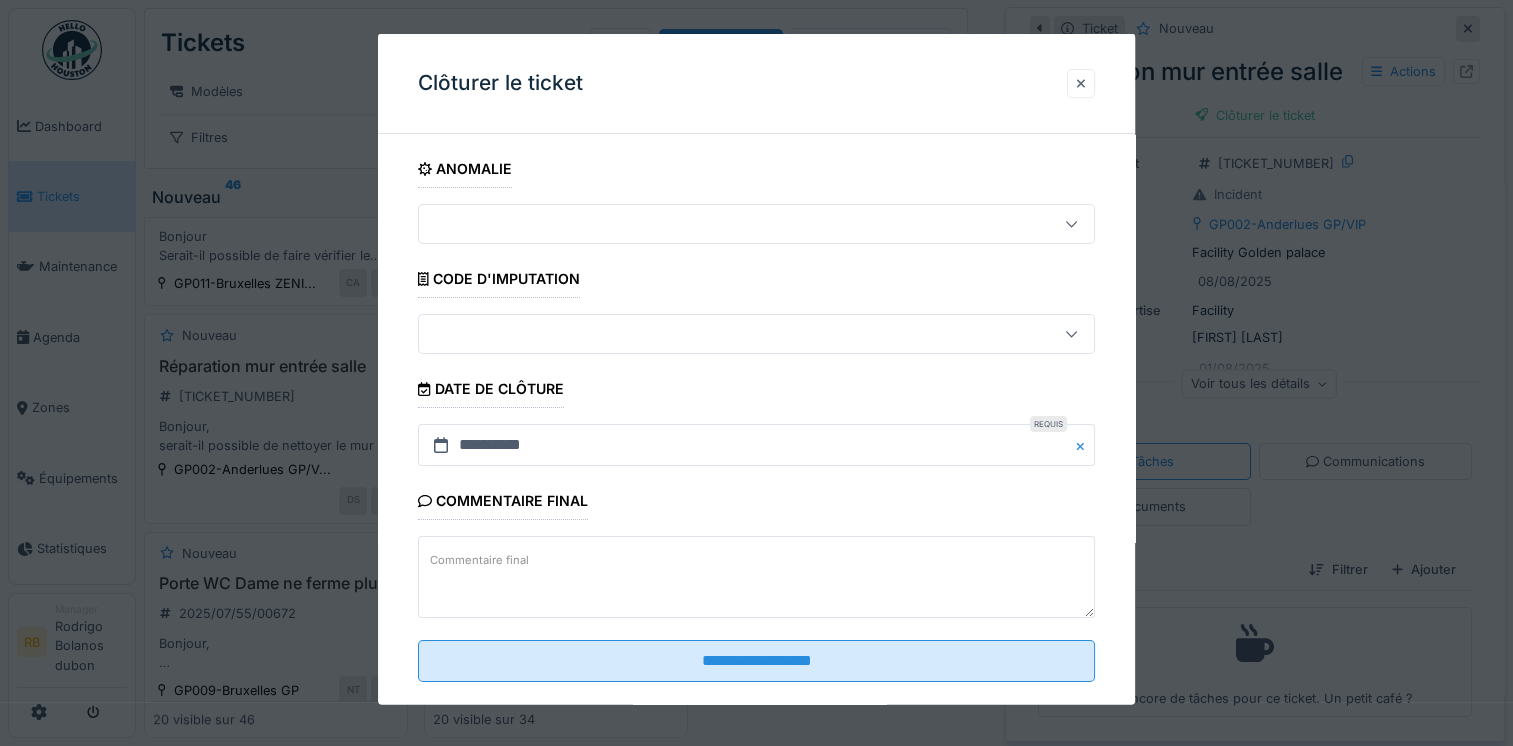 click at bounding box center (1081, 82) 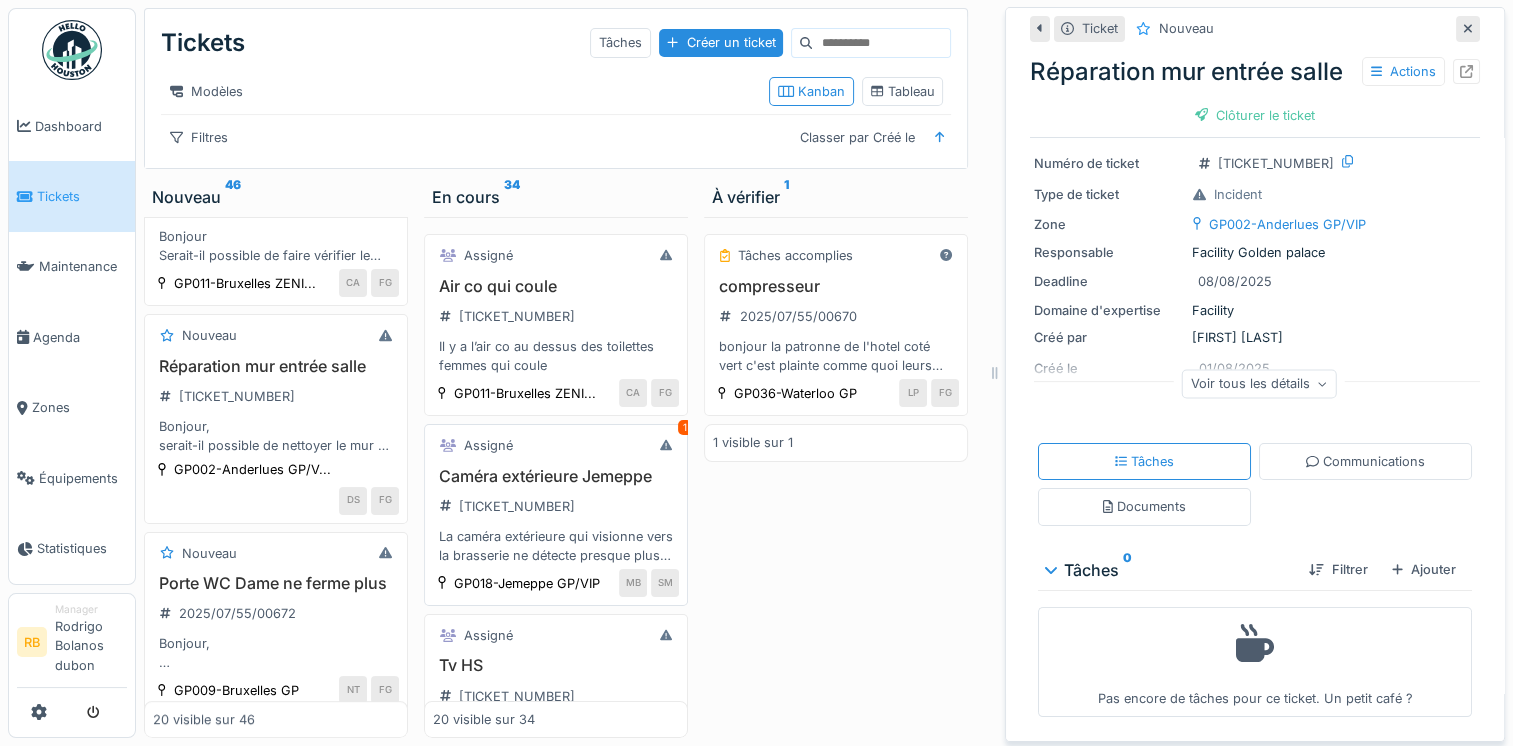 scroll, scrollTop: 150, scrollLeft: 4, axis: both 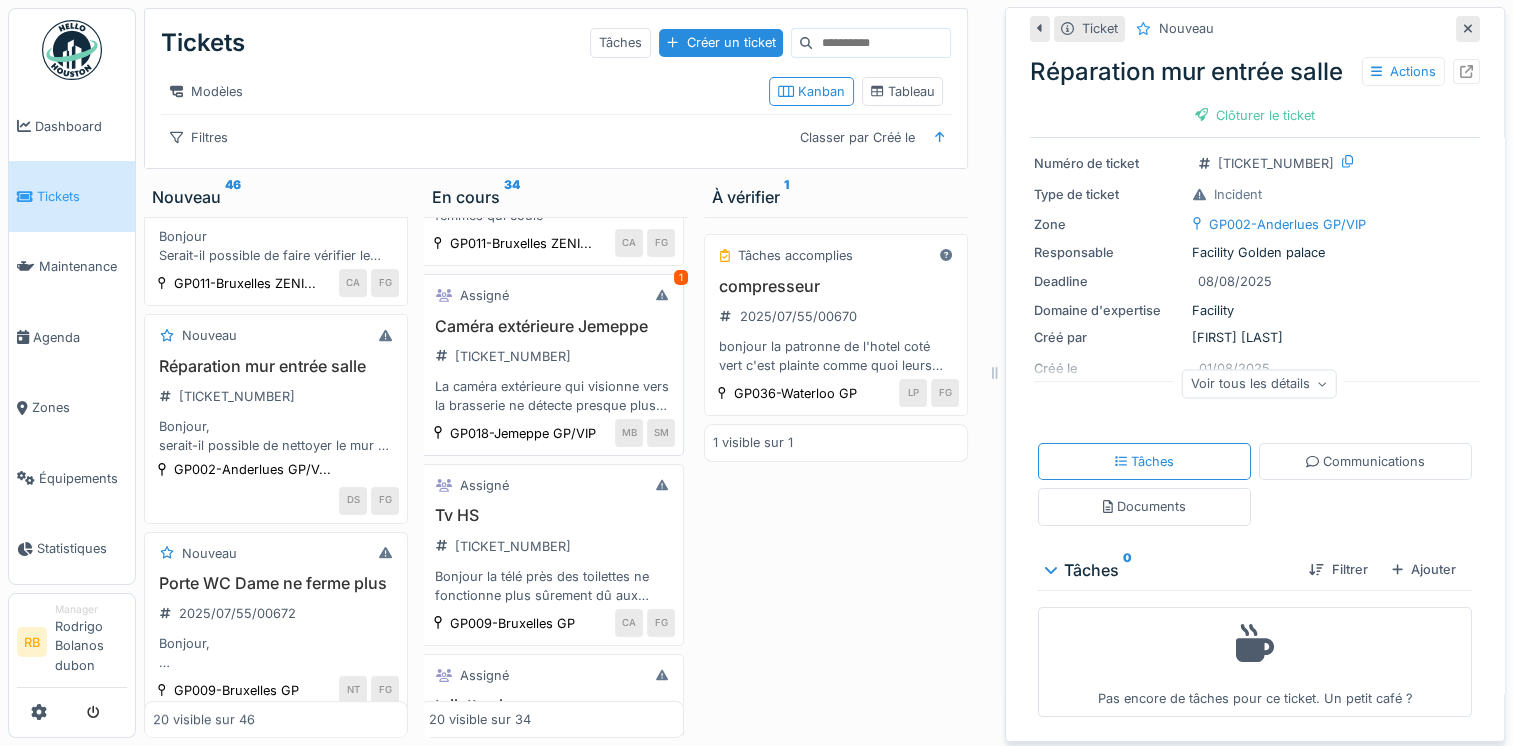 click on "Caméra extérieure Jemeppe  2025/08/55/00697 La caméra extérieure qui visionne vers la brasserie ne détecte presque plus la lumière en fin de journée ( voir photo en haut à droite)" at bounding box center [552, 366] 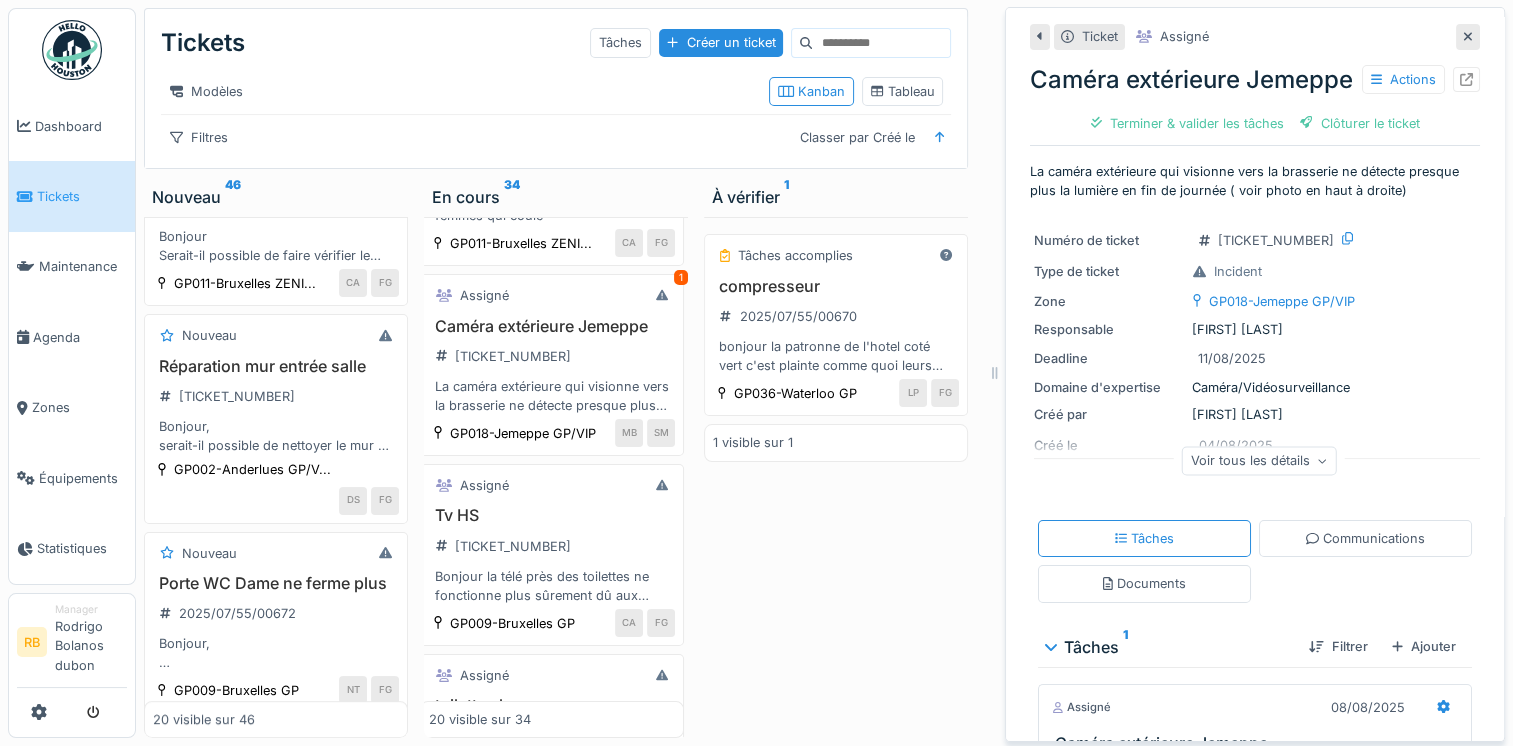 scroll, scrollTop: 239, scrollLeft: 0, axis: vertical 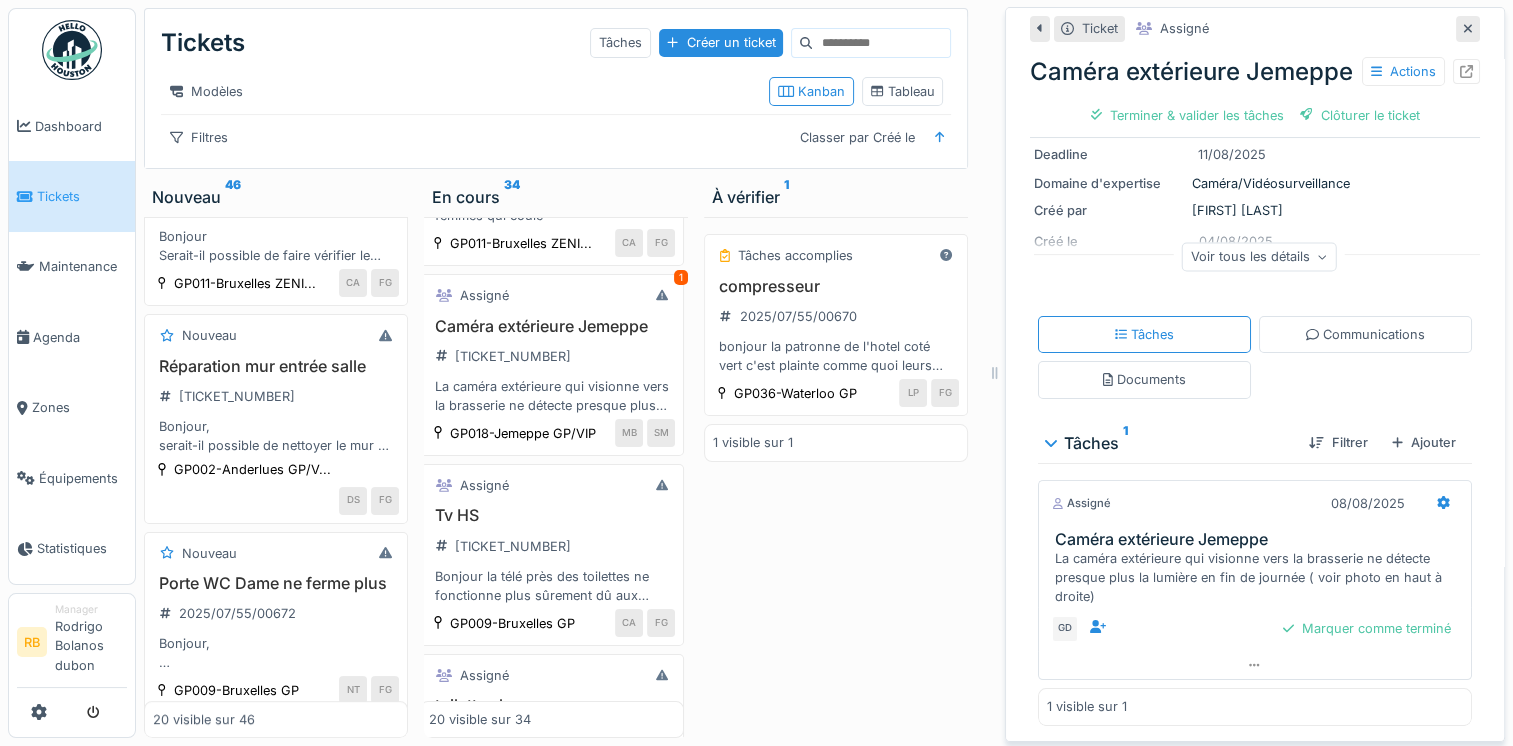 click on "Caméra extérieure Jemeppe  Actions" at bounding box center [1255, 72] 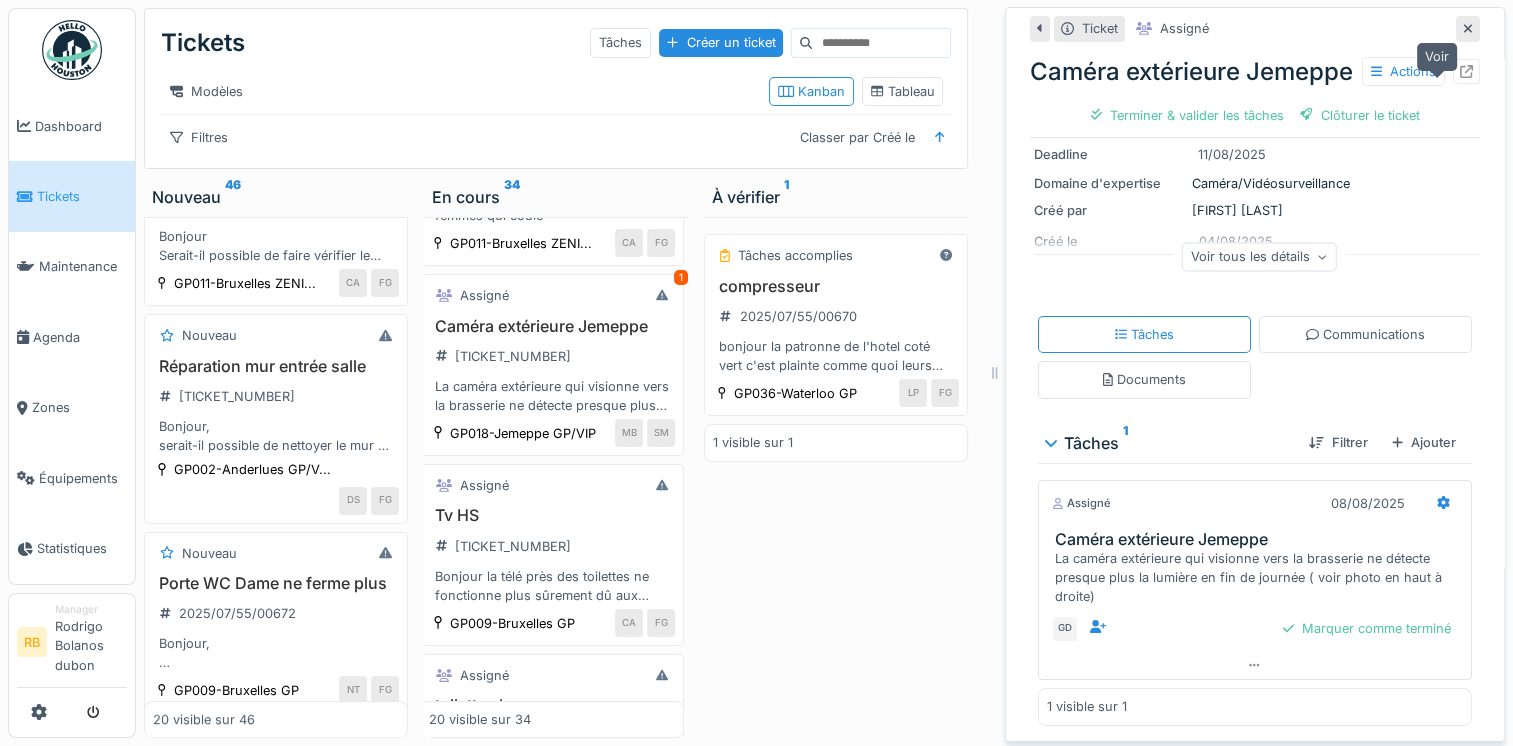 click 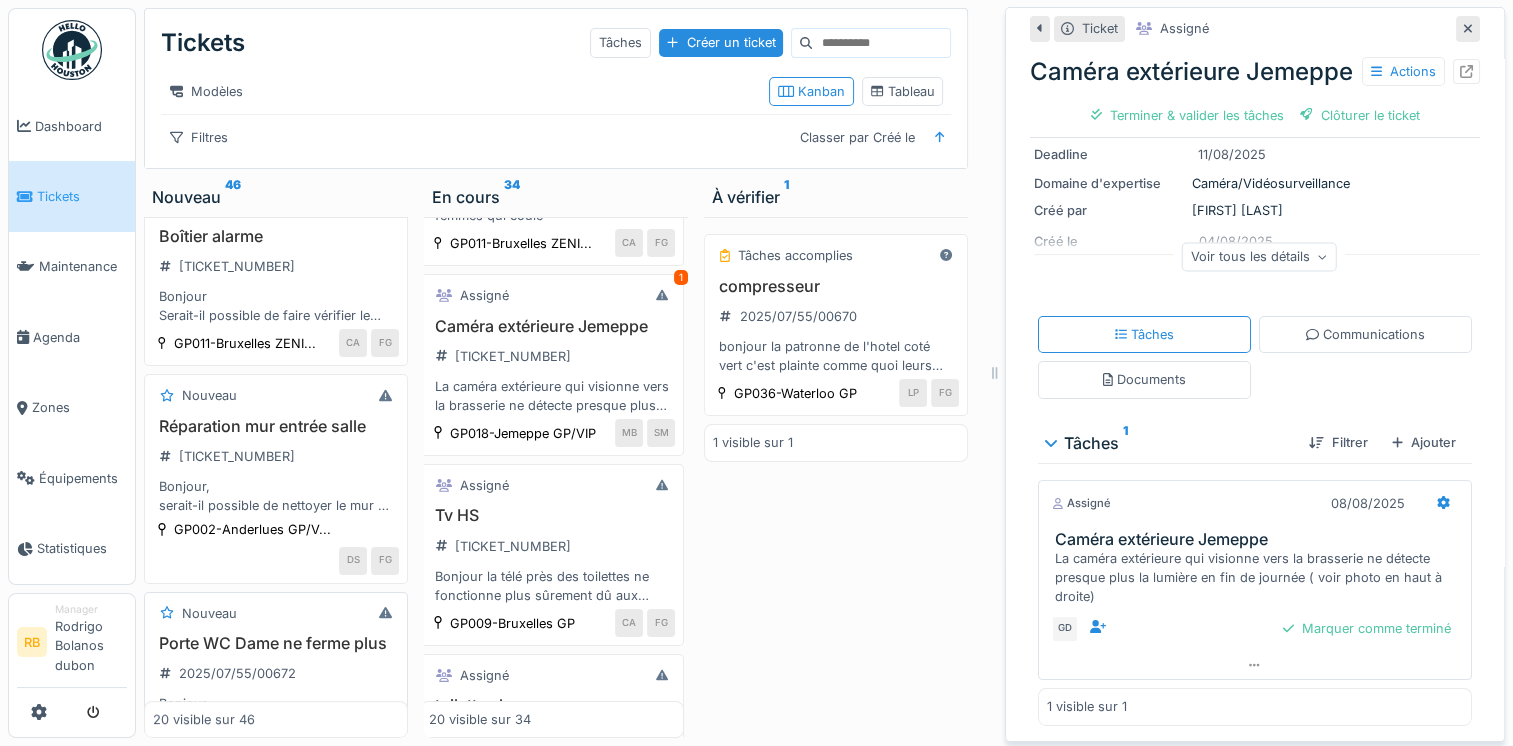 scroll, scrollTop: 488, scrollLeft: 0, axis: vertical 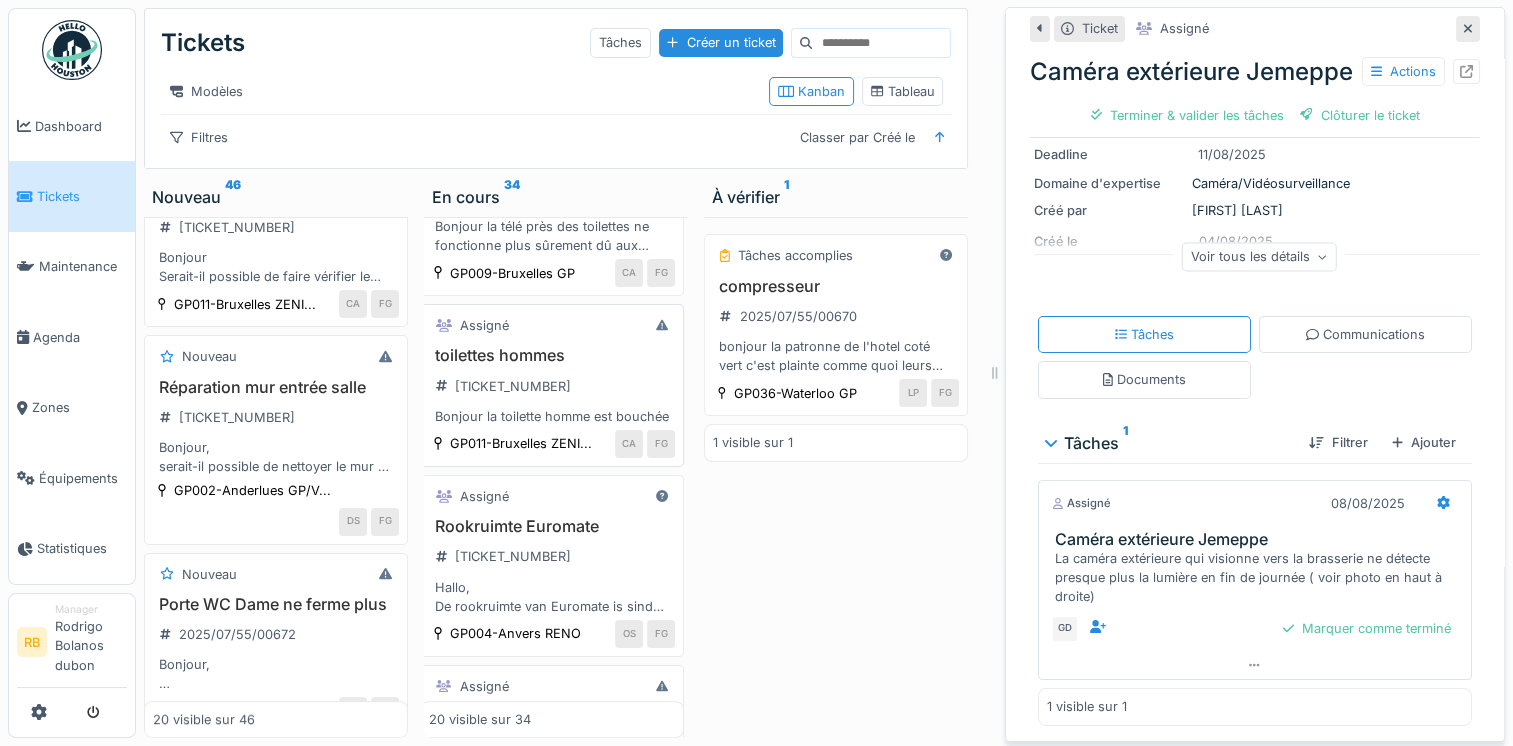 click on "Bonjour la toilette homme est bouchée" at bounding box center [552, 416] 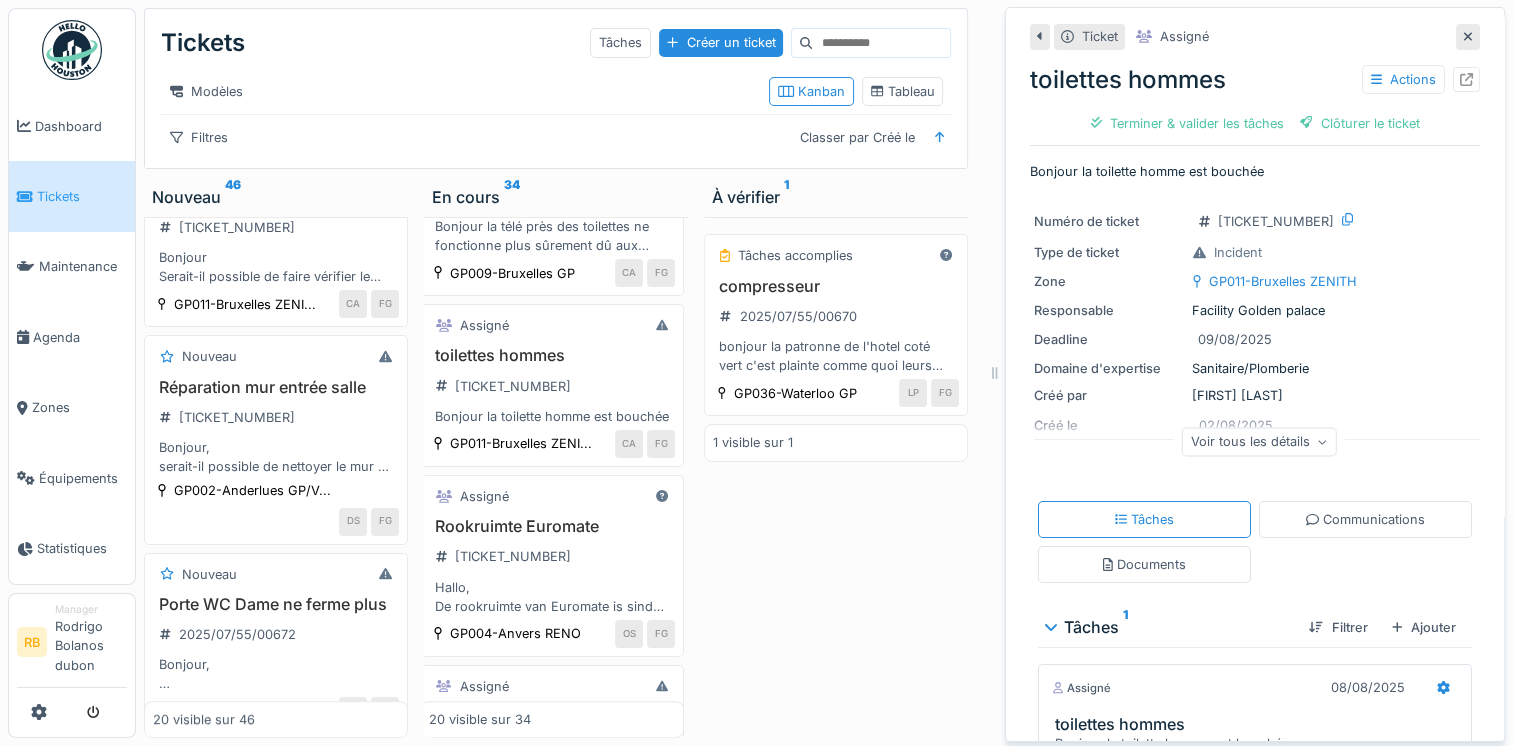 scroll, scrollTop: 145, scrollLeft: 0, axis: vertical 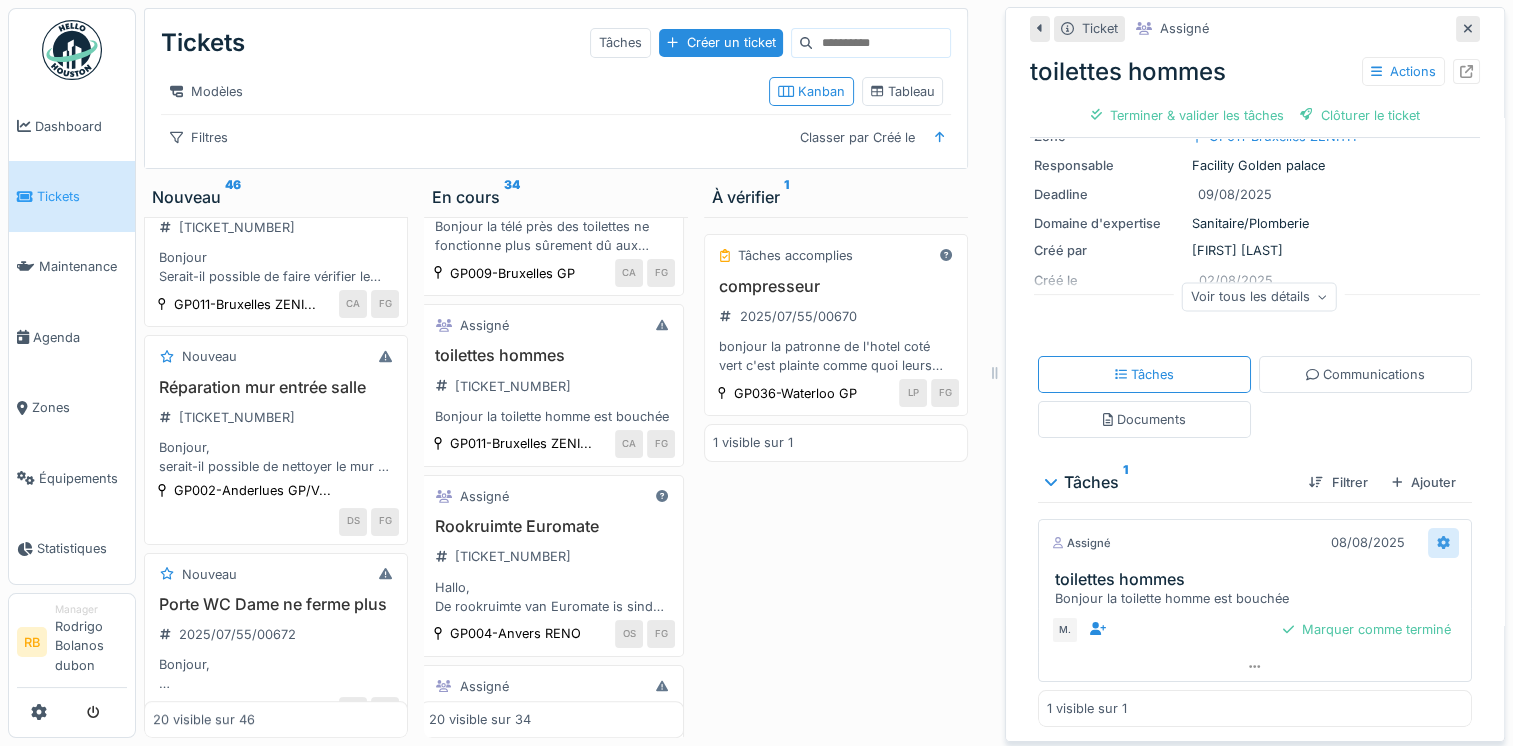 click 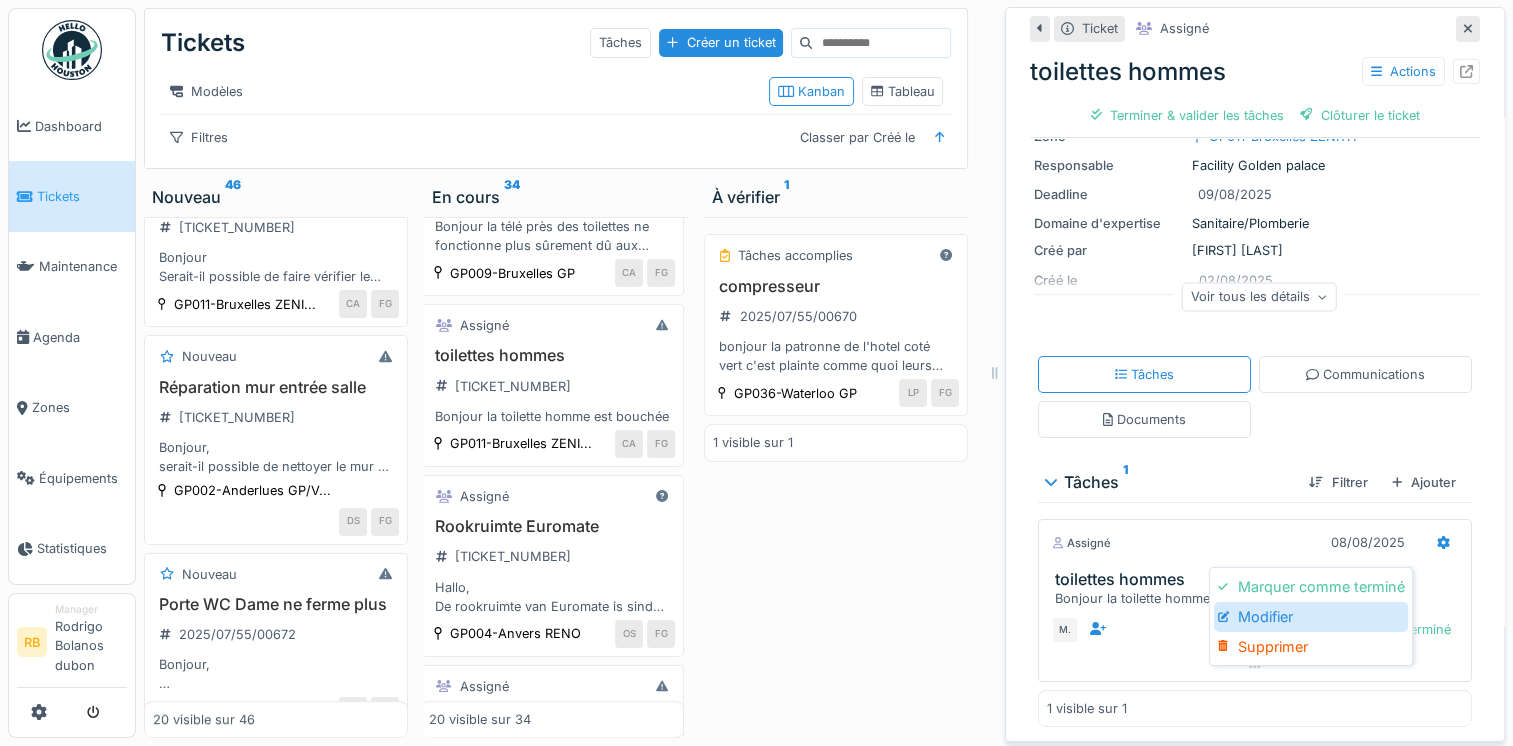click on "Modifier" at bounding box center (1311, 617) 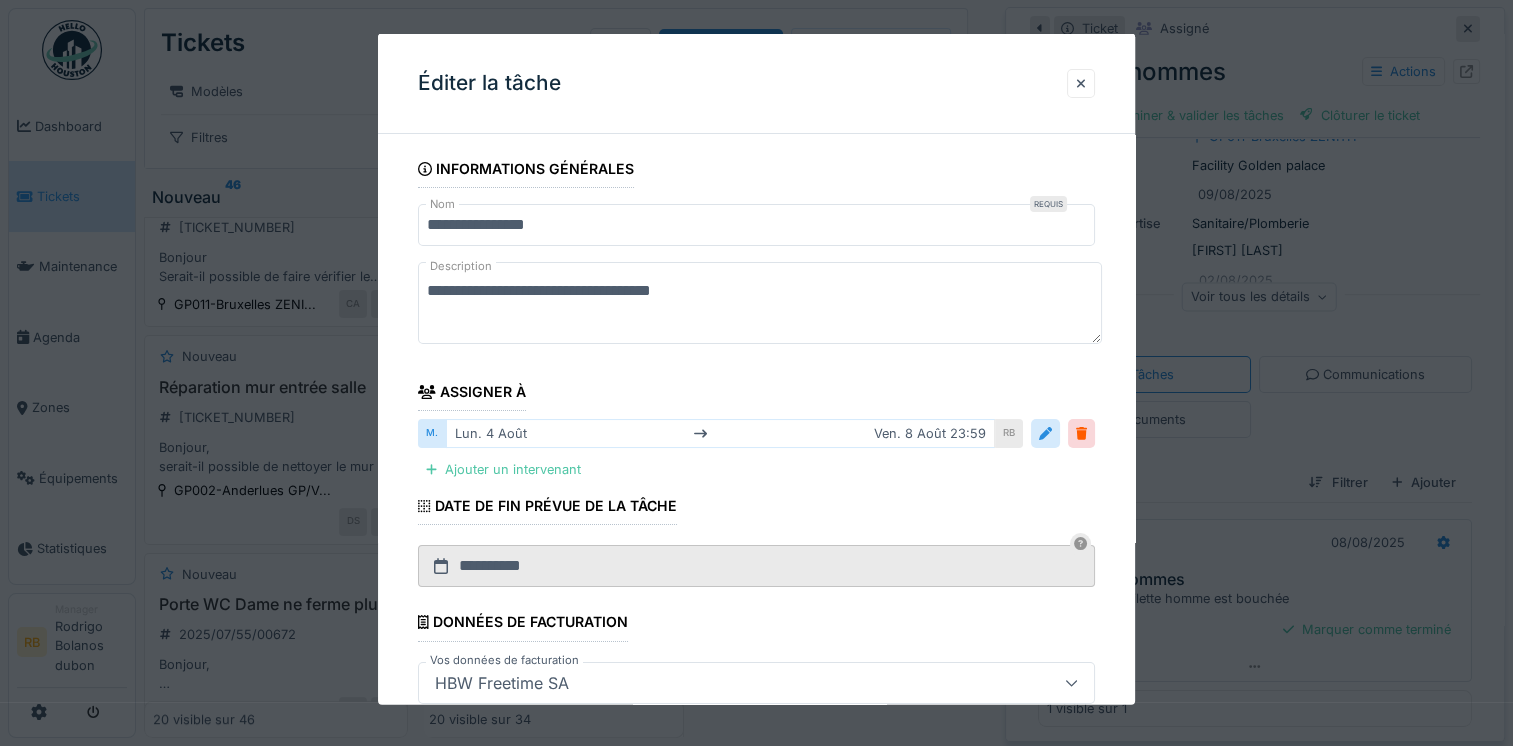 scroll, scrollTop: 64, scrollLeft: 0, axis: vertical 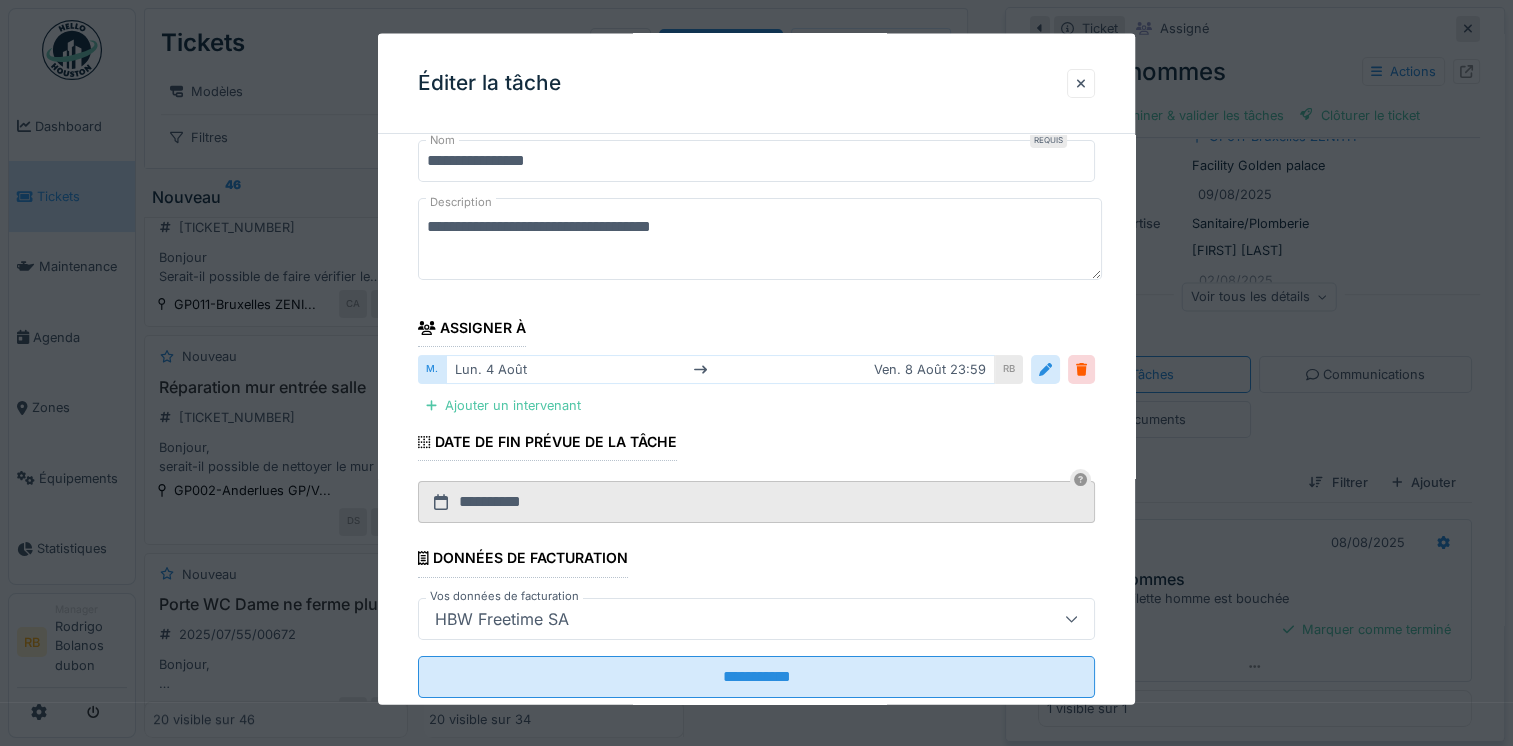 click on "lun. 4 août   ven. 8 août   23:59" at bounding box center (720, 369) 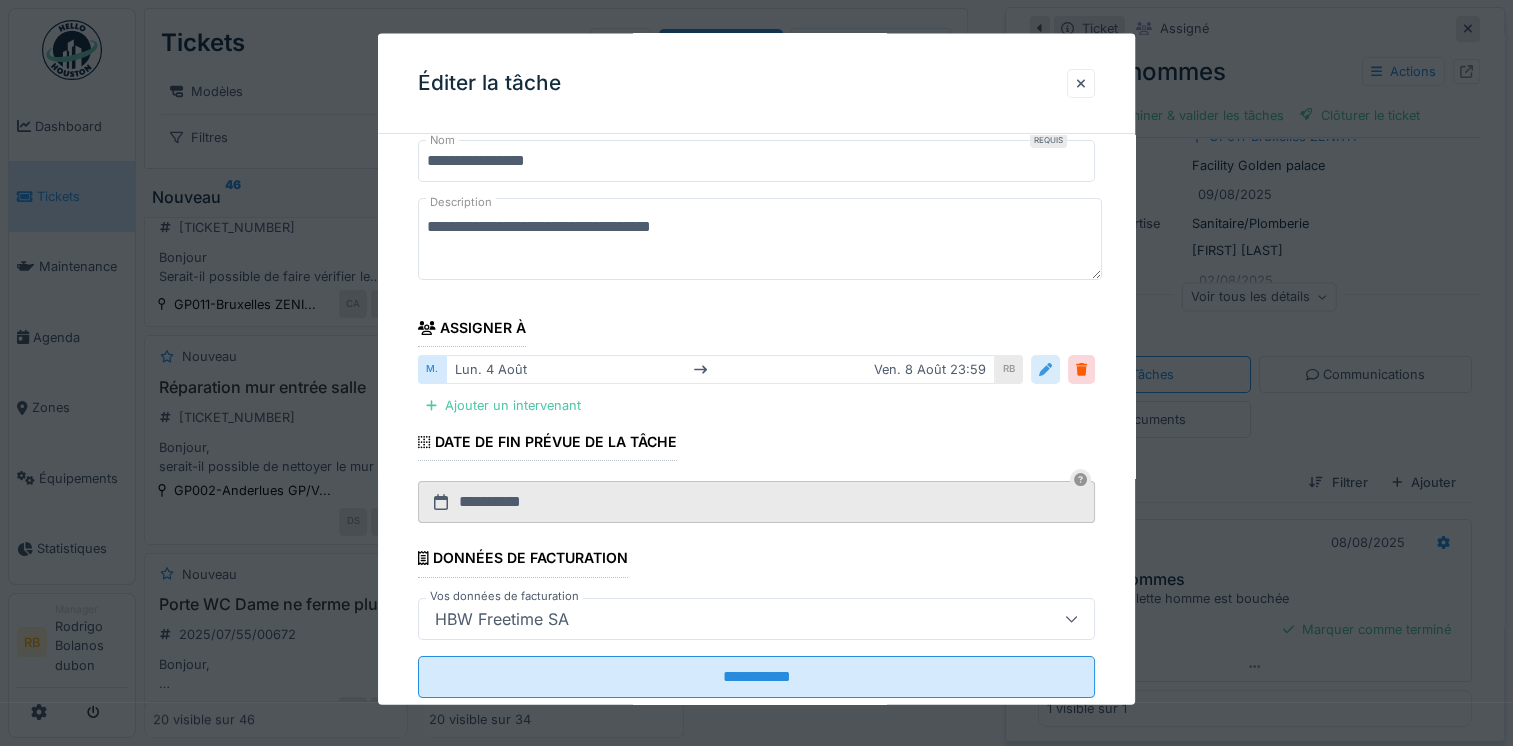 click at bounding box center (1045, 369) 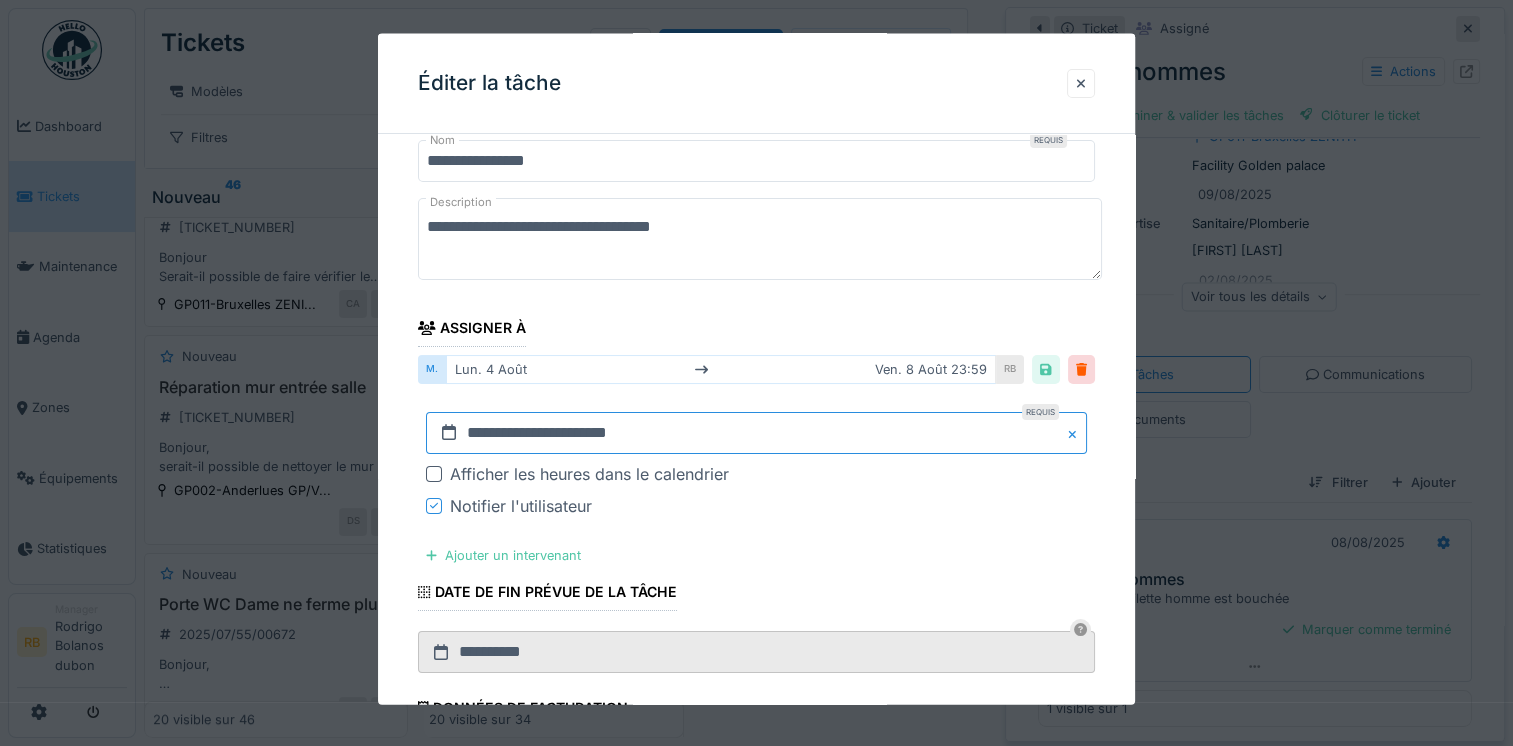 click on "**********" at bounding box center [756, 433] 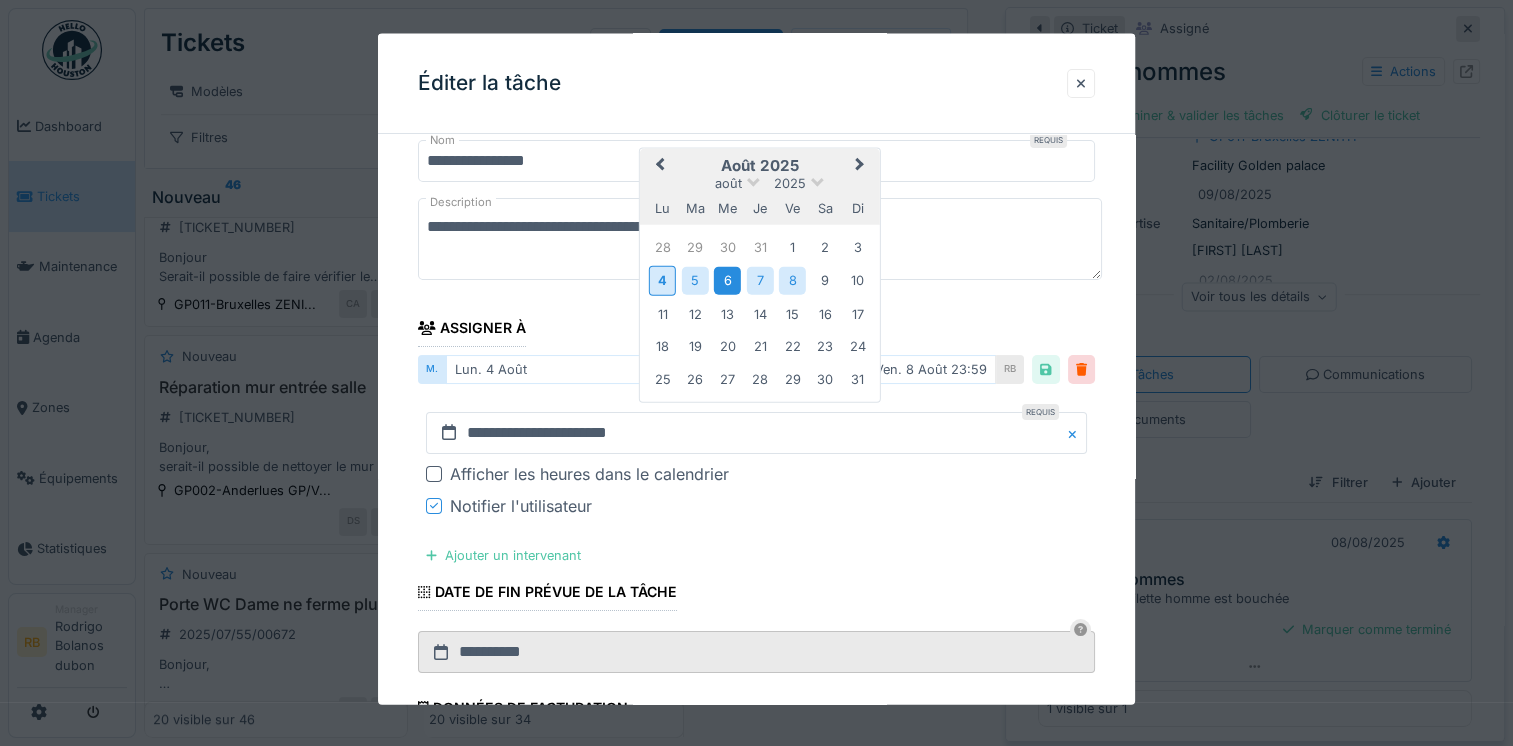 click on "6" at bounding box center (727, 279) 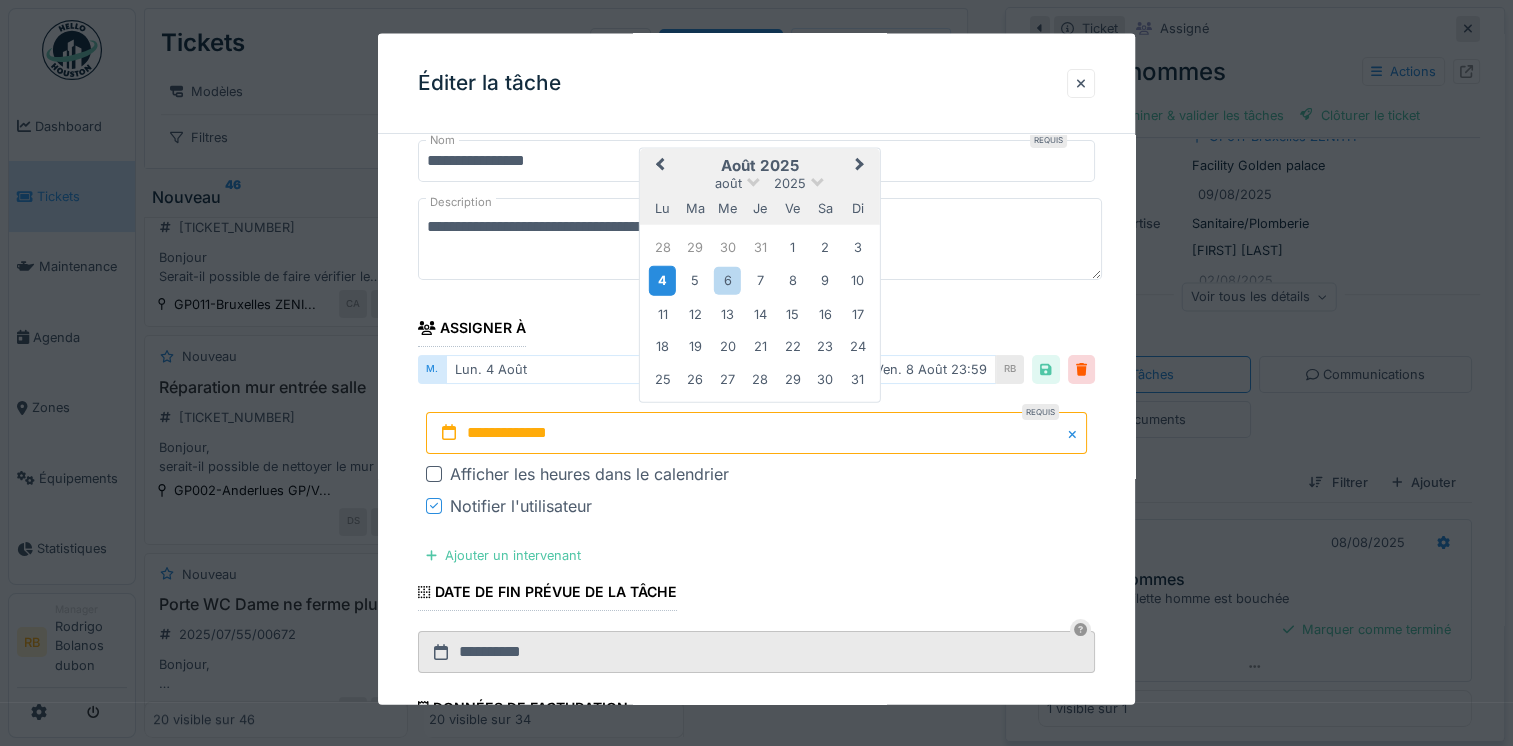 click on "4" at bounding box center (662, 279) 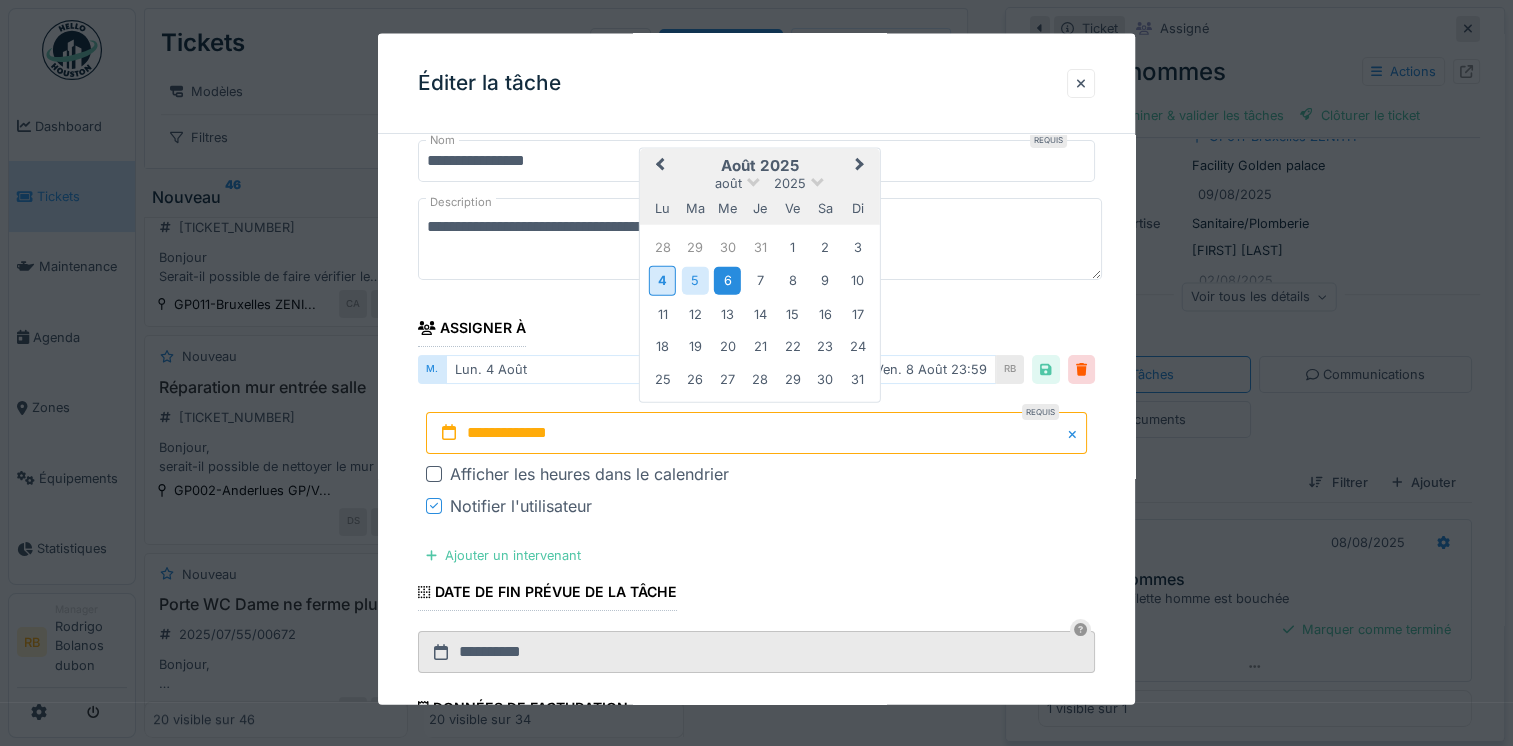 click on "6" at bounding box center [727, 279] 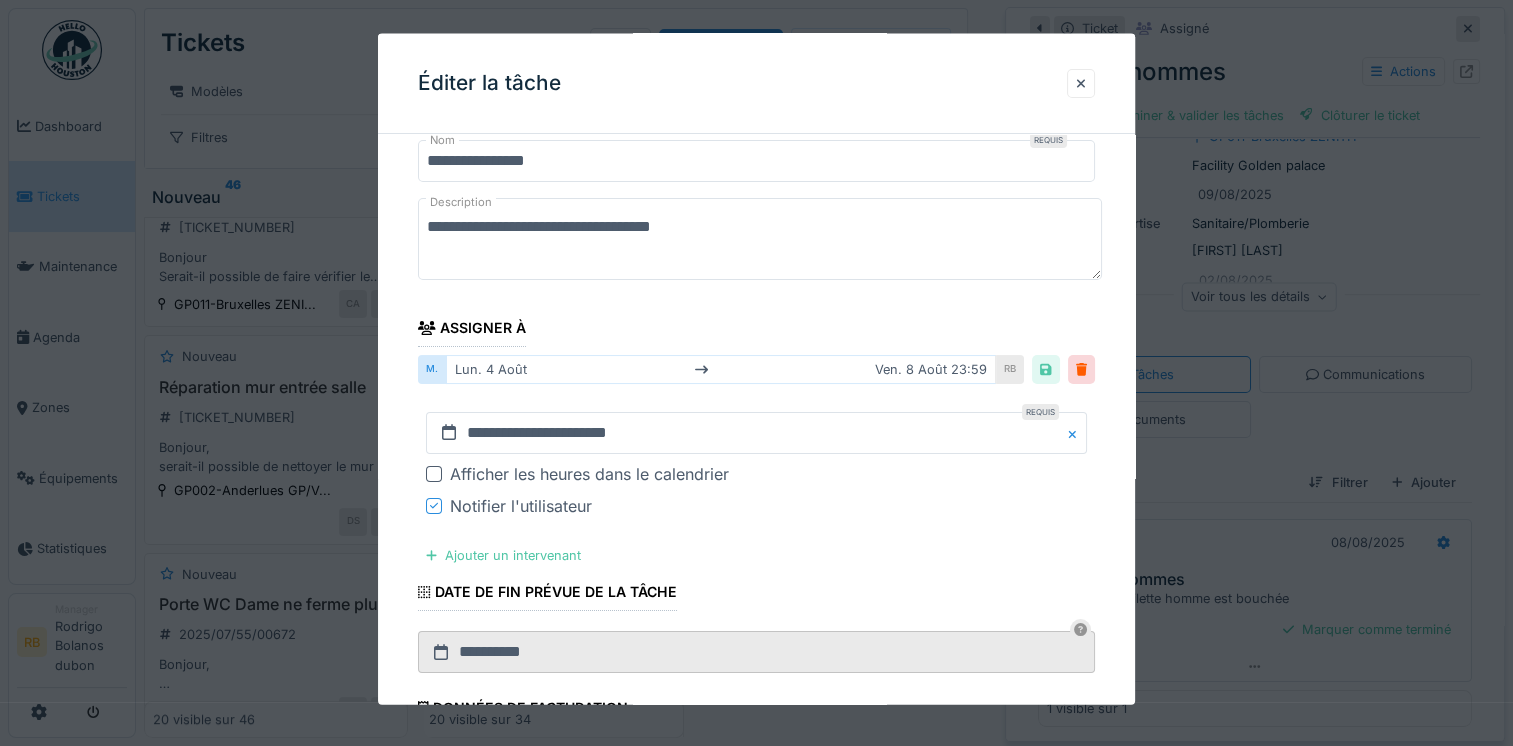 scroll, scrollTop: 258, scrollLeft: 0, axis: vertical 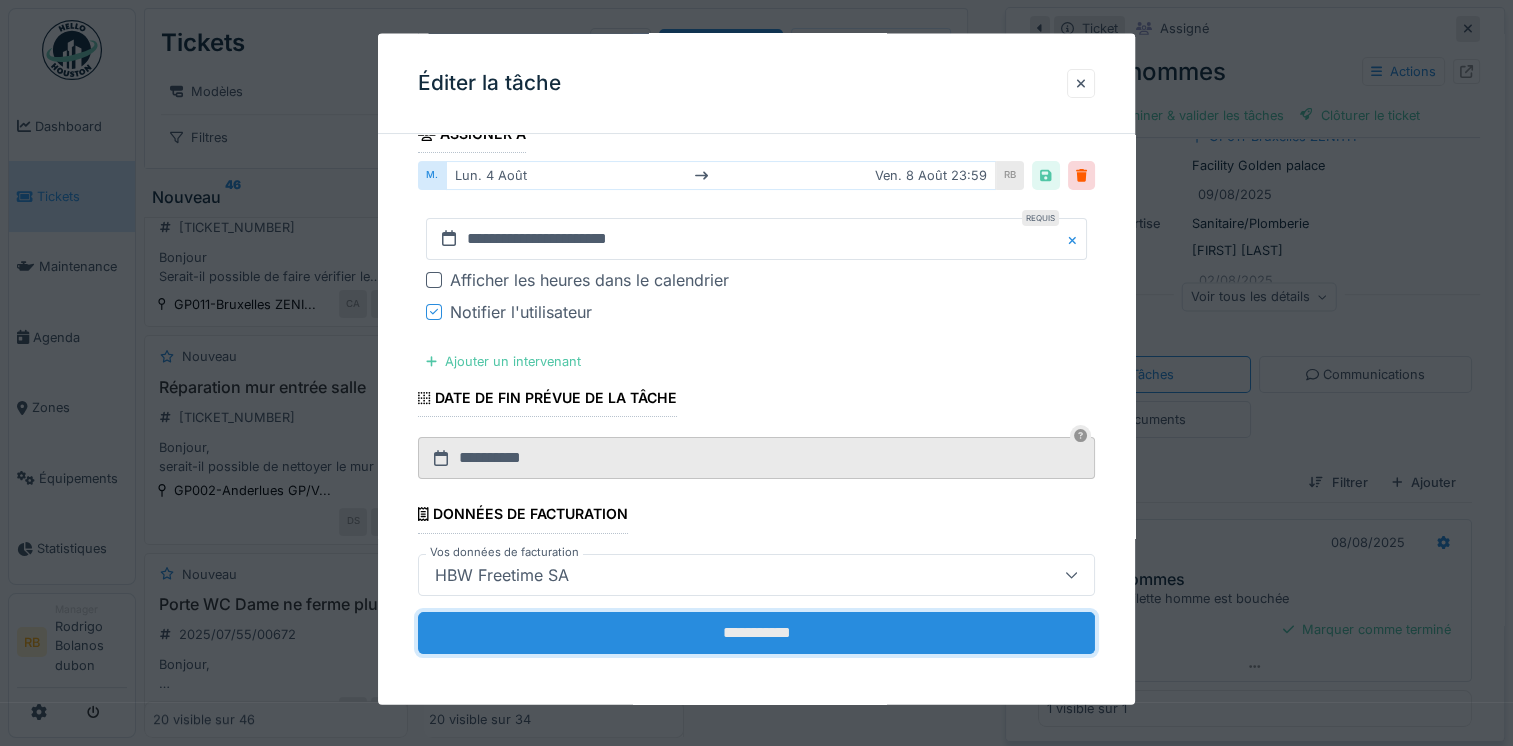 click on "**********" at bounding box center [756, 632] 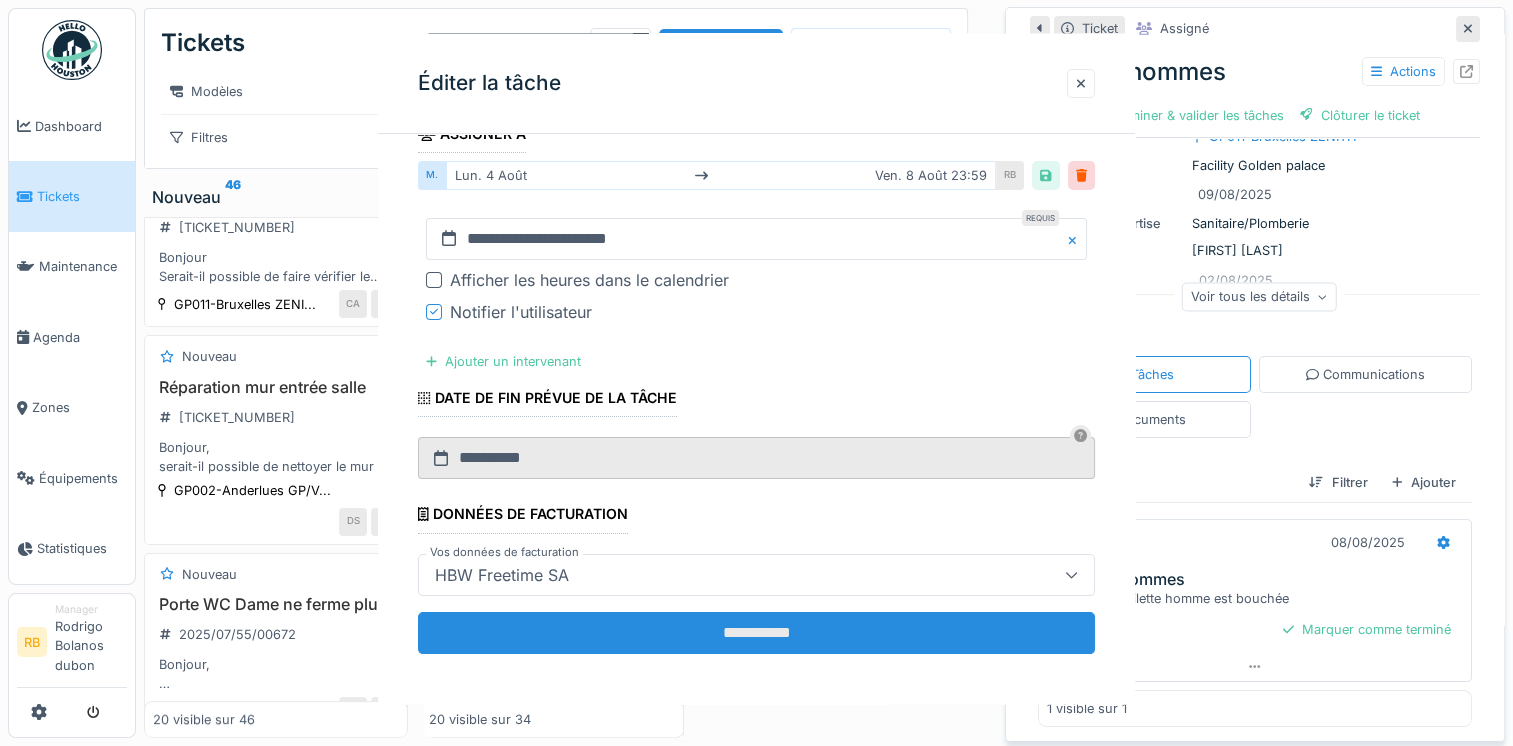 scroll, scrollTop: 0, scrollLeft: 0, axis: both 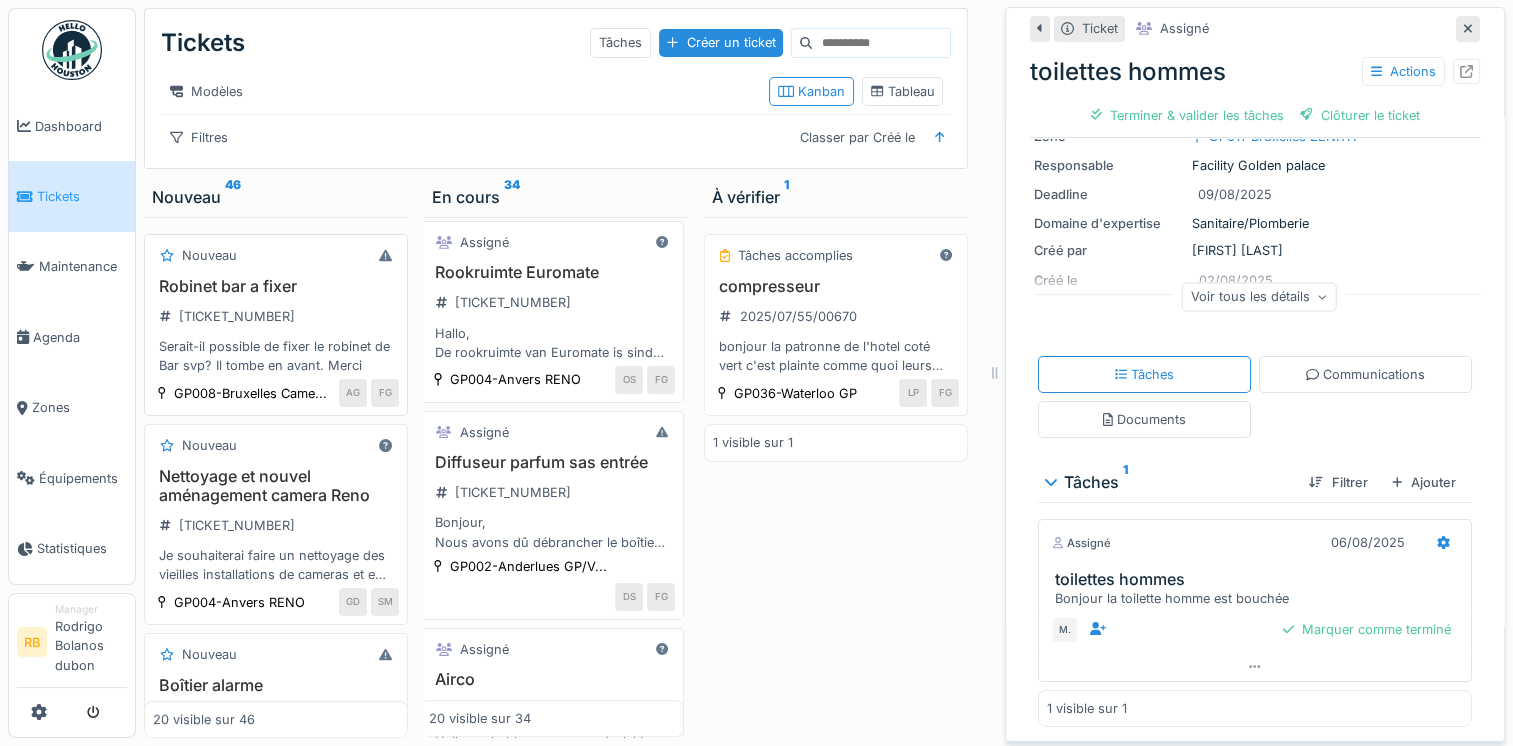 click on "Robinet bar a fixer" at bounding box center (276, 286) 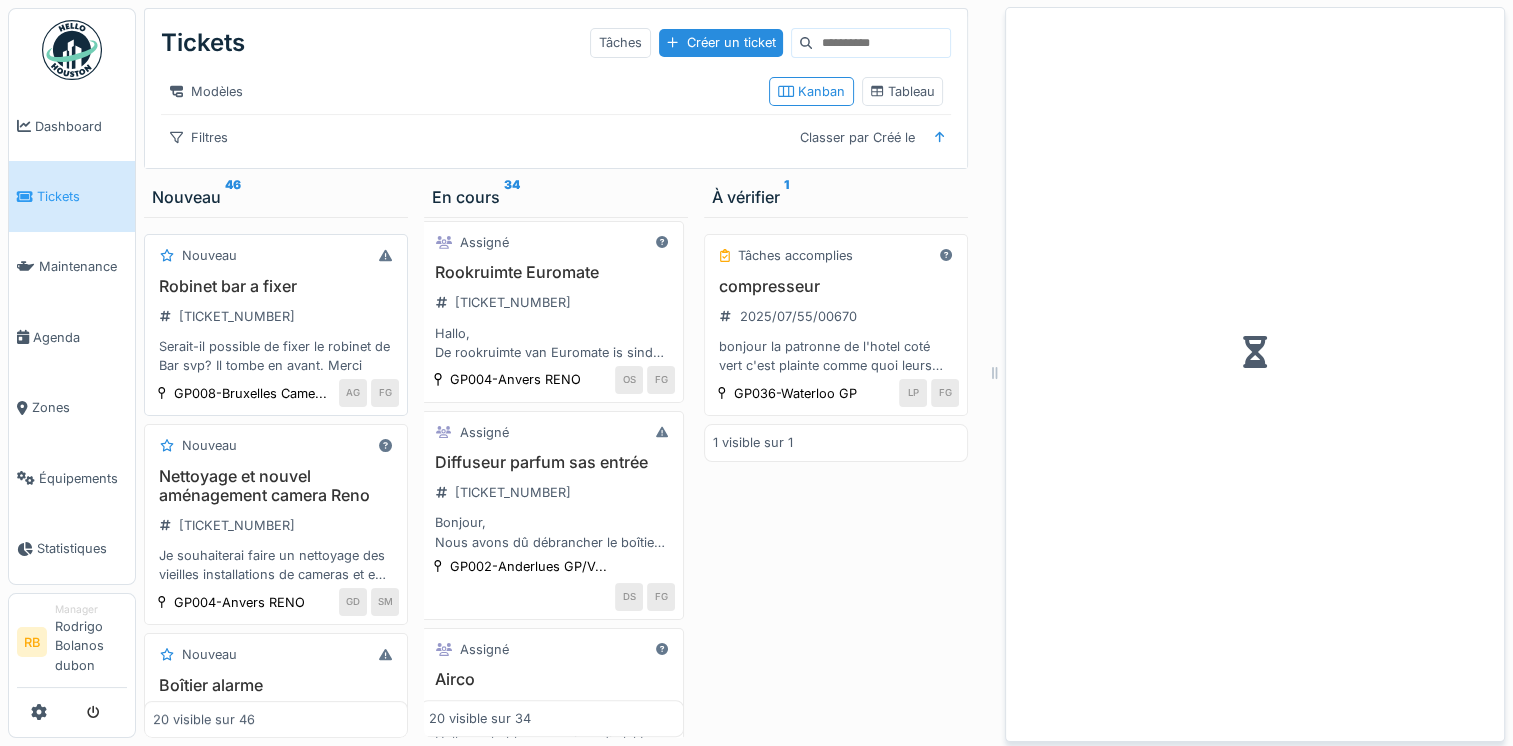 scroll, scrollTop: 0, scrollLeft: 0, axis: both 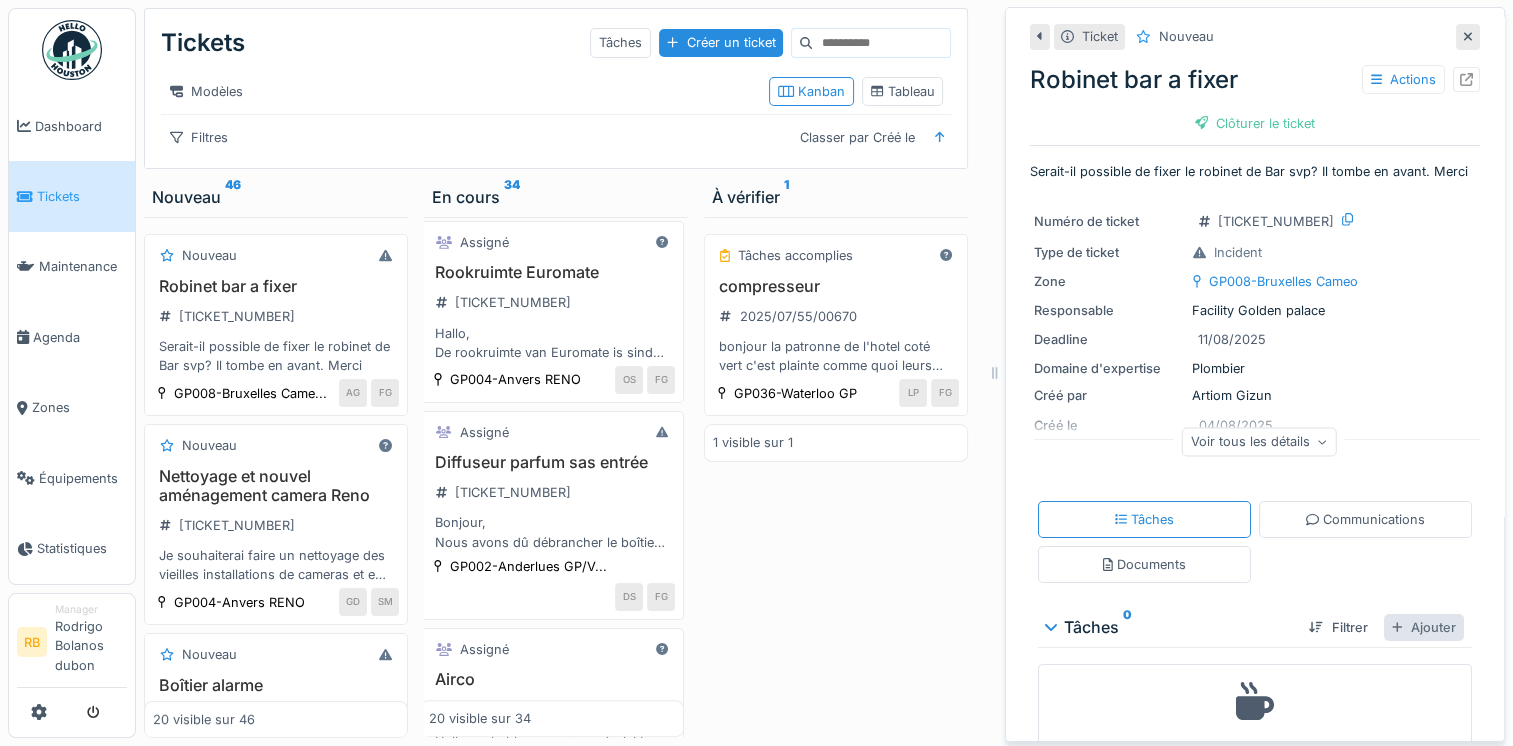 click on "Ajouter" at bounding box center (1424, 627) 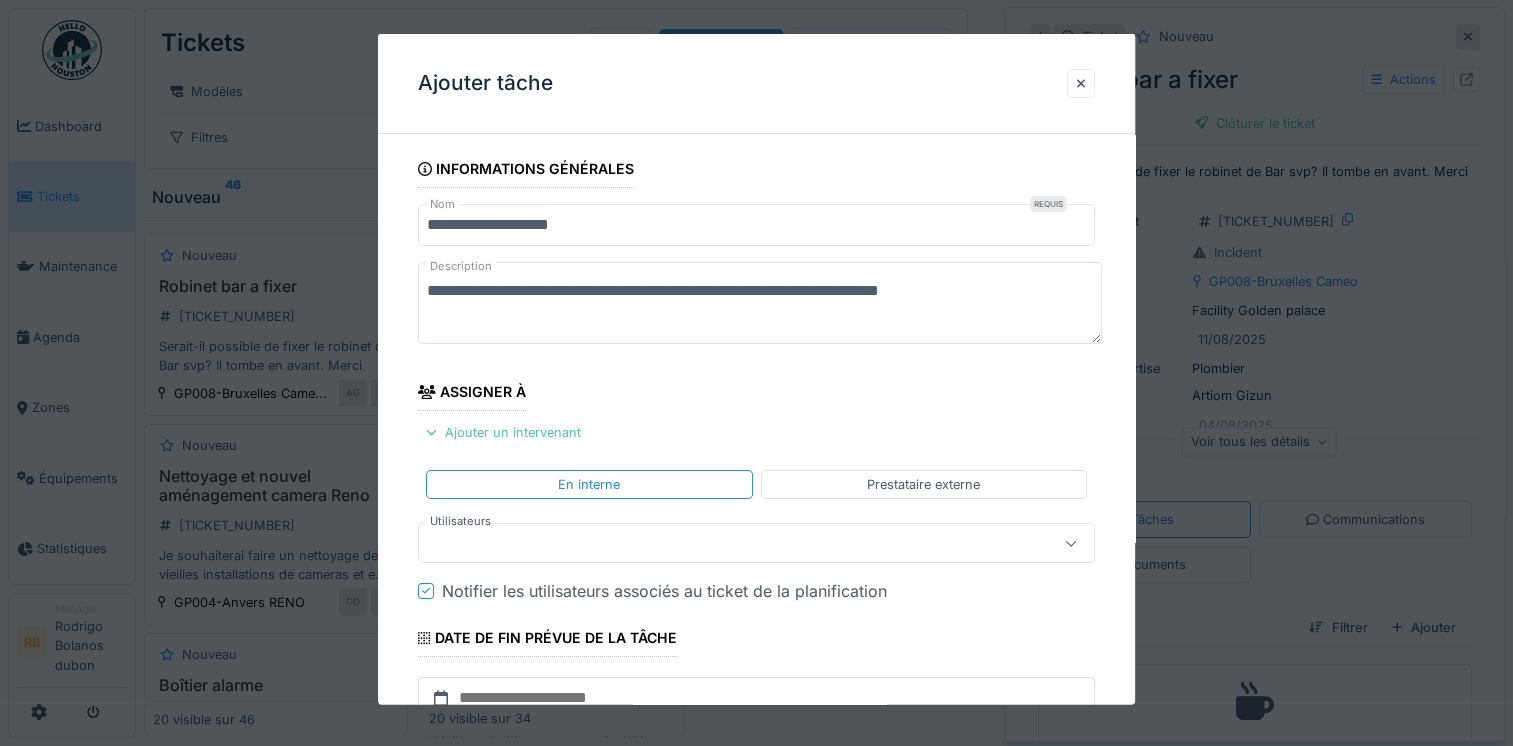 click at bounding box center [722, 543] 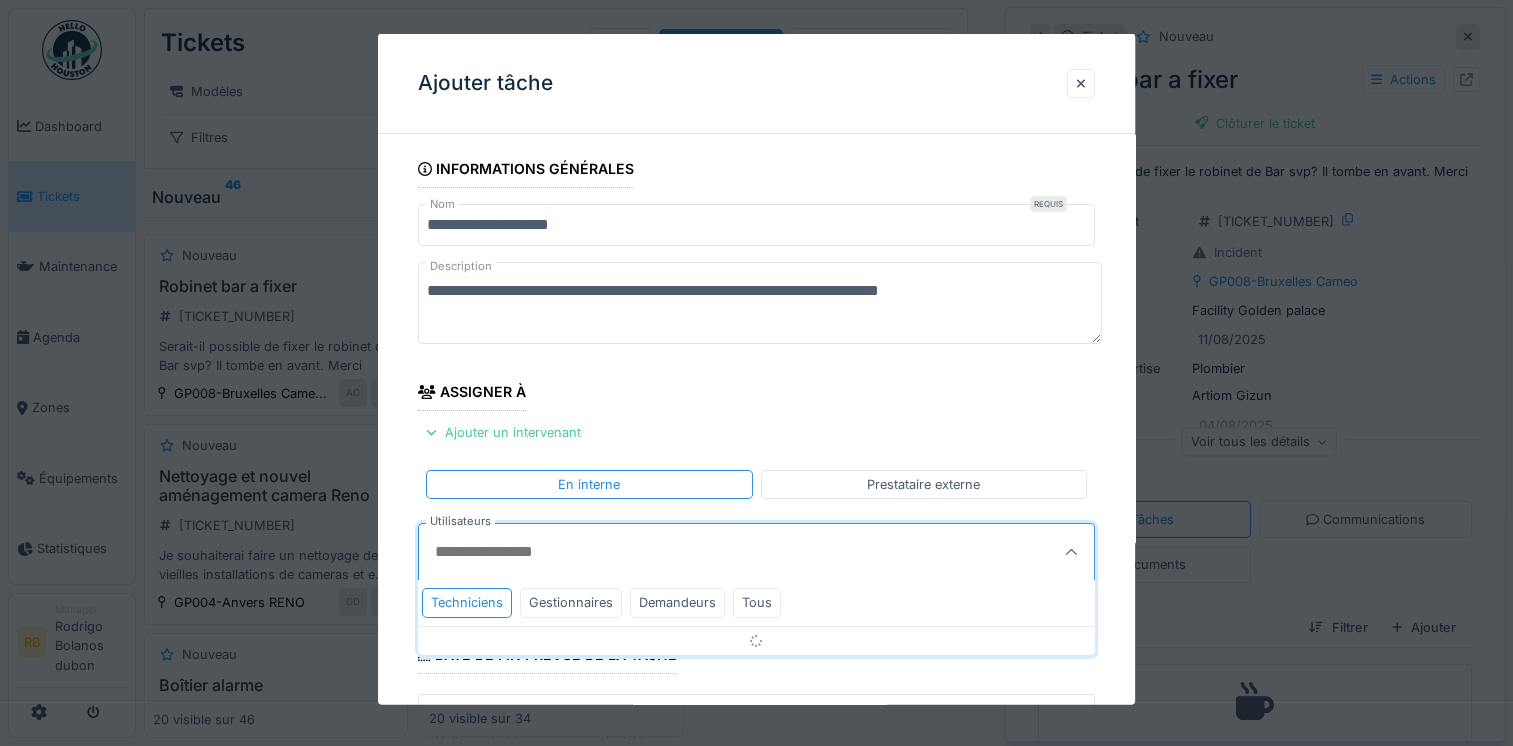 click on "Techniciens Gestionnaires Demandeurs Tous" at bounding box center (756, 602) 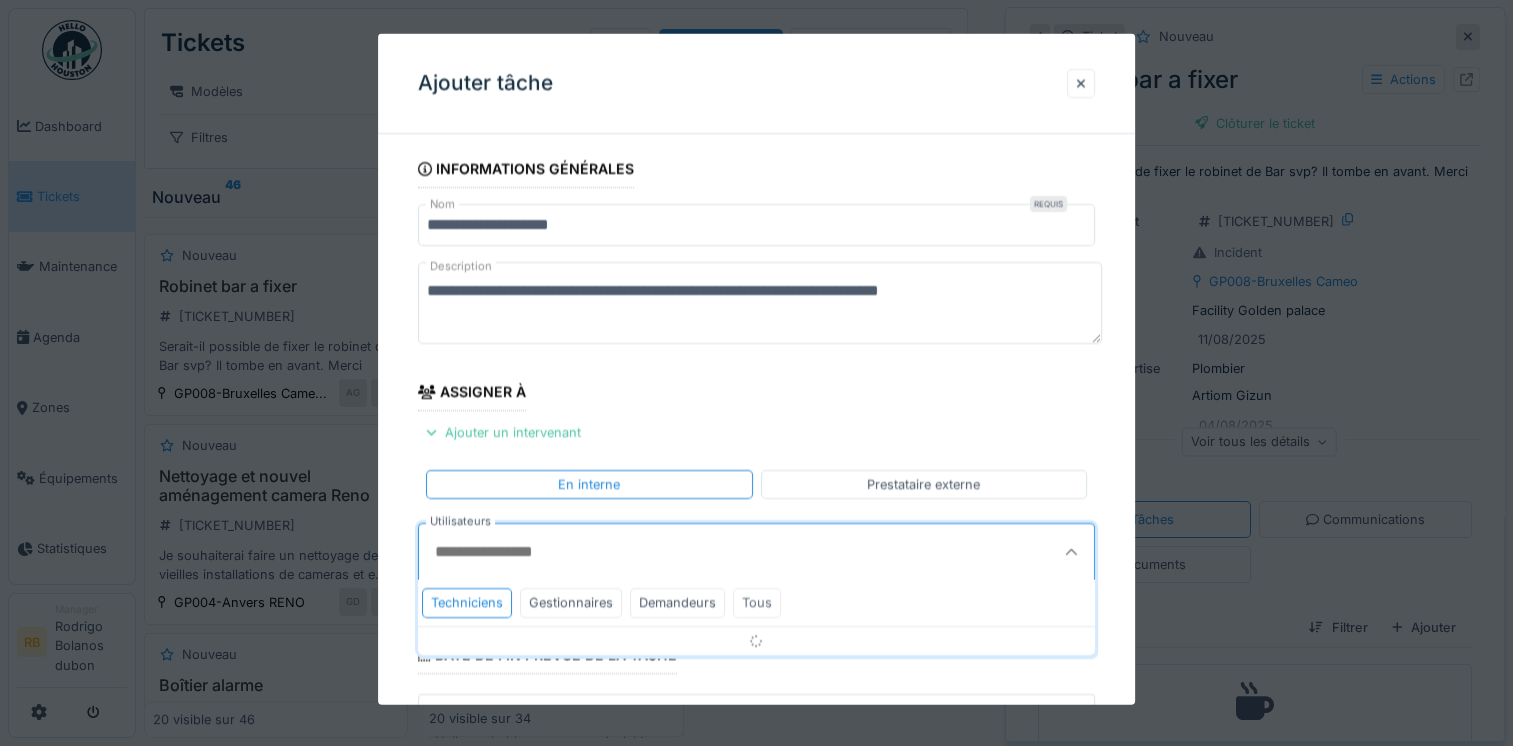 click on "Tous" at bounding box center [757, 602] 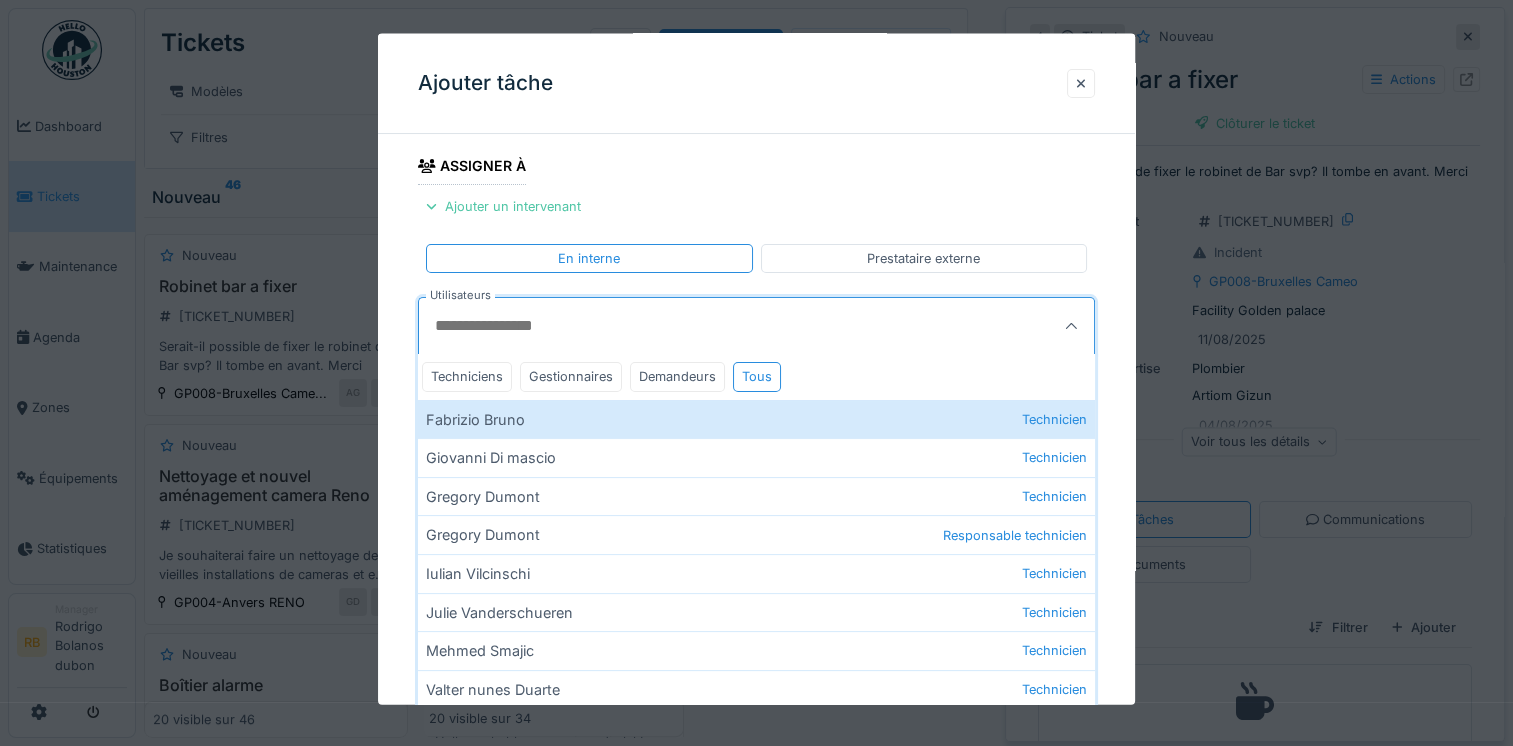 scroll, scrollTop: 231, scrollLeft: 0, axis: vertical 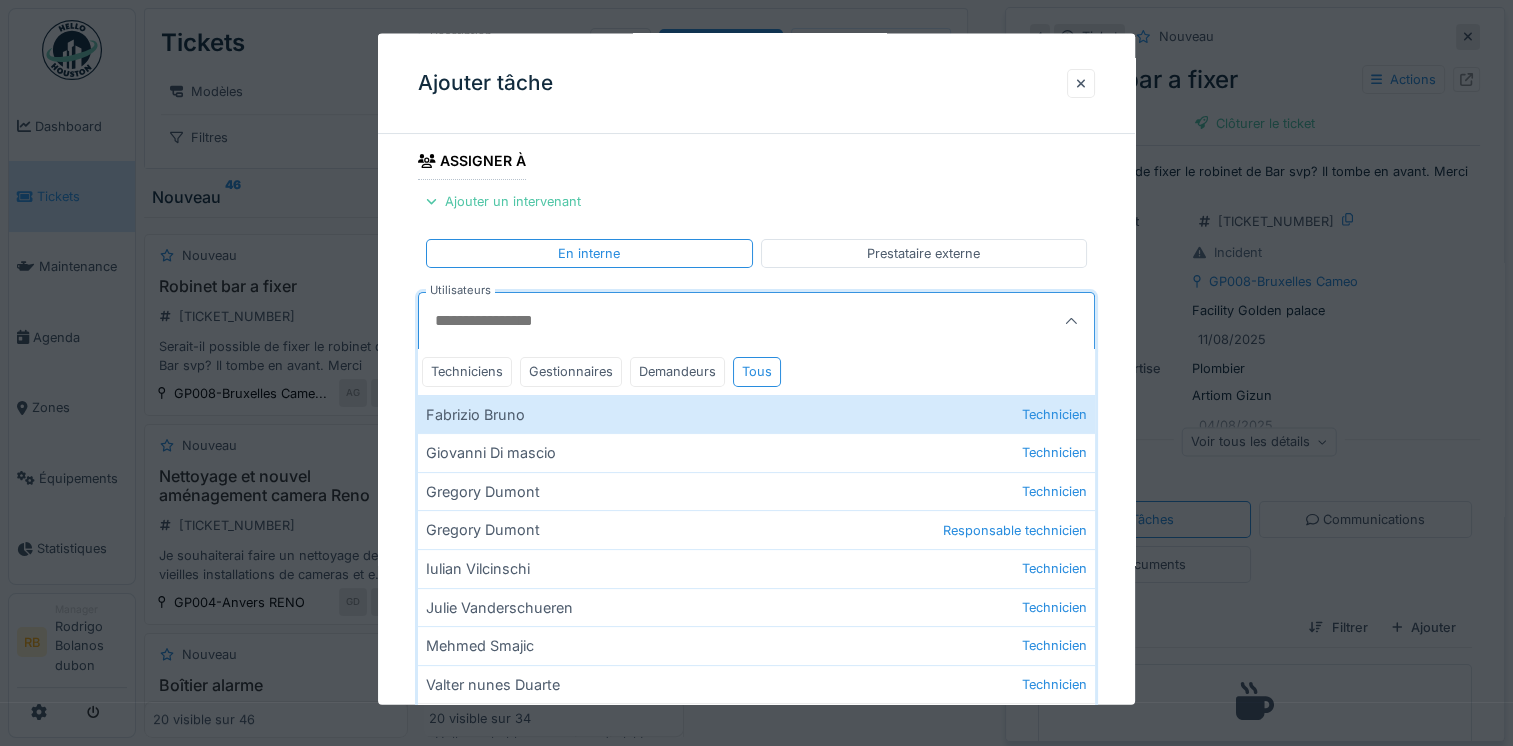 click on "Utilisateurs" at bounding box center (710, 321) 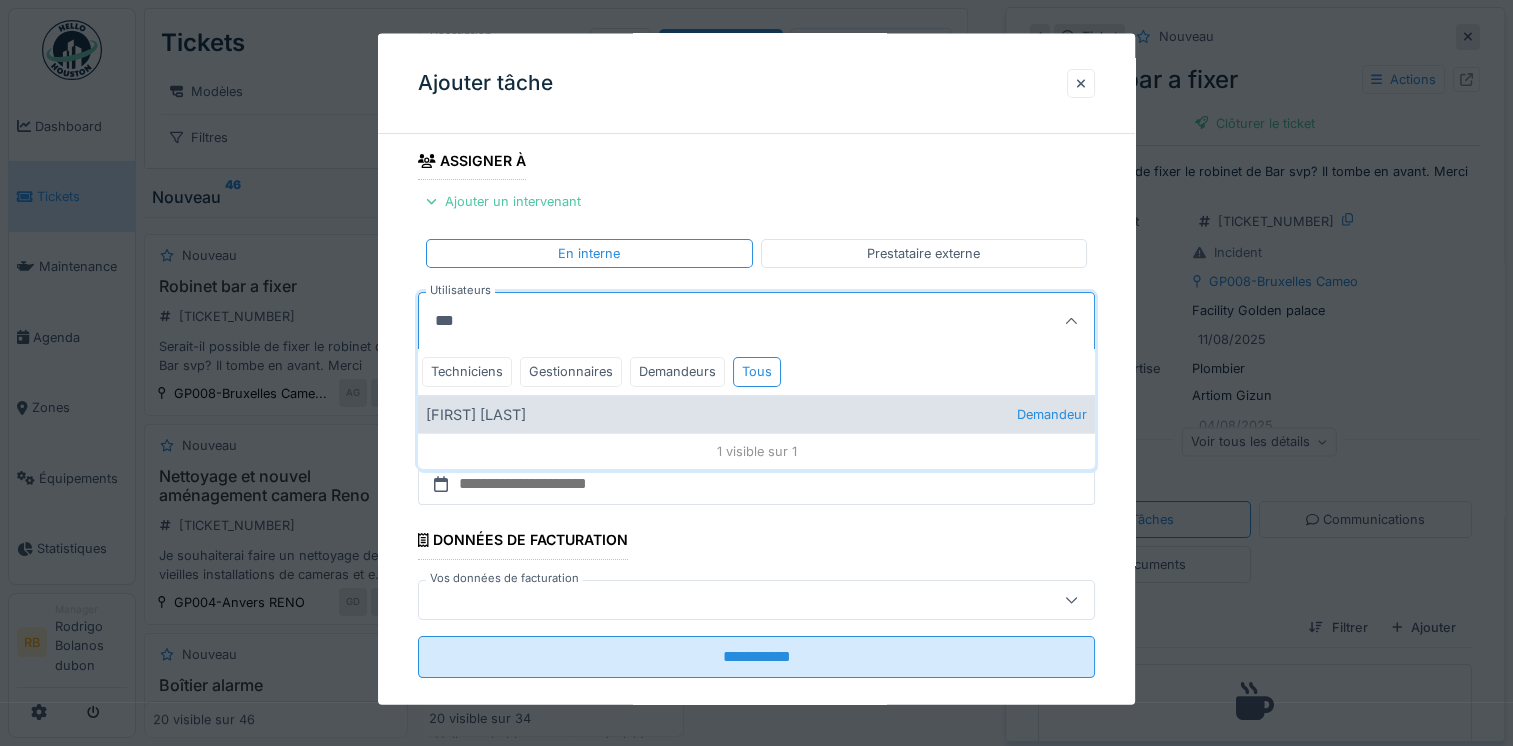 type on "***" 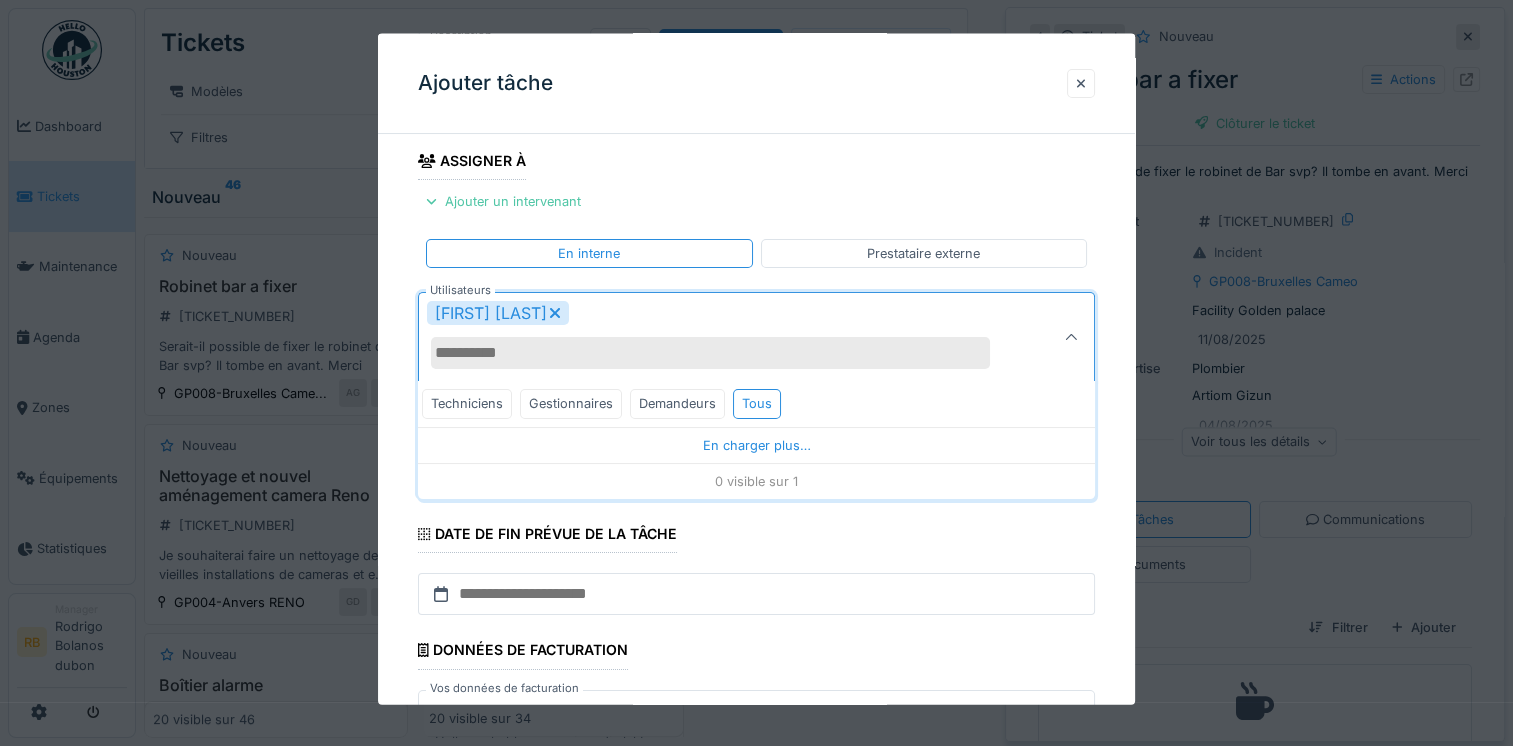 click on "**********" at bounding box center [756, 361] 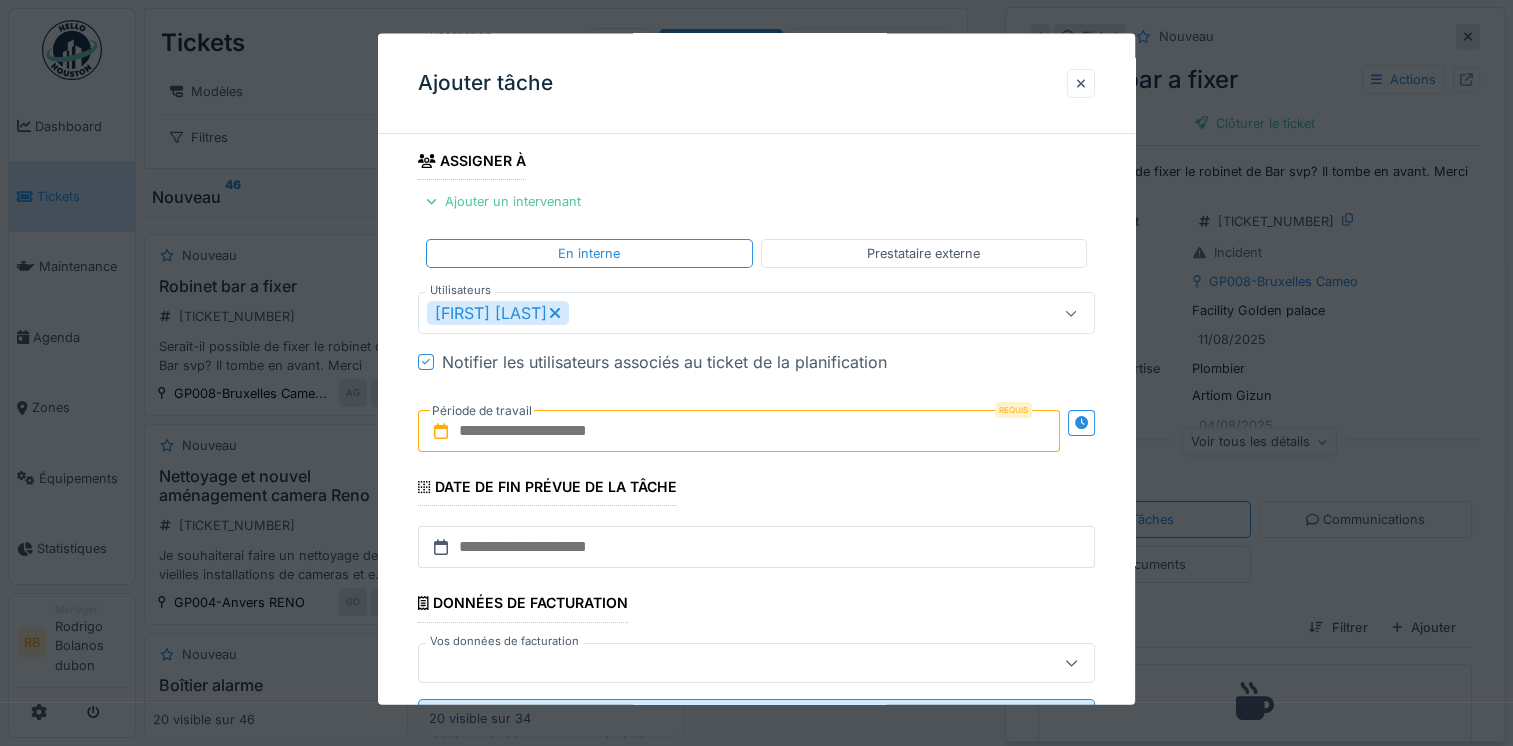 click at bounding box center (739, 431) 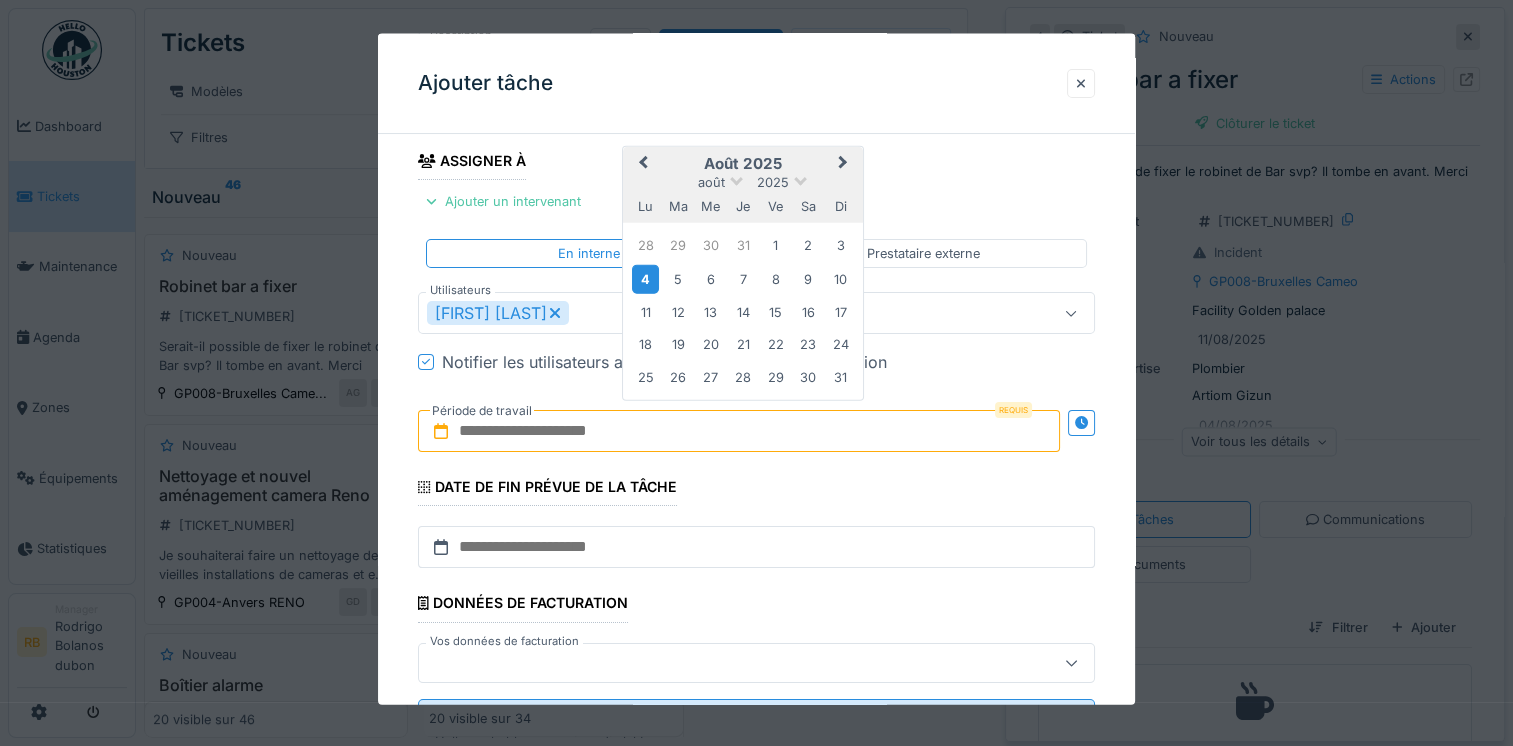 click on "4" at bounding box center [645, 278] 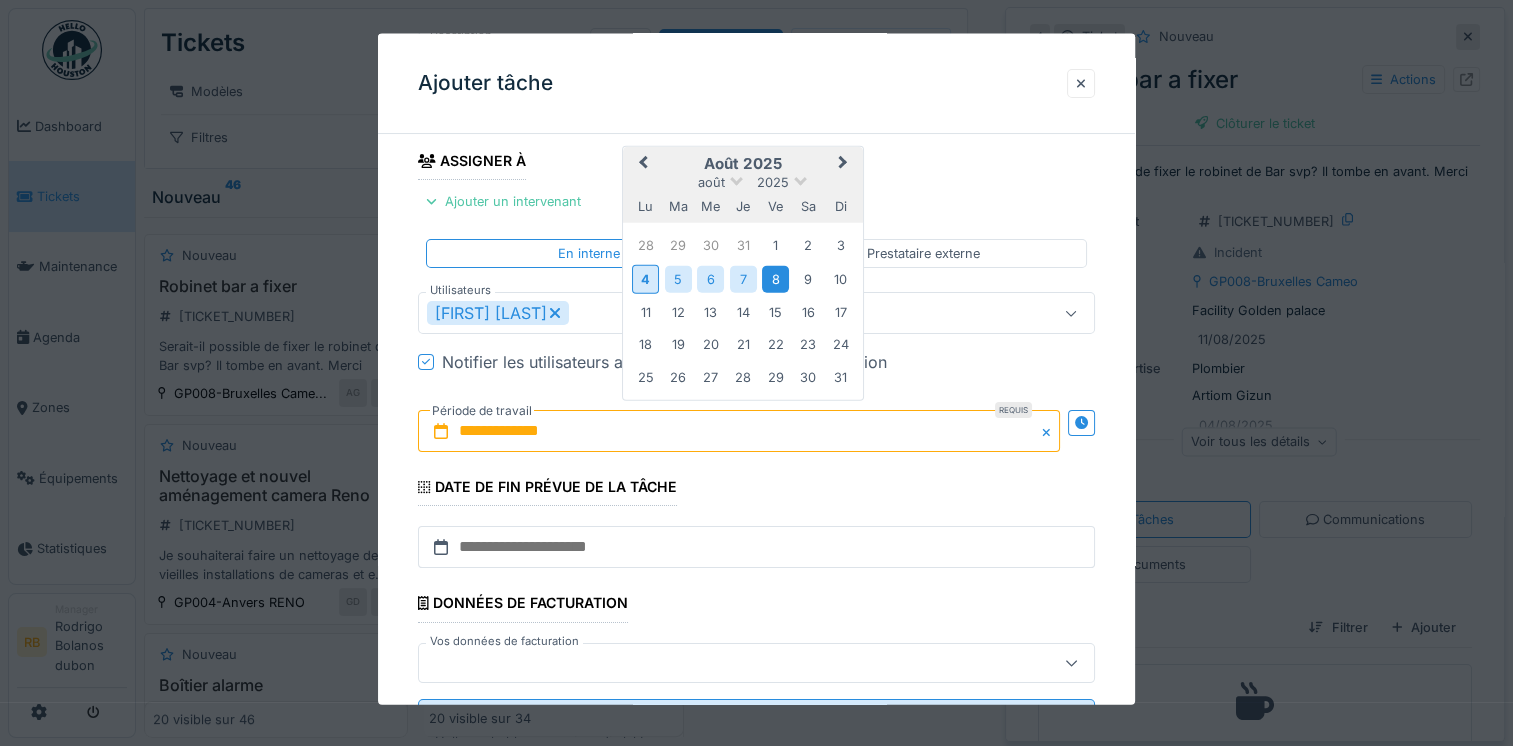 click on "8" at bounding box center [775, 278] 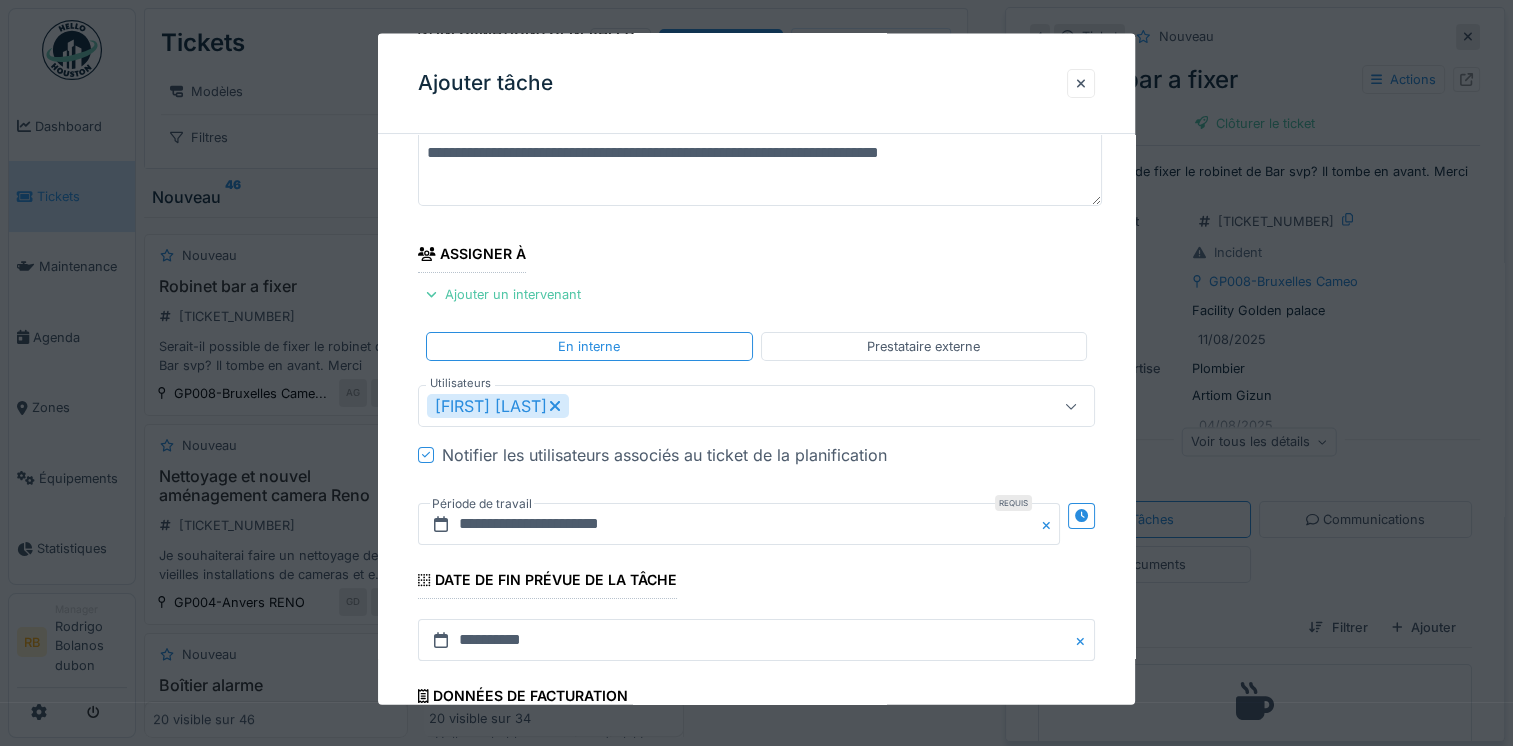 scroll, scrollTop: 318, scrollLeft: 0, axis: vertical 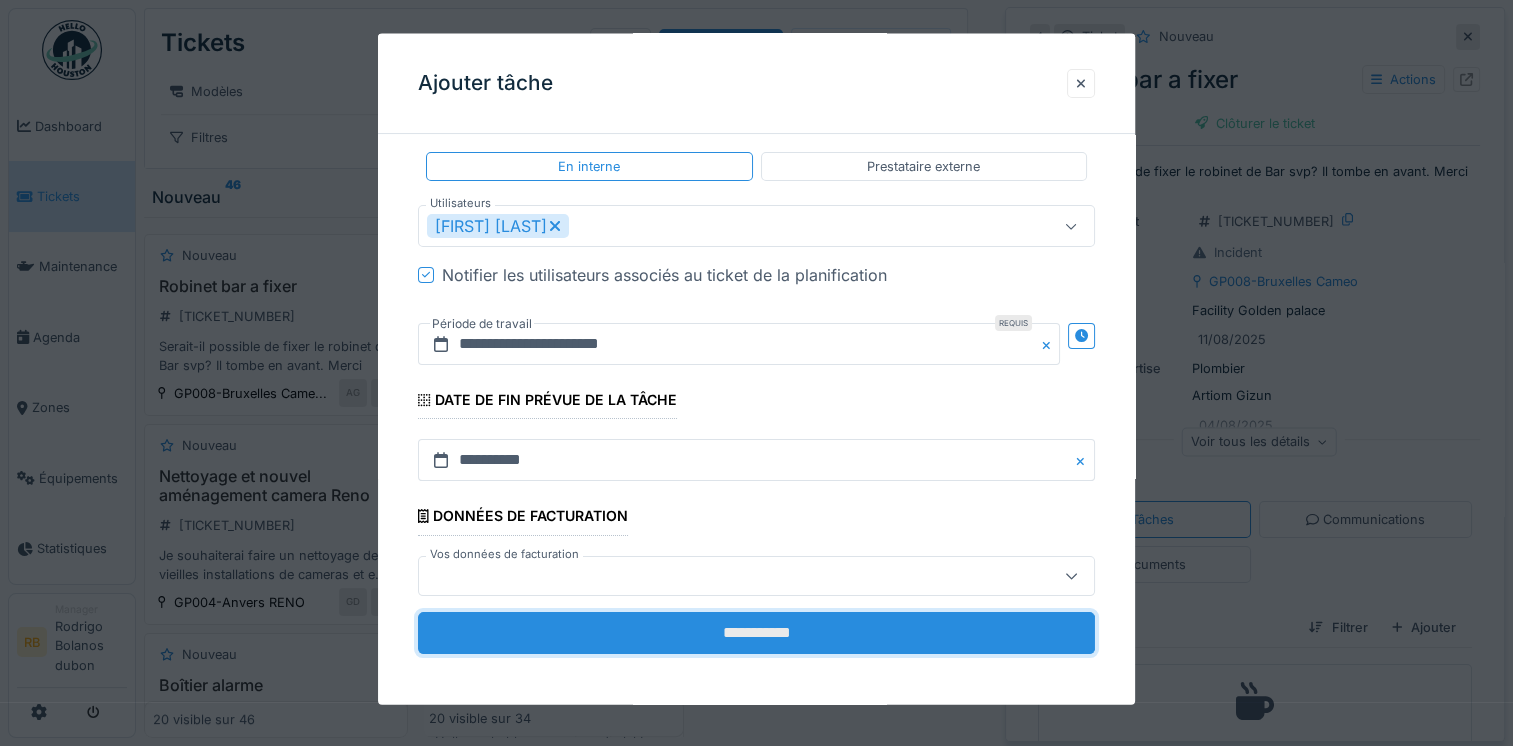 click on "**********" at bounding box center (756, 632) 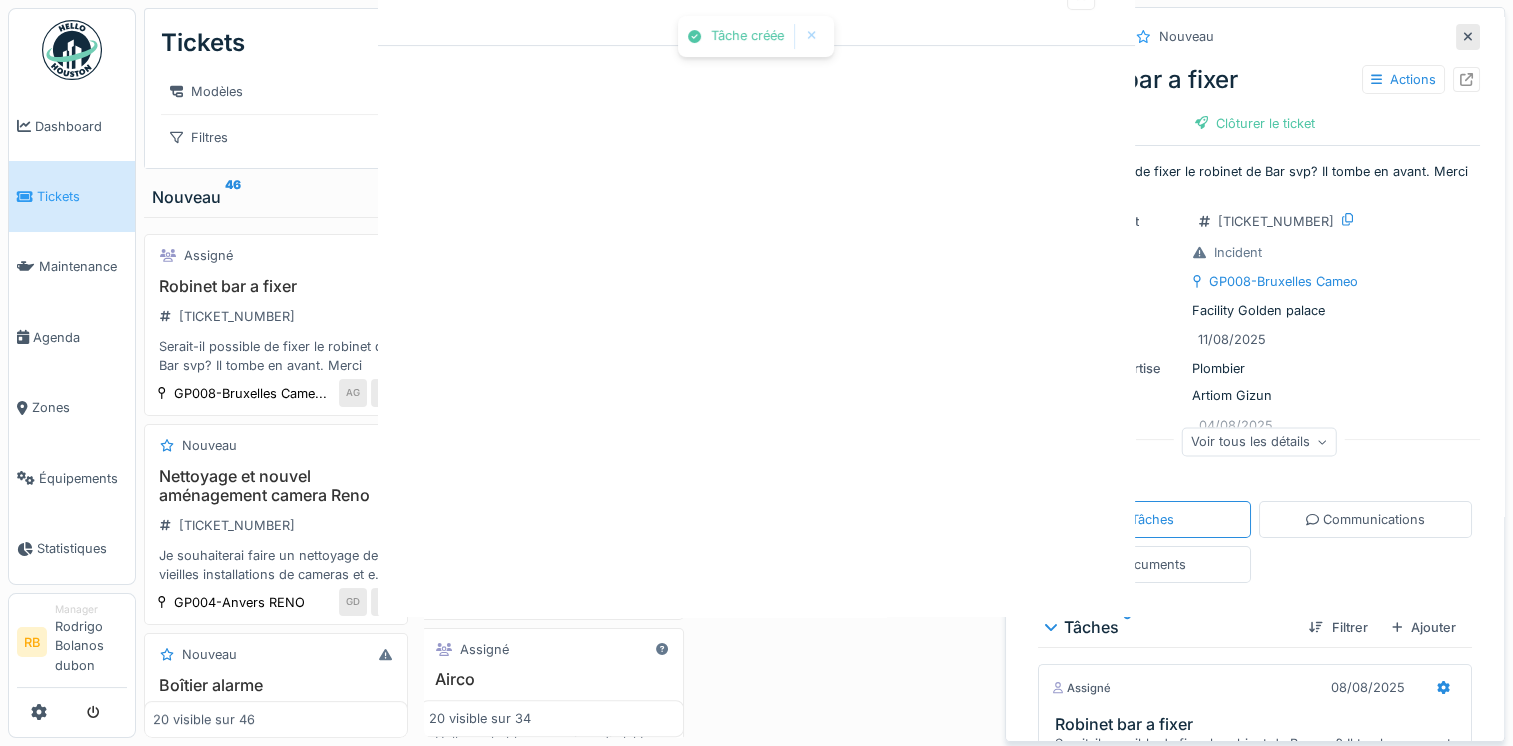 scroll, scrollTop: 0, scrollLeft: 0, axis: both 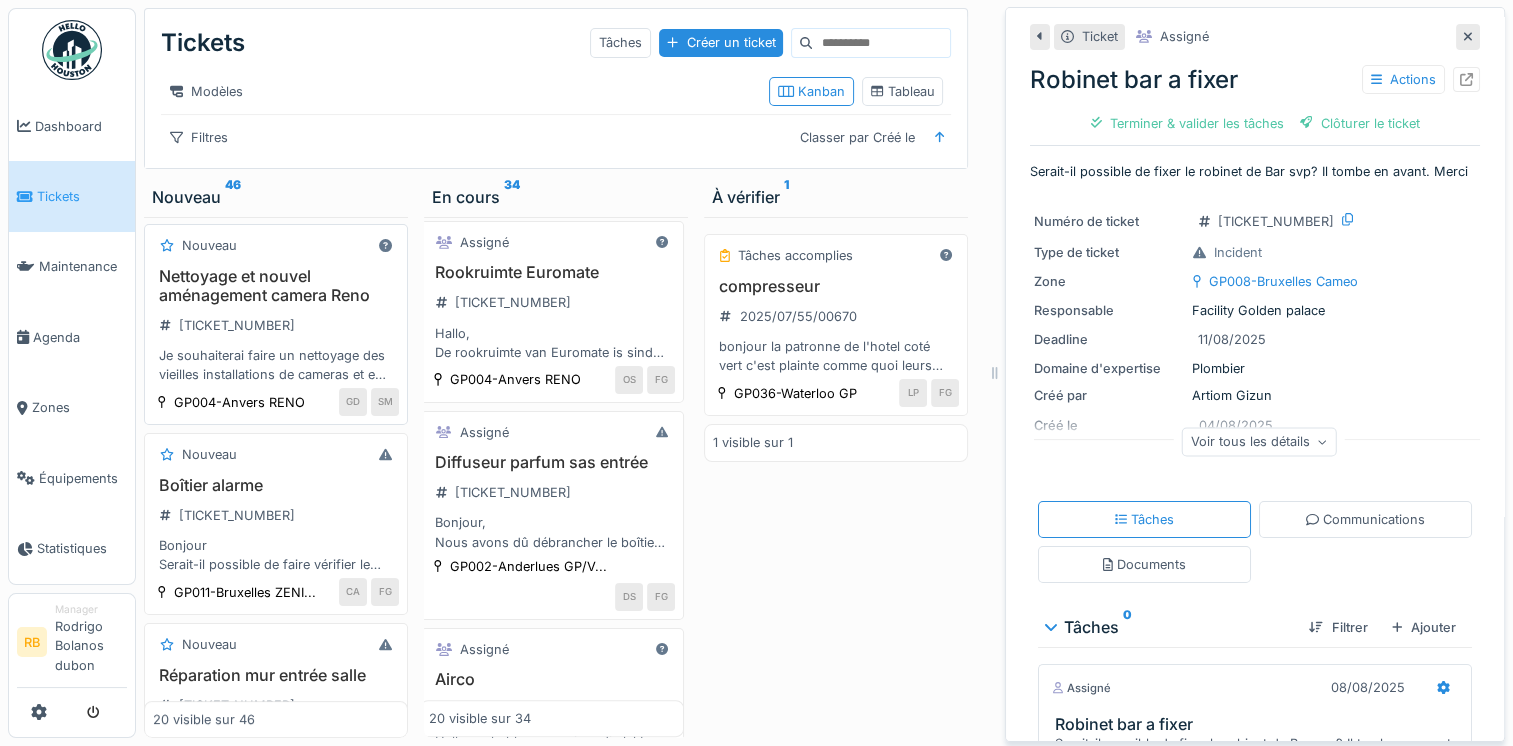 click on "Nettoyage et nouvel aménagement camera Reno 2025/08/55/00698 Je souhaiterai faire un nettoyage des vieilles installations de cameras et en rajouter ou déplacer. Estimation du temps de travail, 2 journées. Je dois être présent. Merci" at bounding box center (276, 326) 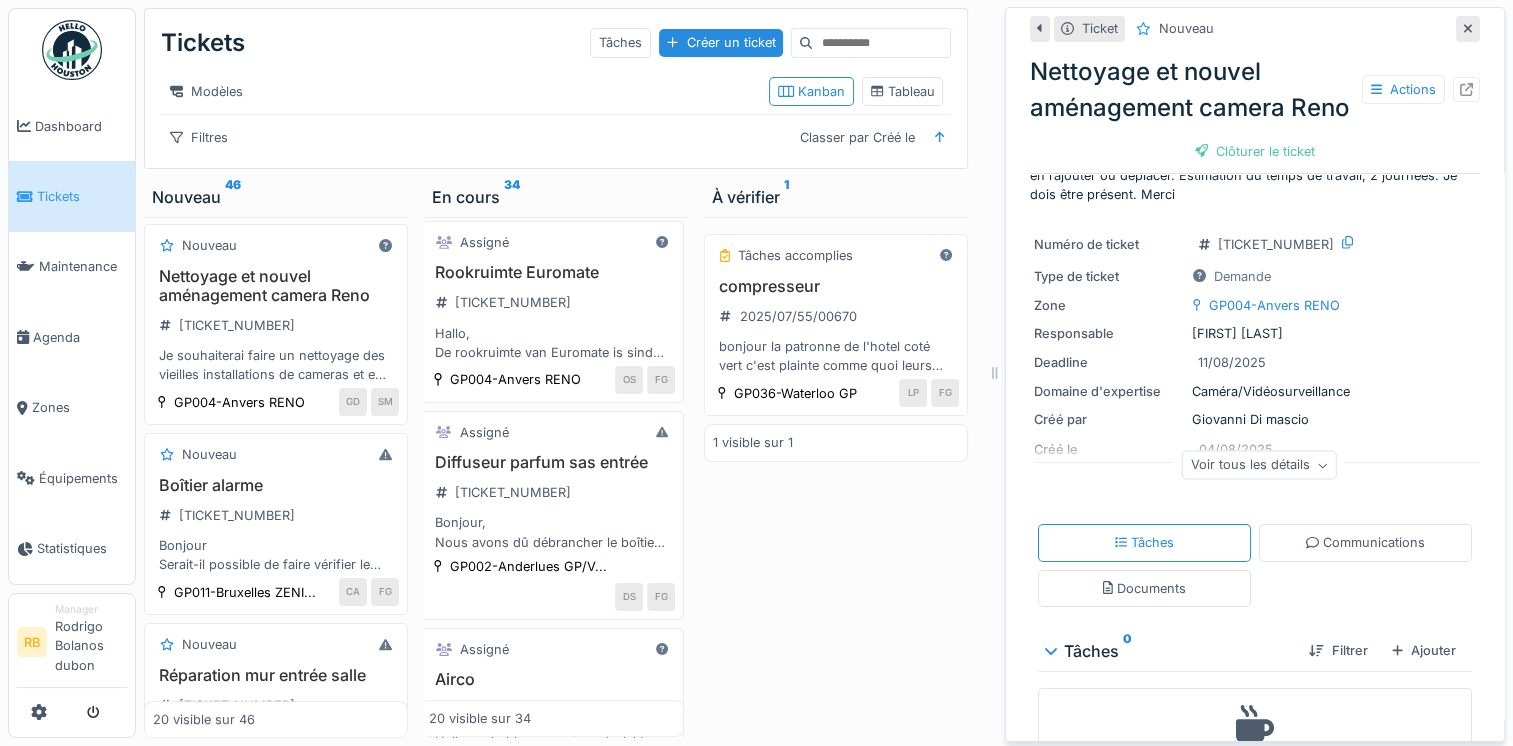 scroll, scrollTop: 54, scrollLeft: 0, axis: vertical 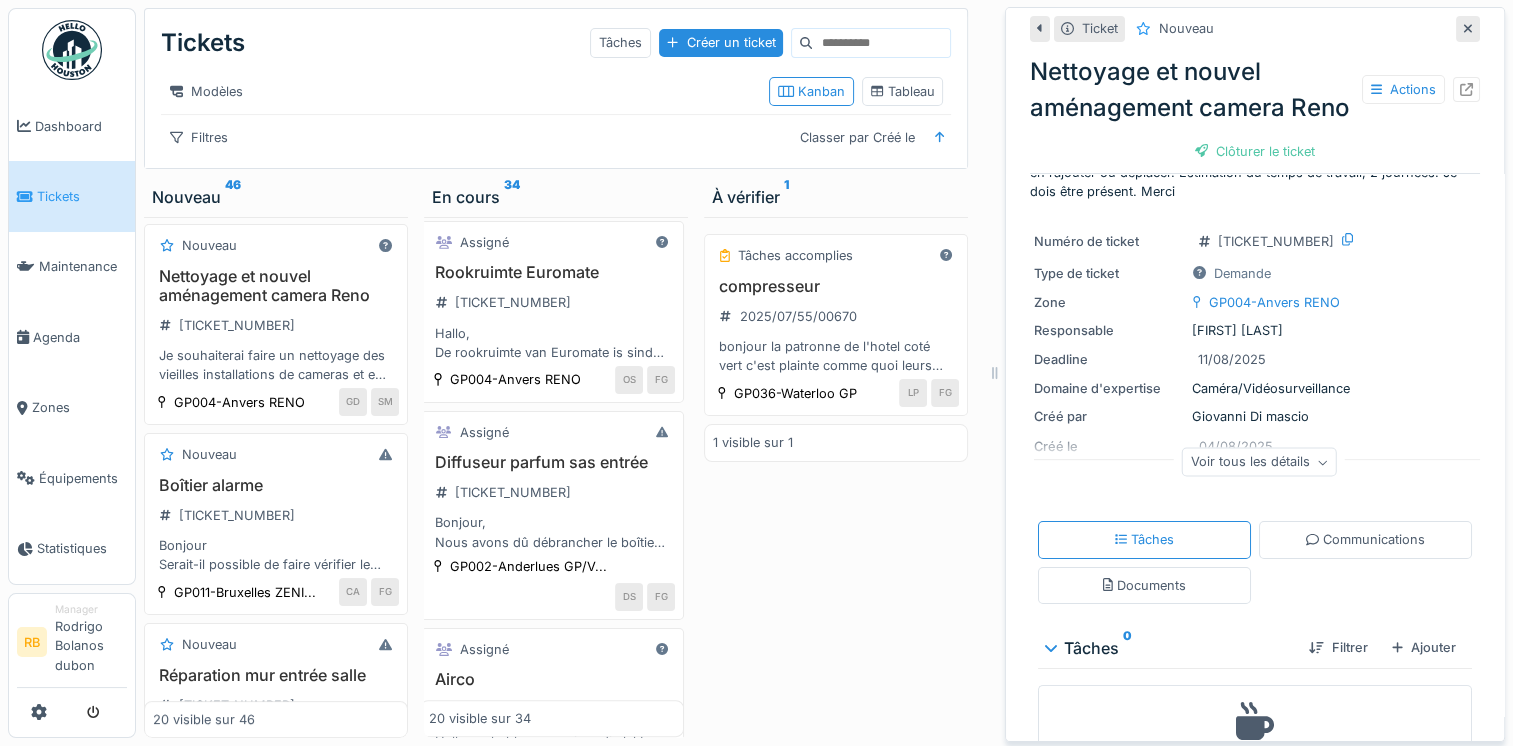 click on "Voir tous les détails" at bounding box center [1259, 462] 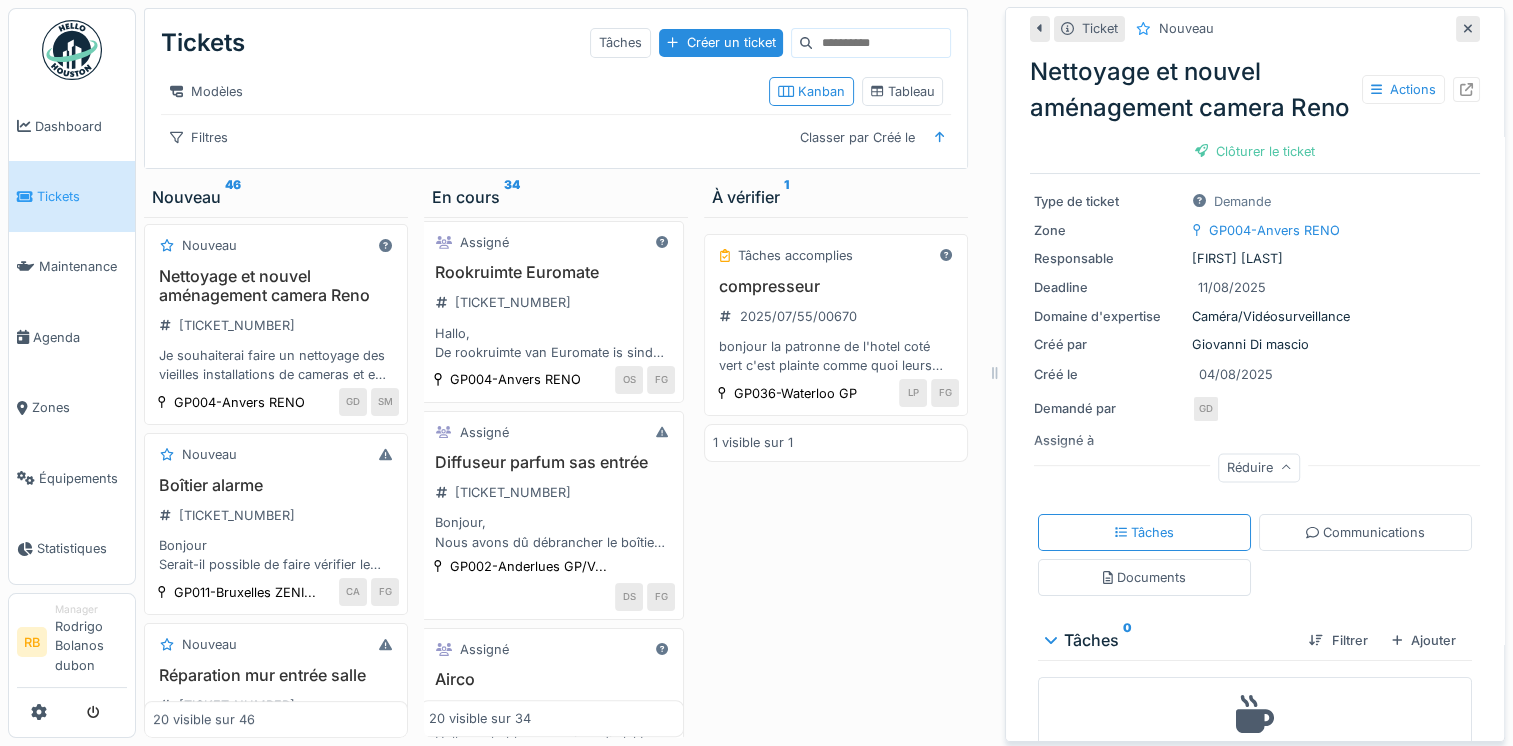 scroll, scrollTop: 0, scrollLeft: 0, axis: both 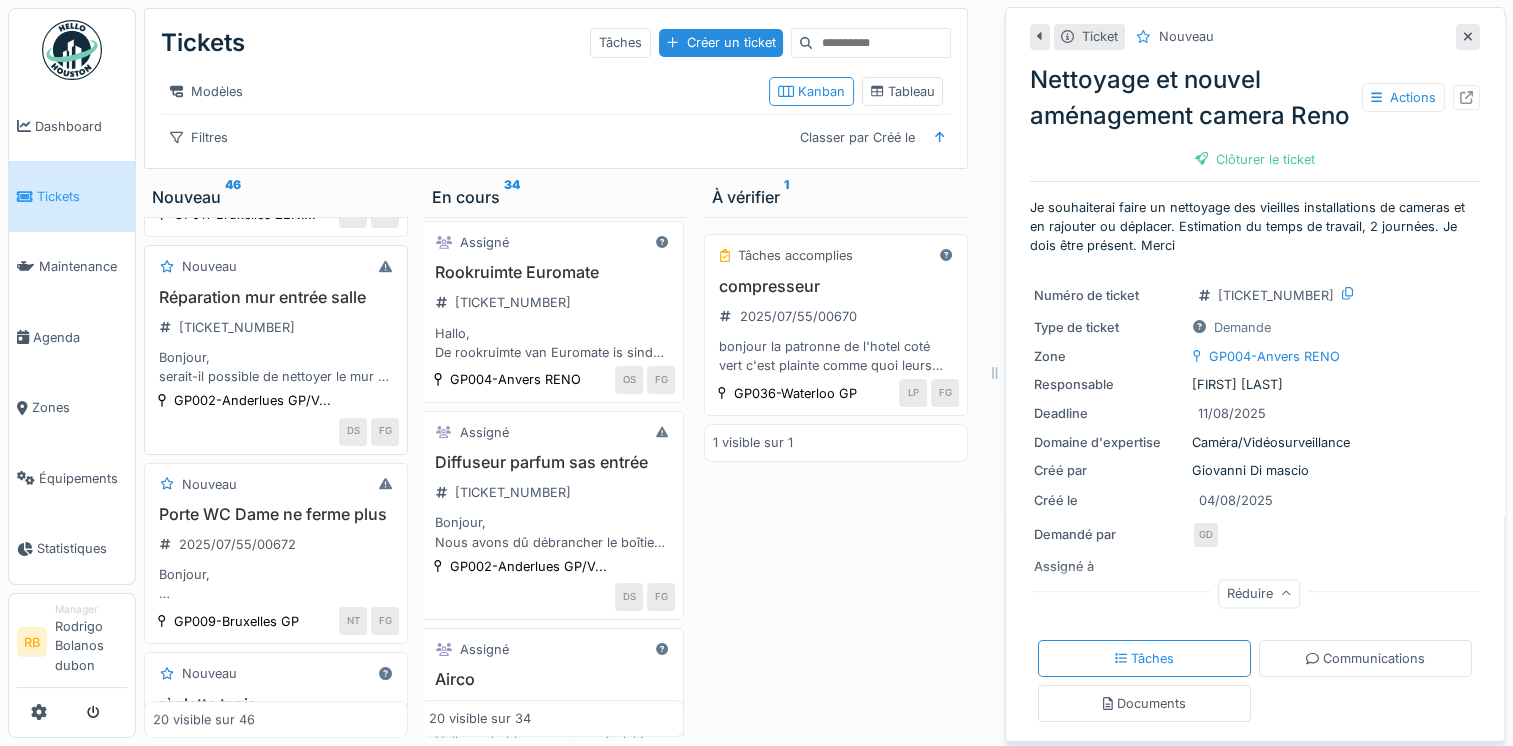 click on "Bonjour,
serait-il possible de nettoyer le mur de l'entrée de la salle" at bounding box center [276, 367] 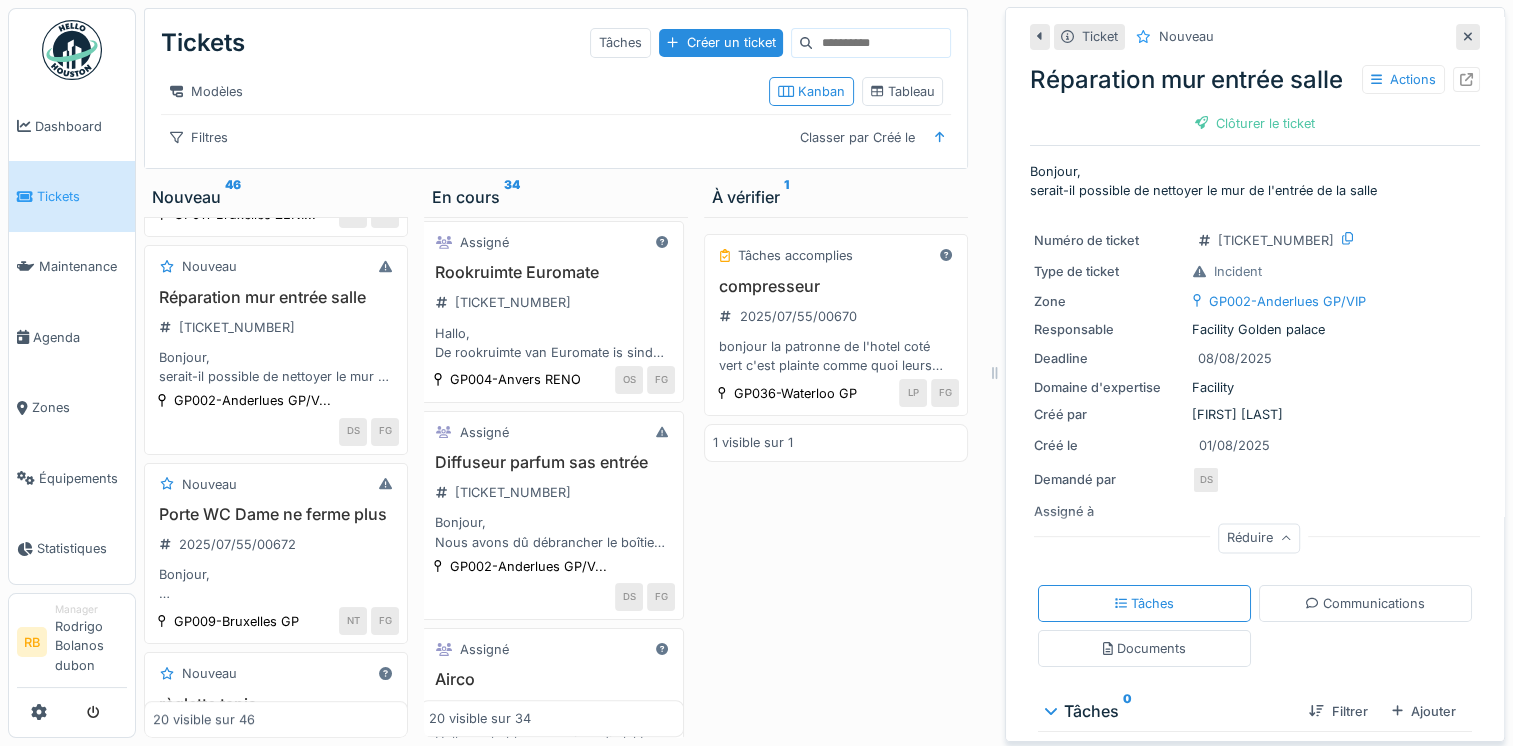 scroll, scrollTop: 174, scrollLeft: 0, axis: vertical 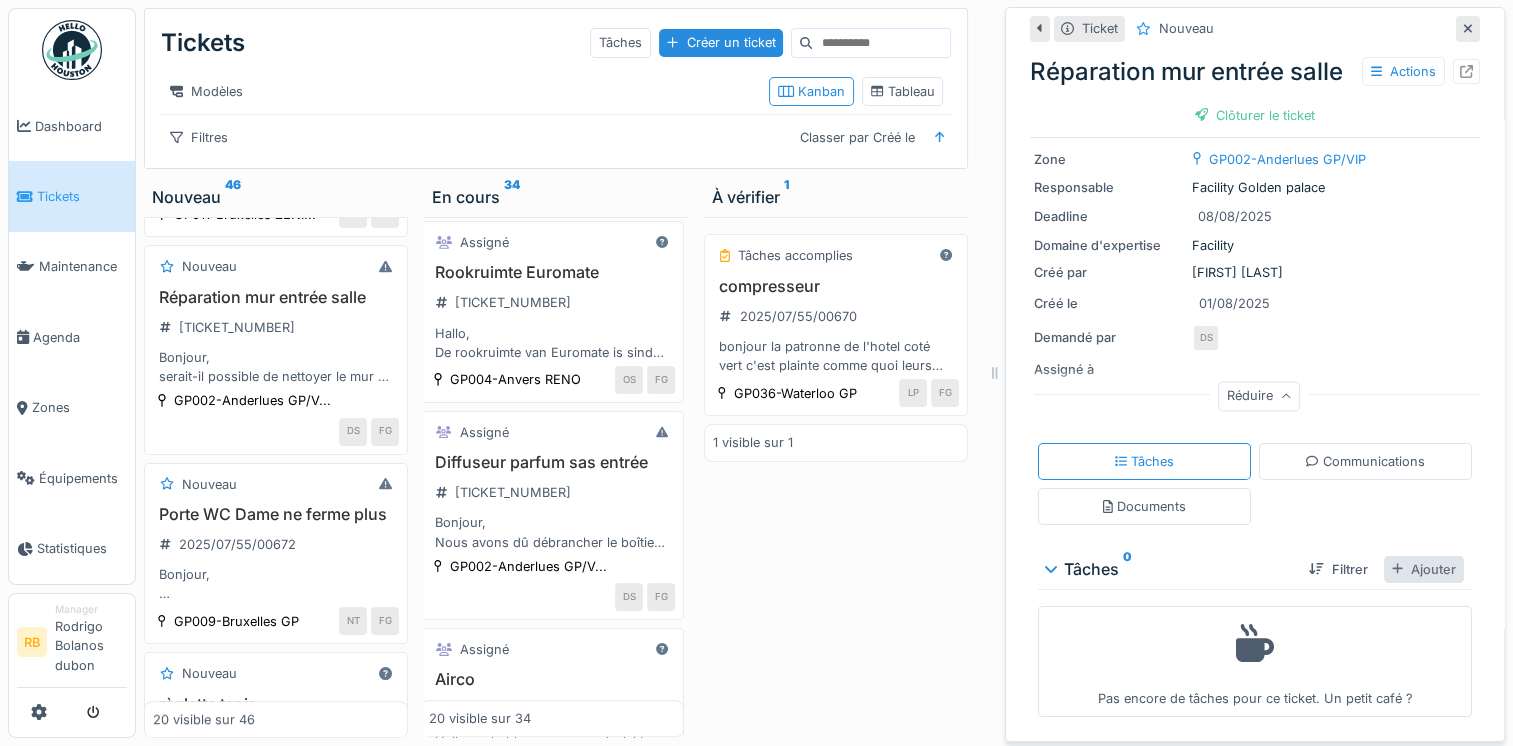 click on "Ajouter" at bounding box center (1424, 569) 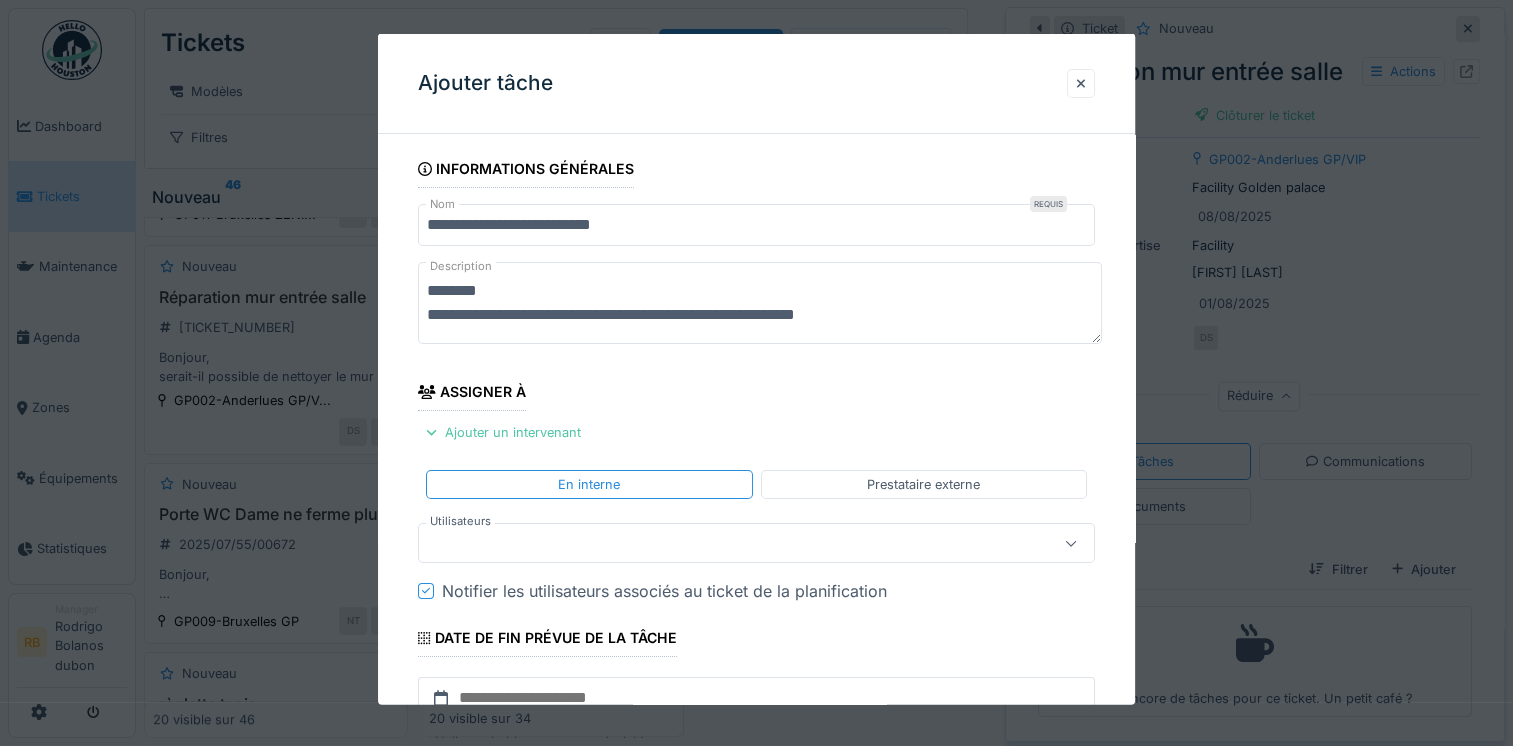 click on "**********" at bounding box center (756, 529) 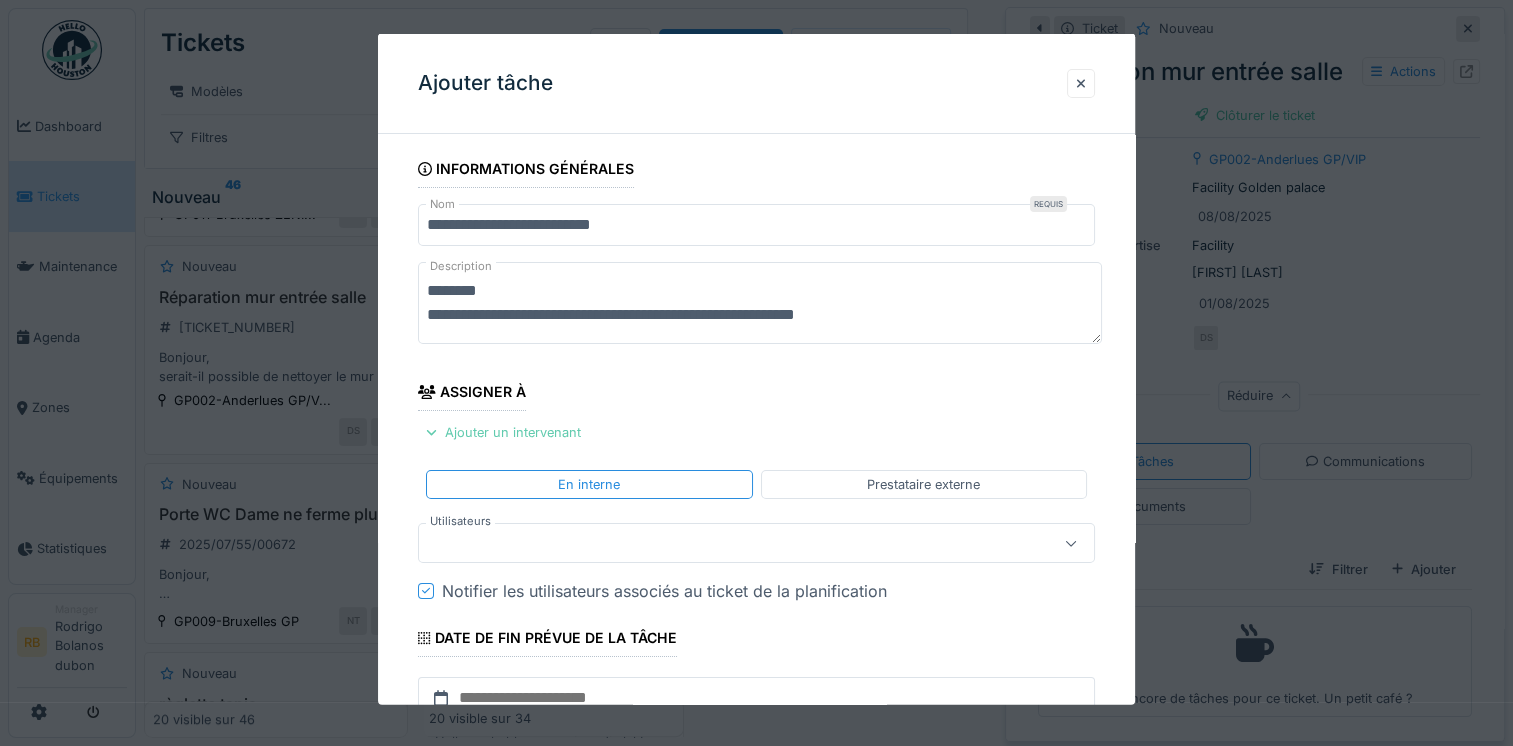 click on "Ajouter un intervenant" at bounding box center [503, 432] 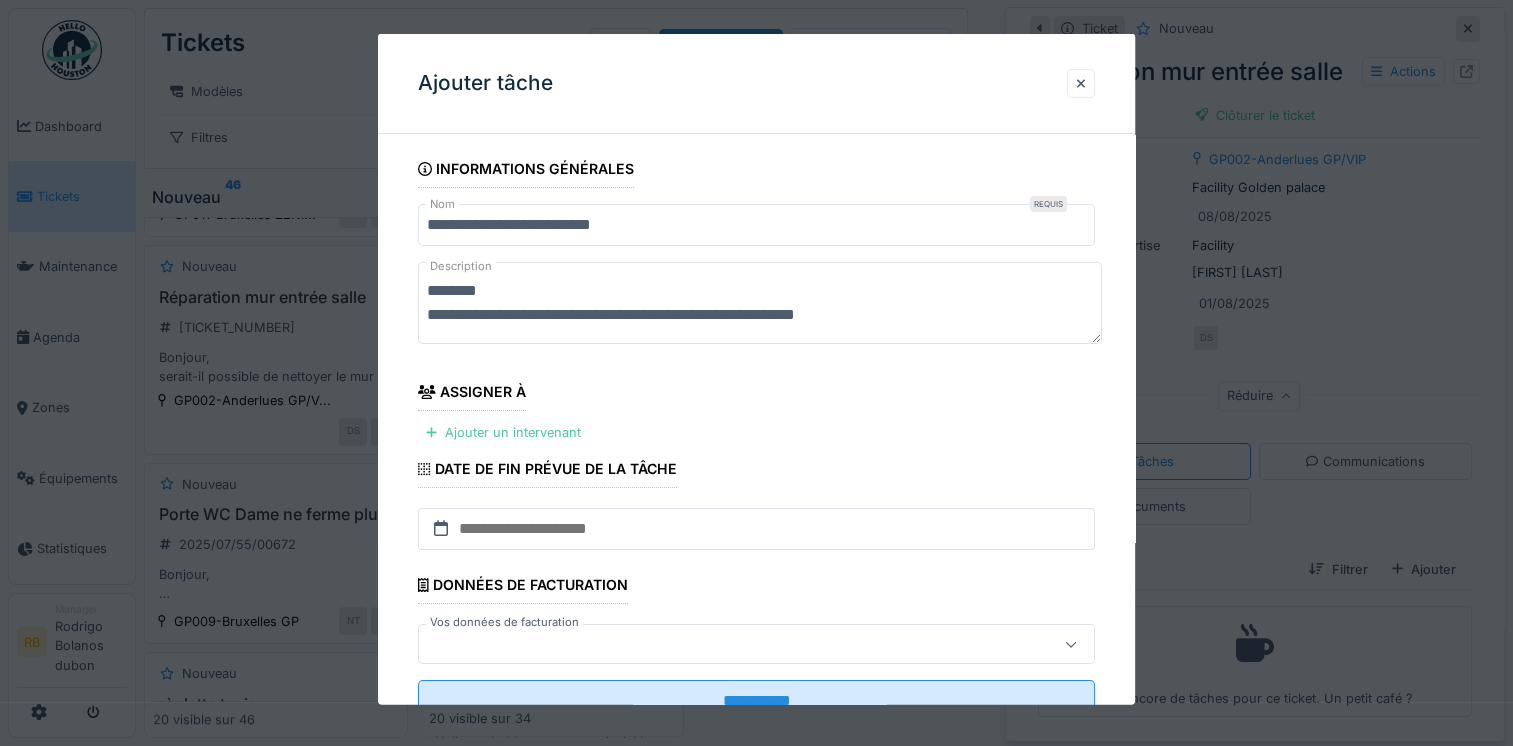 click on "**********" at bounding box center (756, 444) 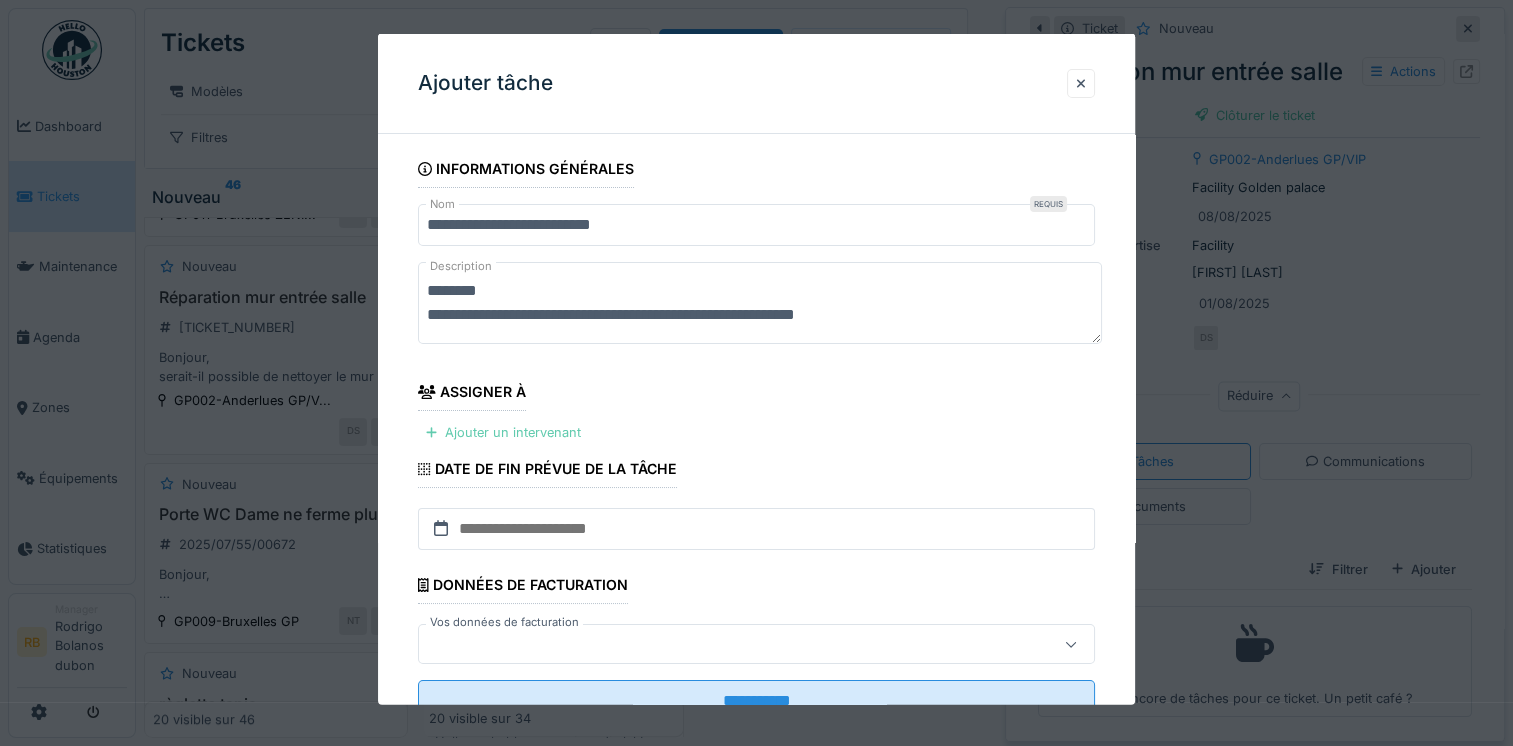 click on "Ajouter un intervenant" at bounding box center [503, 432] 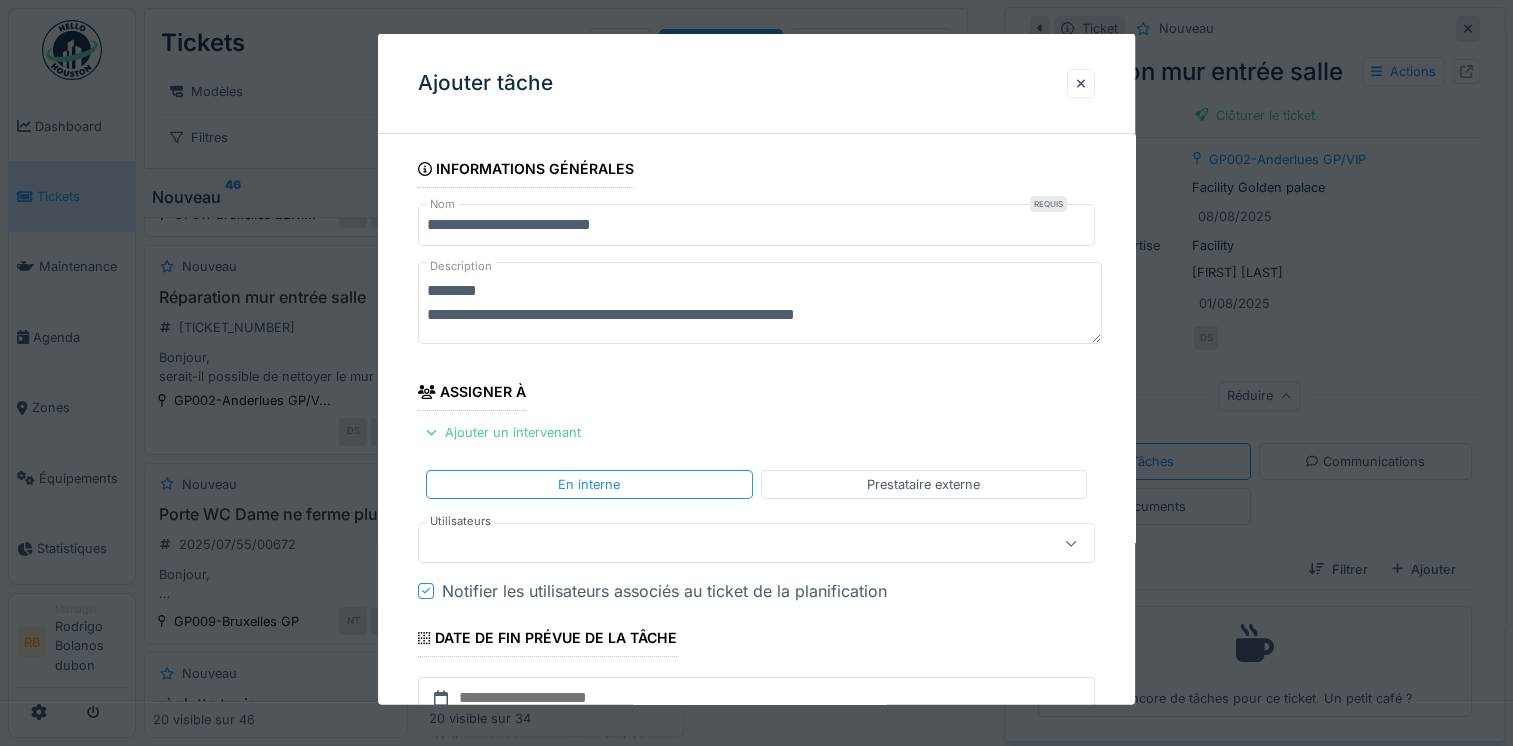 click at bounding box center [722, 543] 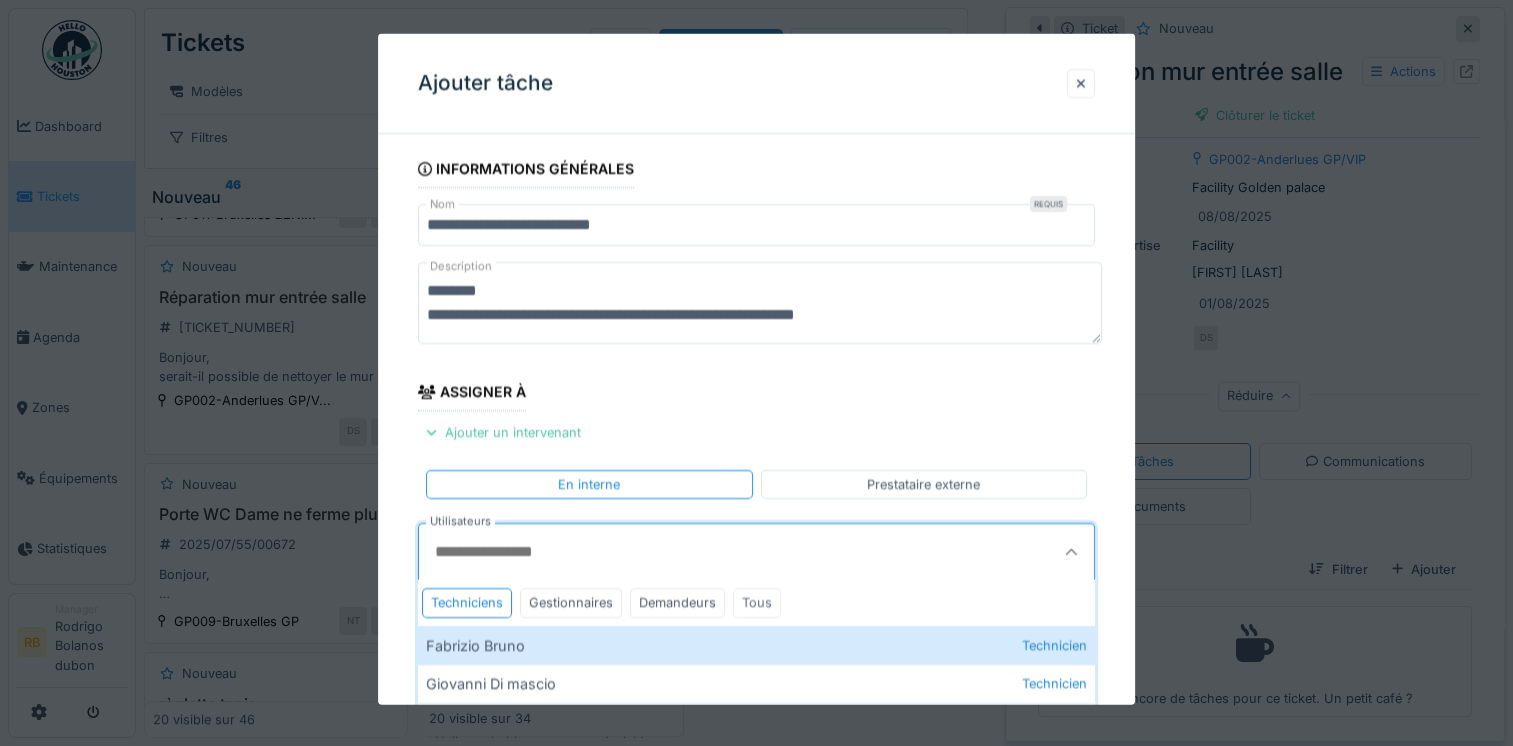 click on "Tous" at bounding box center (757, 602) 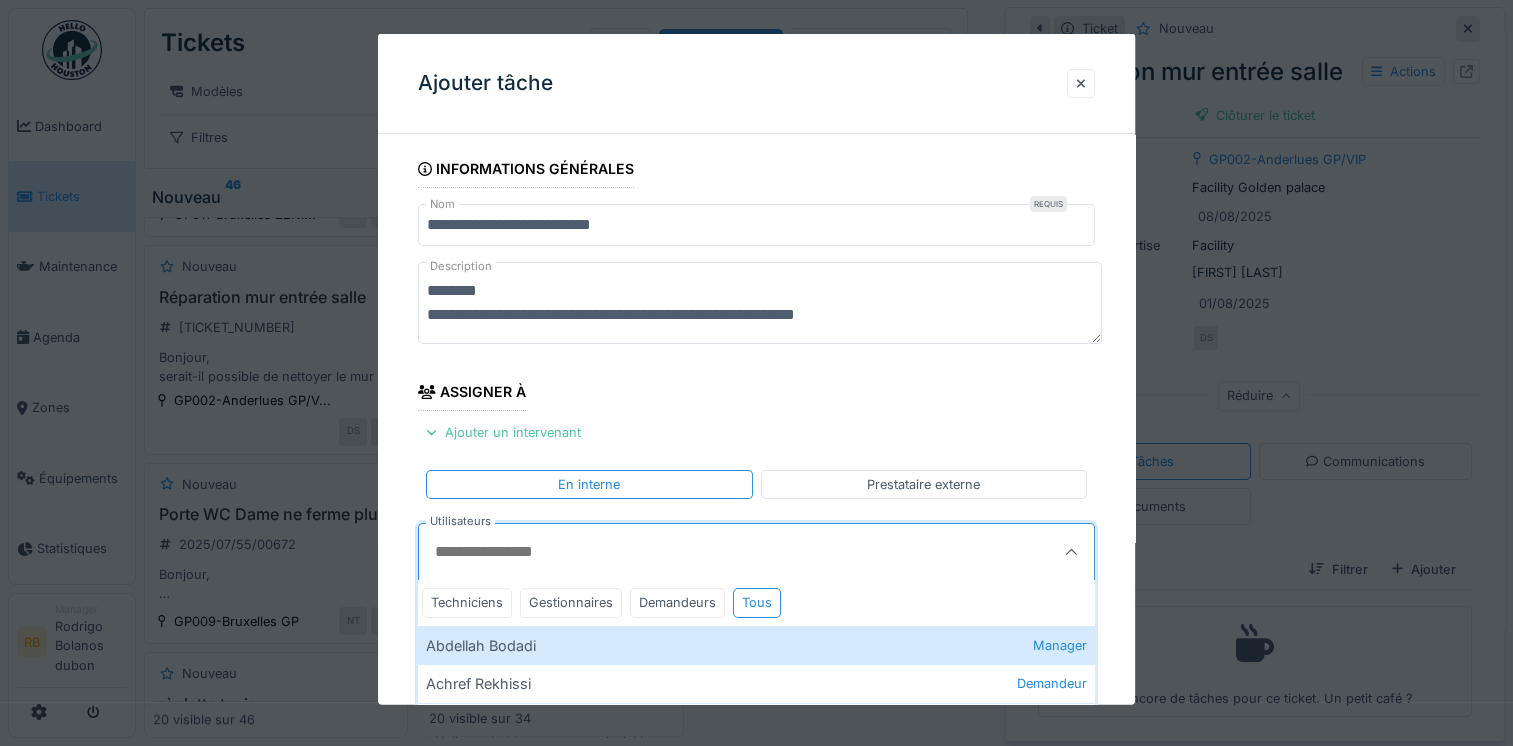 click on "Utilisateurs" at bounding box center [710, 552] 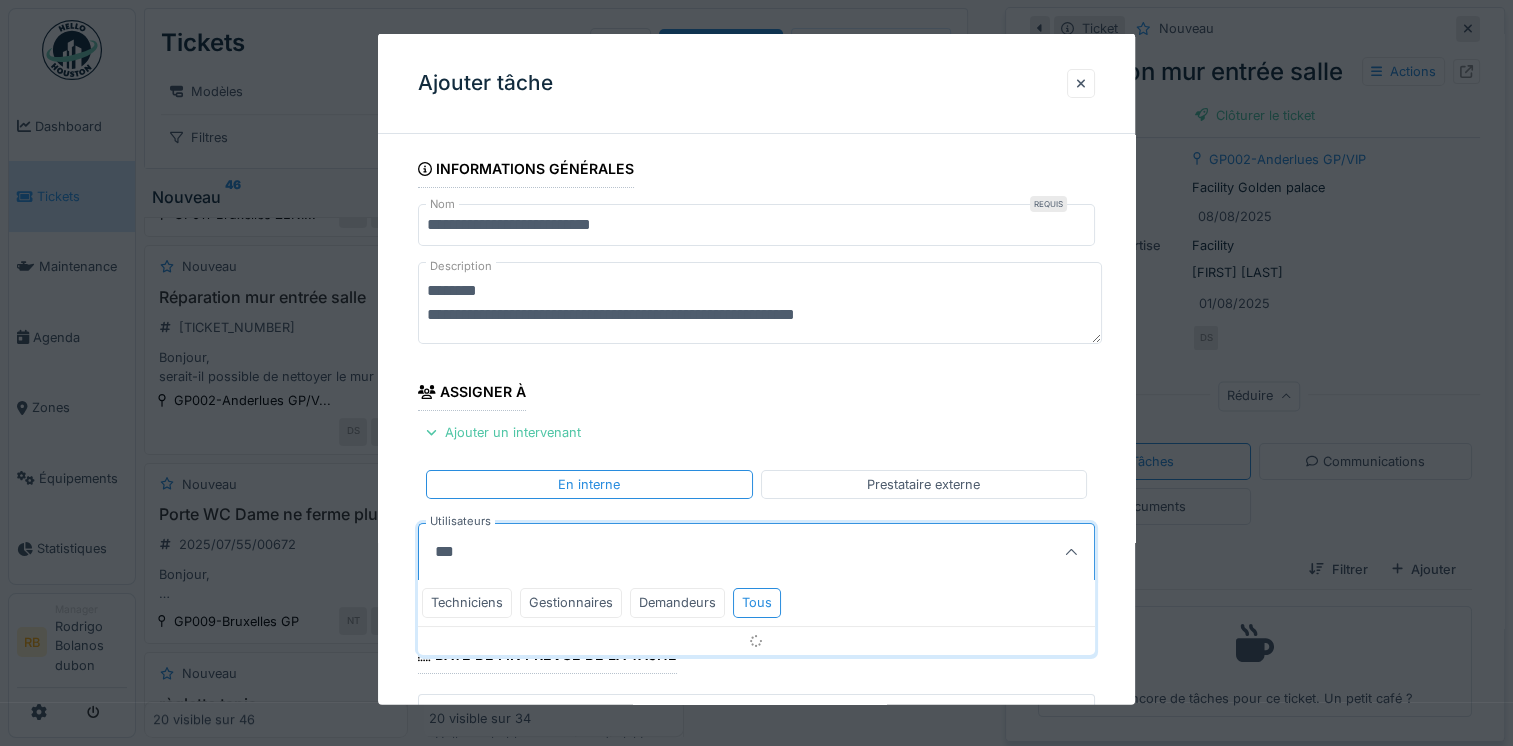 scroll, scrollTop: 92, scrollLeft: 0, axis: vertical 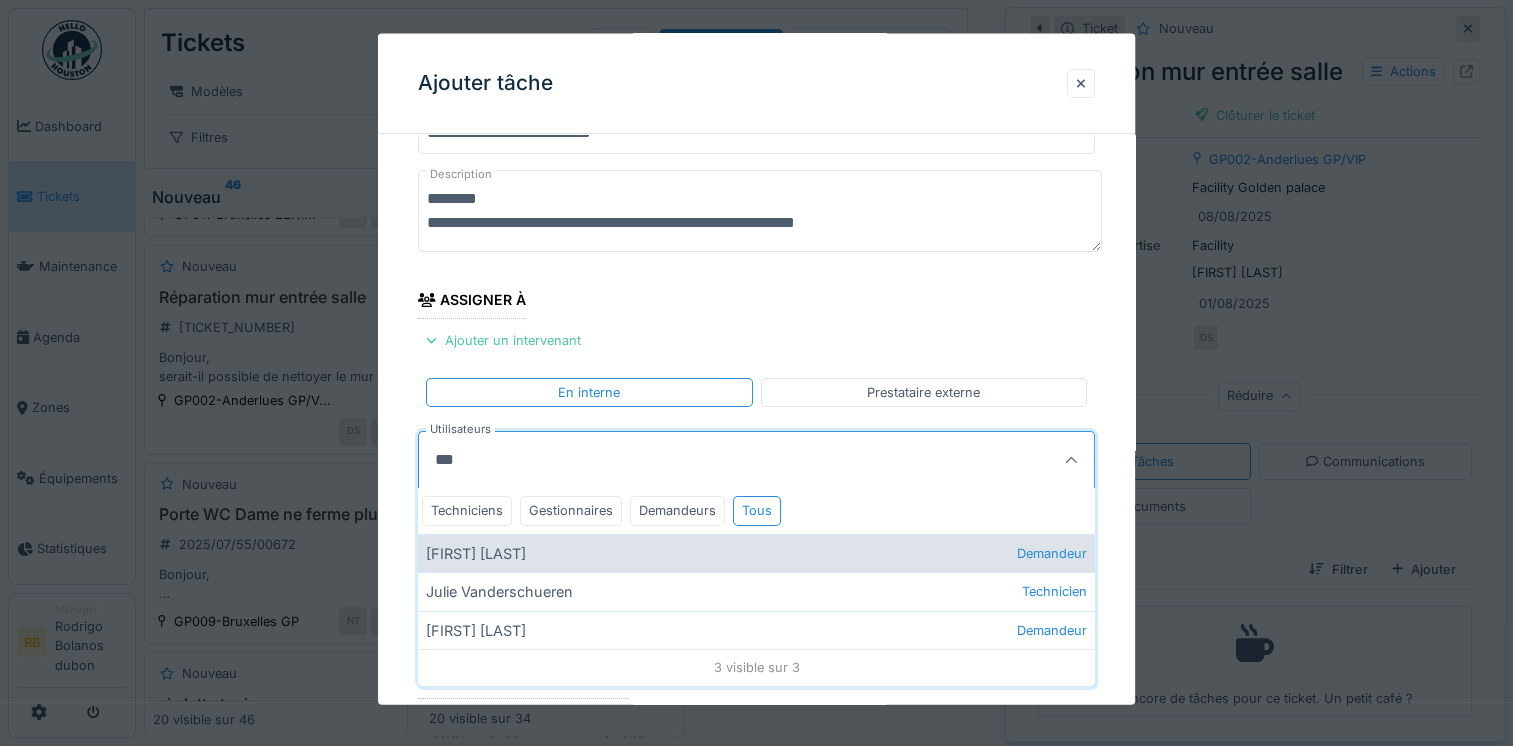 type on "***" 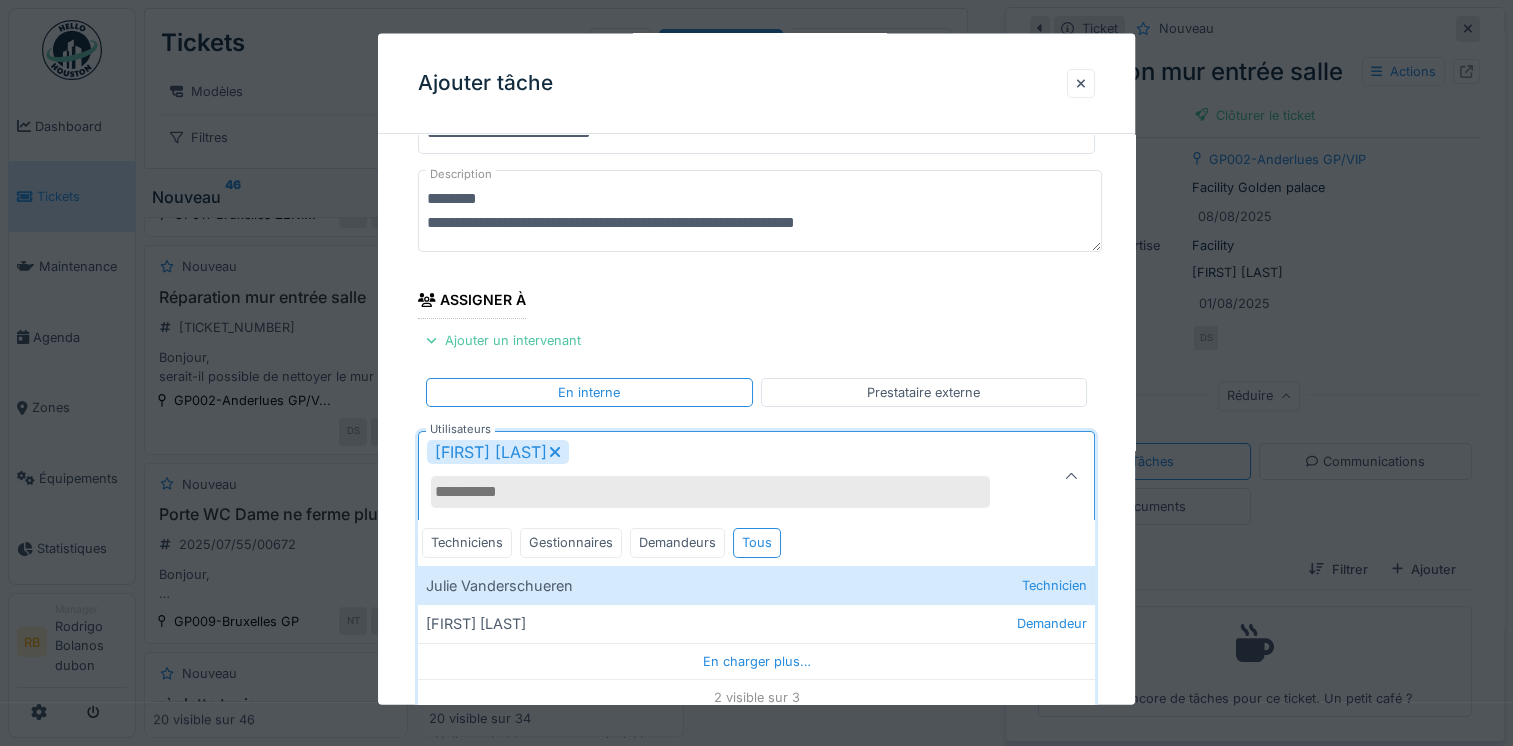 click on "**********" at bounding box center (756, 500) 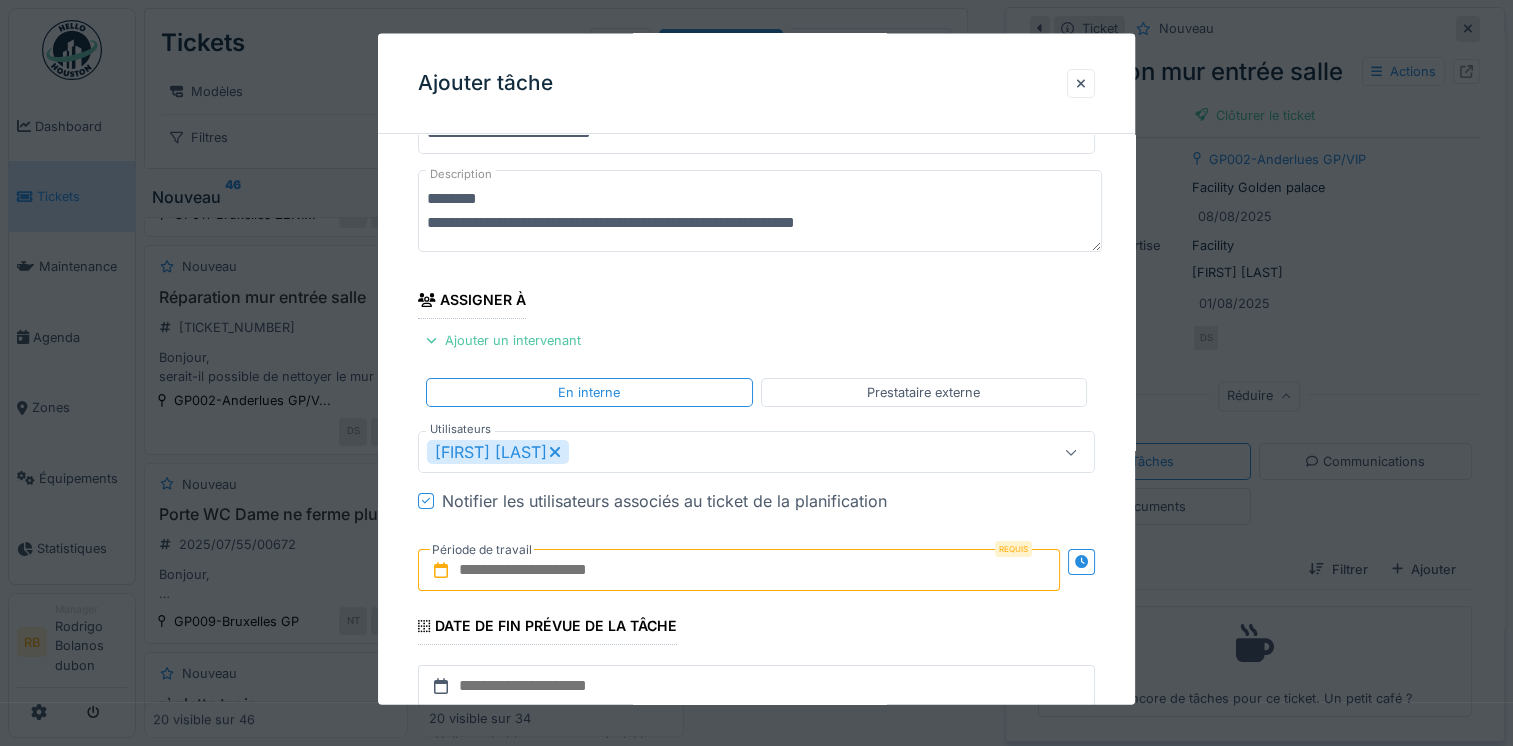 click at bounding box center [739, 570] 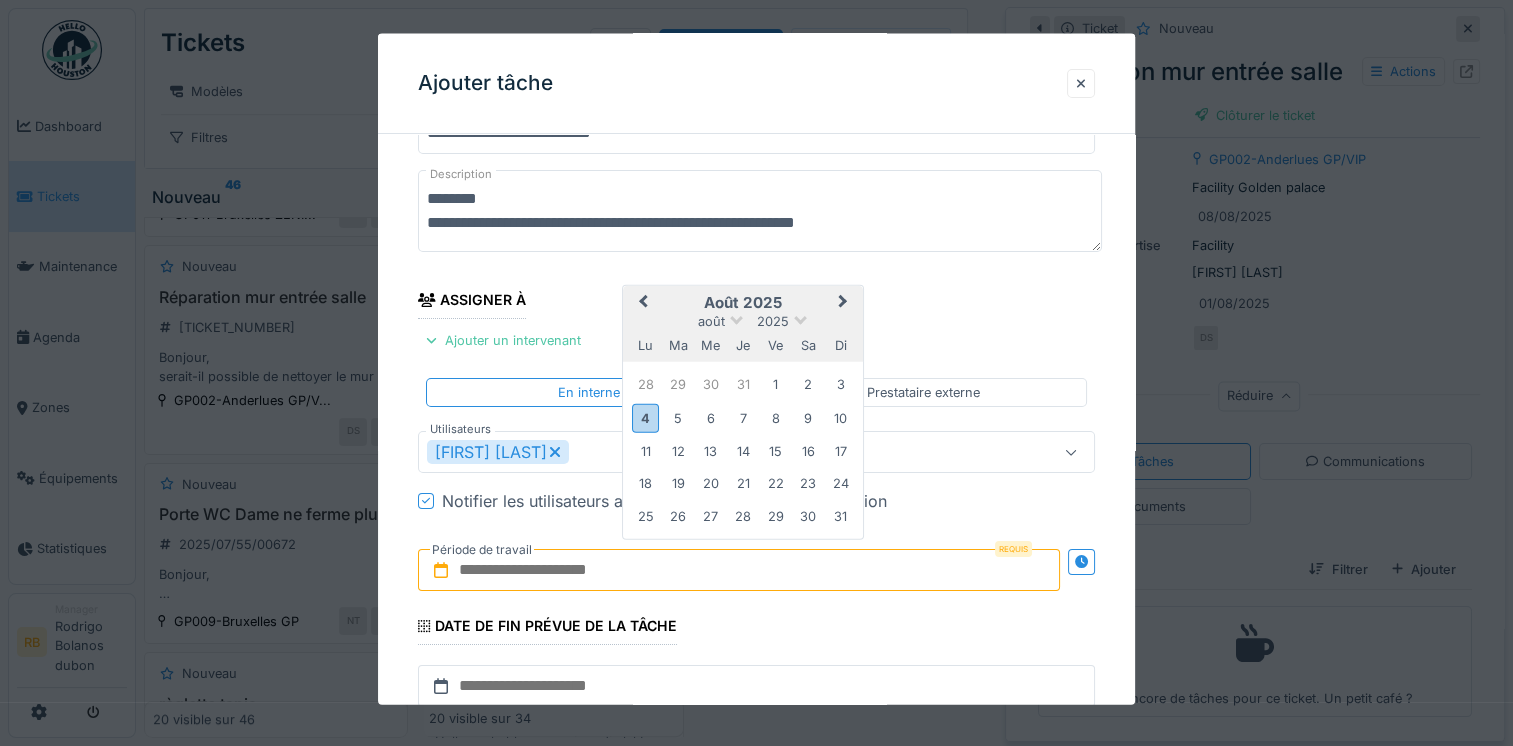 type on "**********" 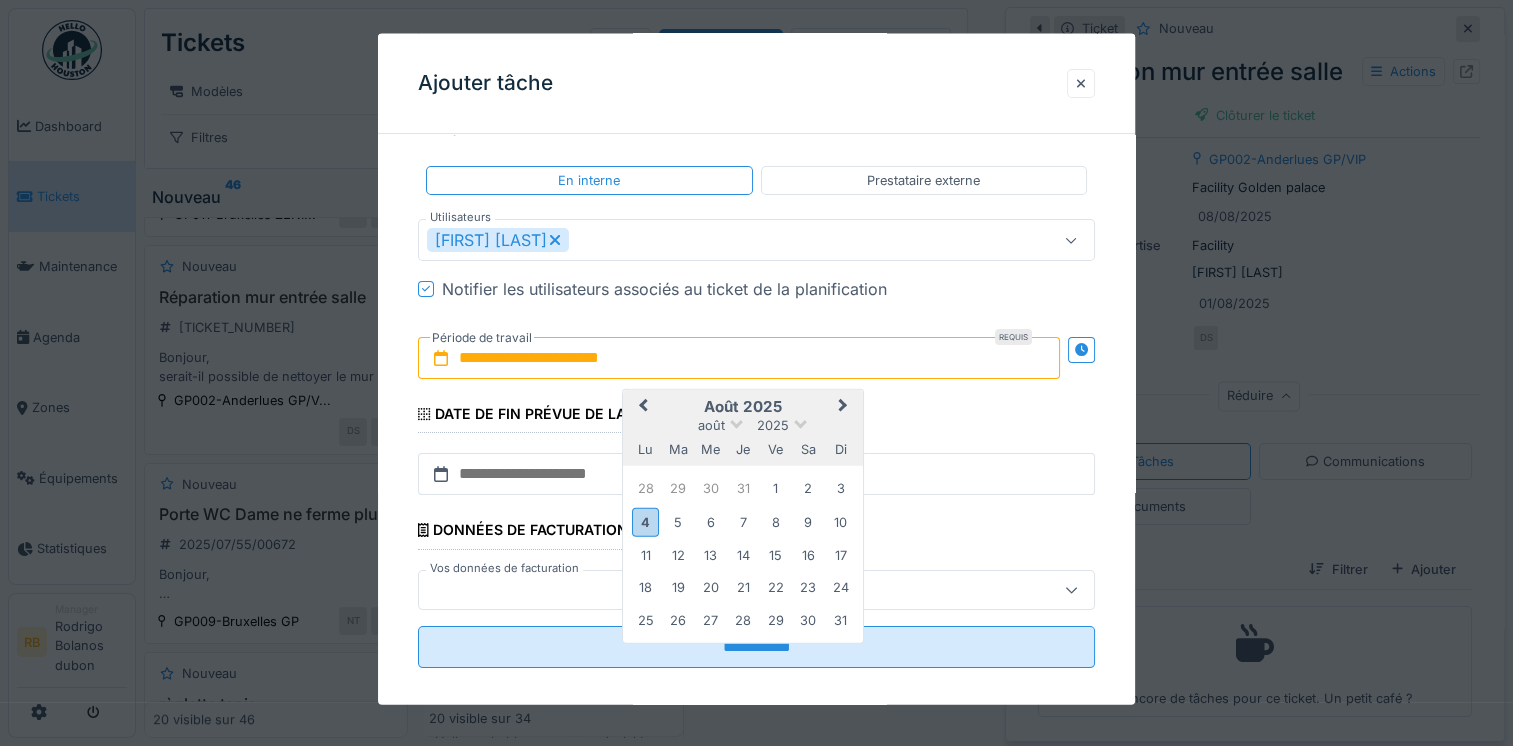 scroll, scrollTop: 308, scrollLeft: 0, axis: vertical 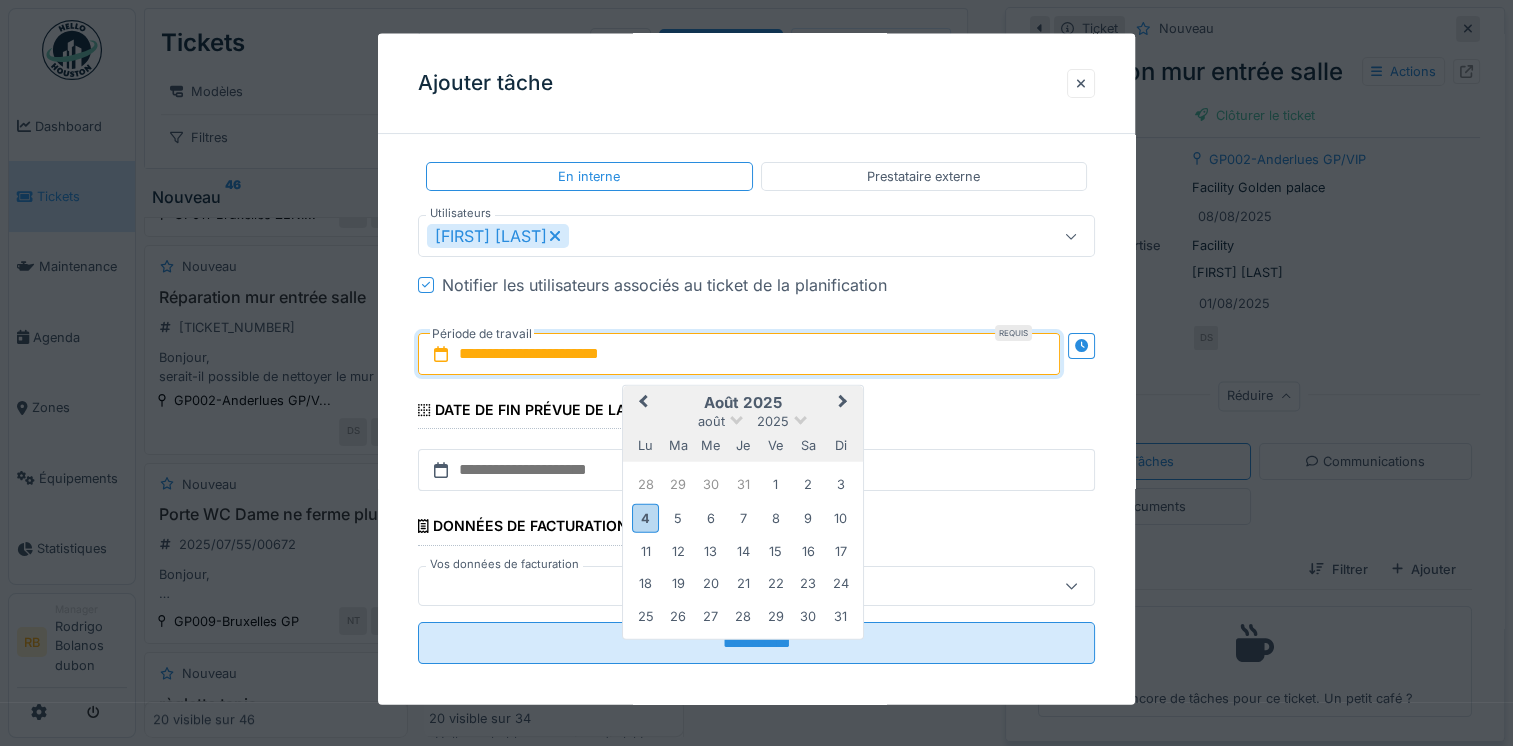 click on "**********" at bounding box center [756, 261] 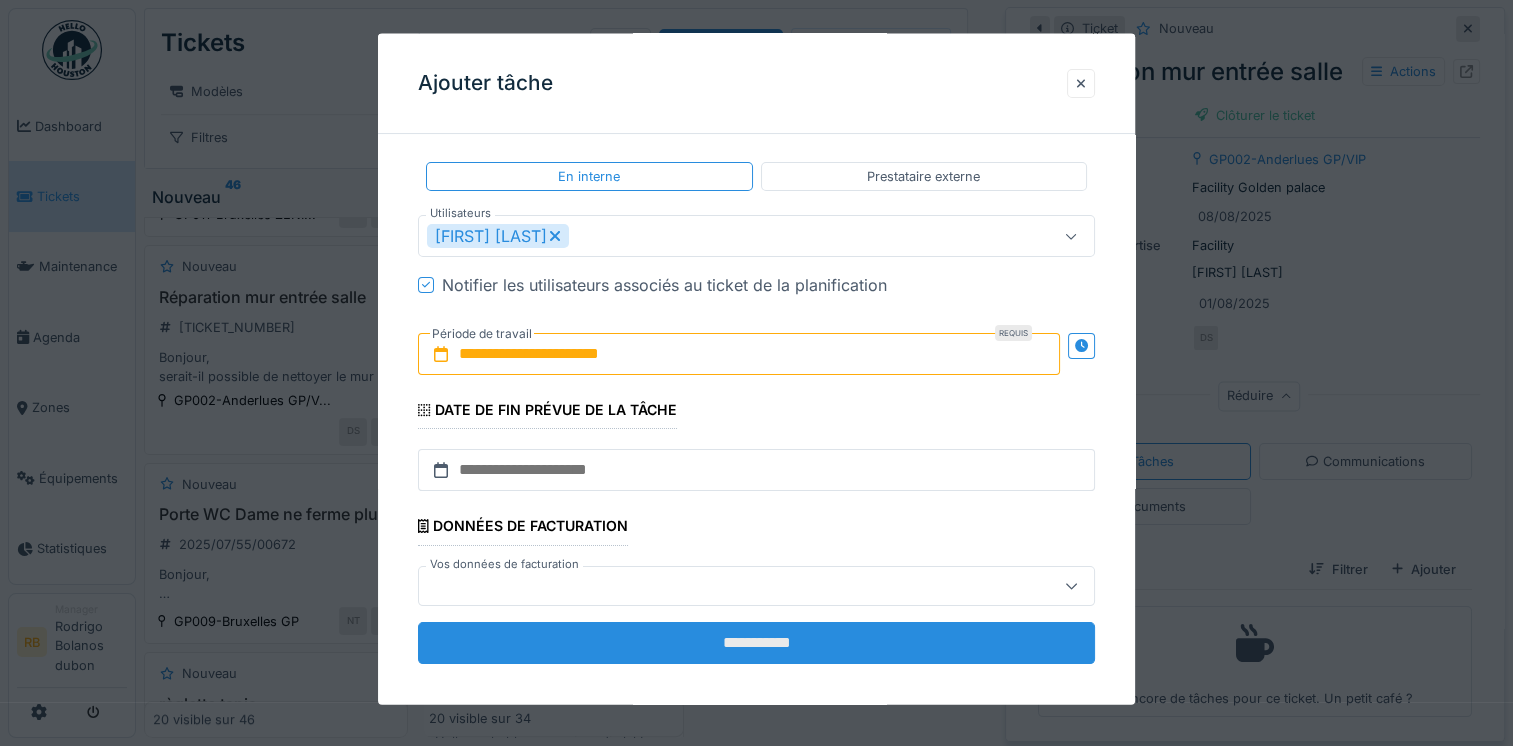 click on "**********" at bounding box center (756, 642) 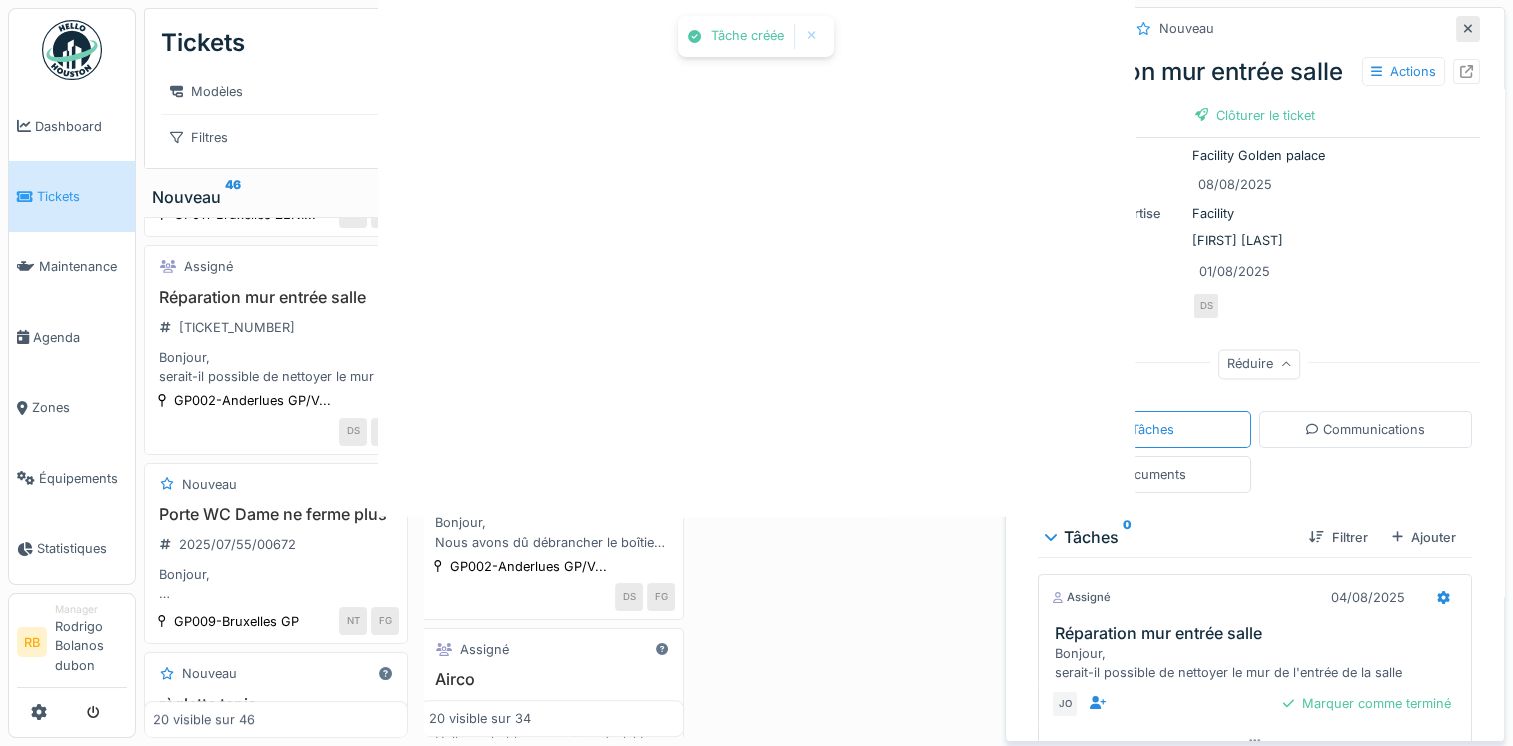 scroll, scrollTop: 0, scrollLeft: 0, axis: both 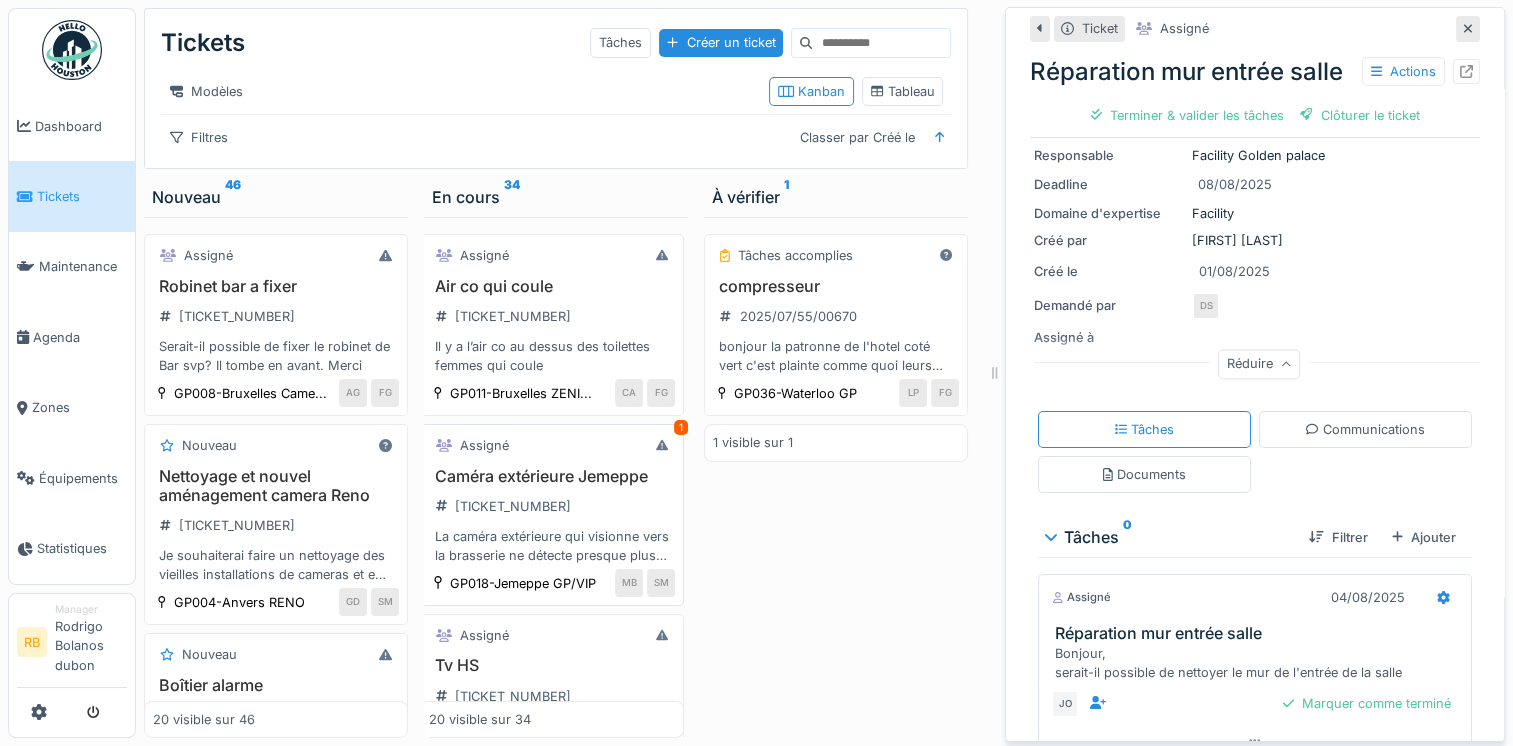 click on "Caméra extérieure Jemeppe  2025/08/55/00697 La caméra extérieure qui visionne vers la brasserie ne détecte presque plus la lumière en fin de journée ( voir photo en haut à droite)" at bounding box center [552, 516] 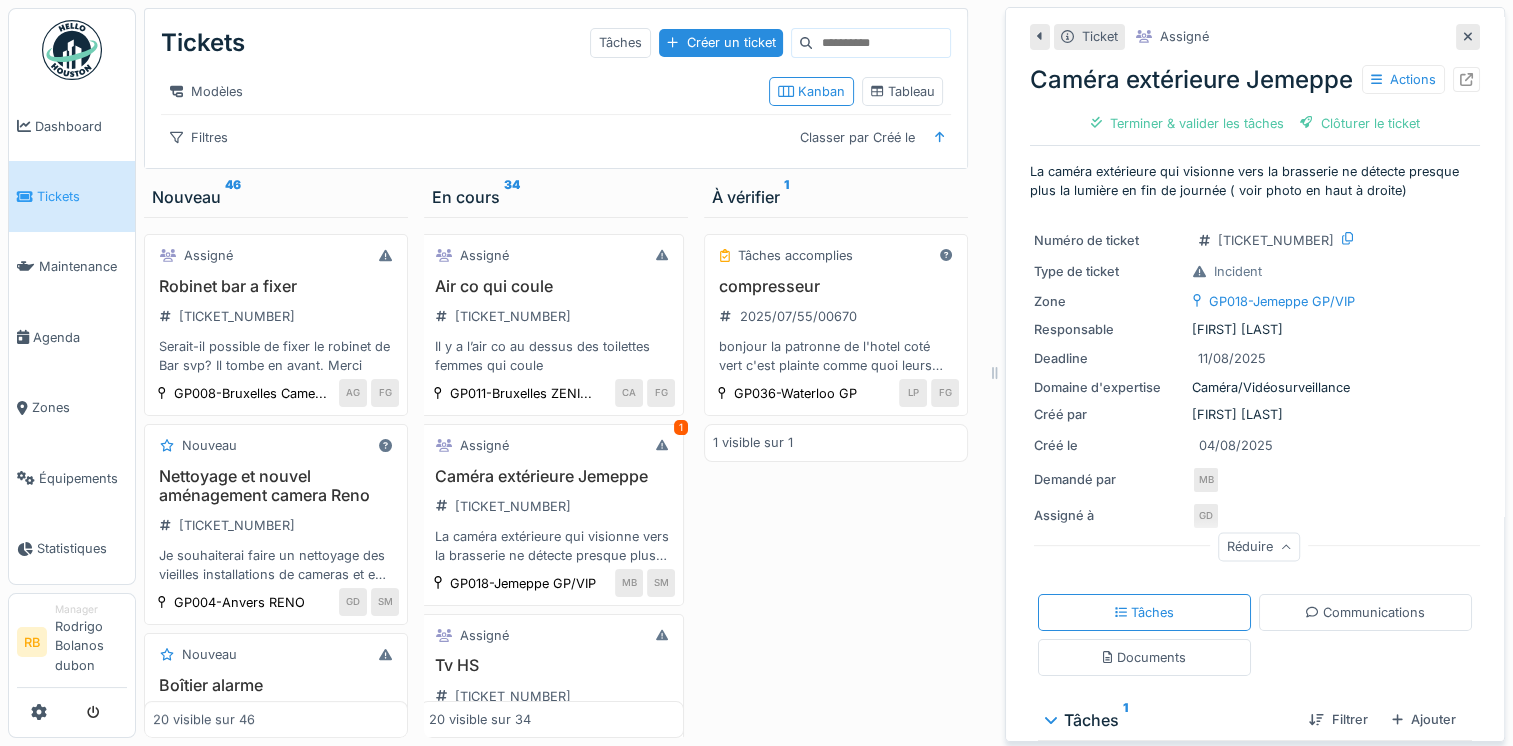 scroll, scrollTop: 308, scrollLeft: 0, axis: vertical 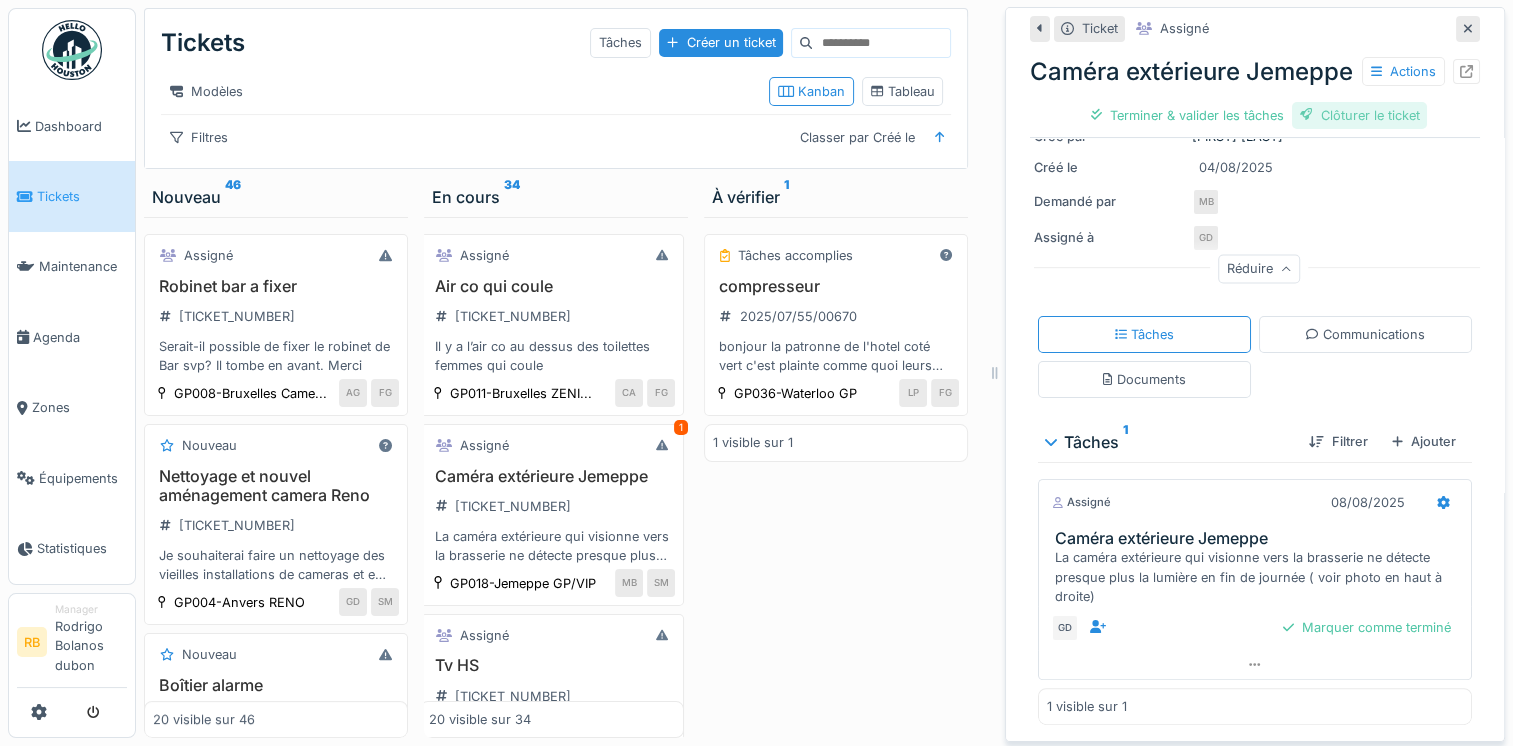 click on "Clôturer le ticket" at bounding box center (1360, 115) 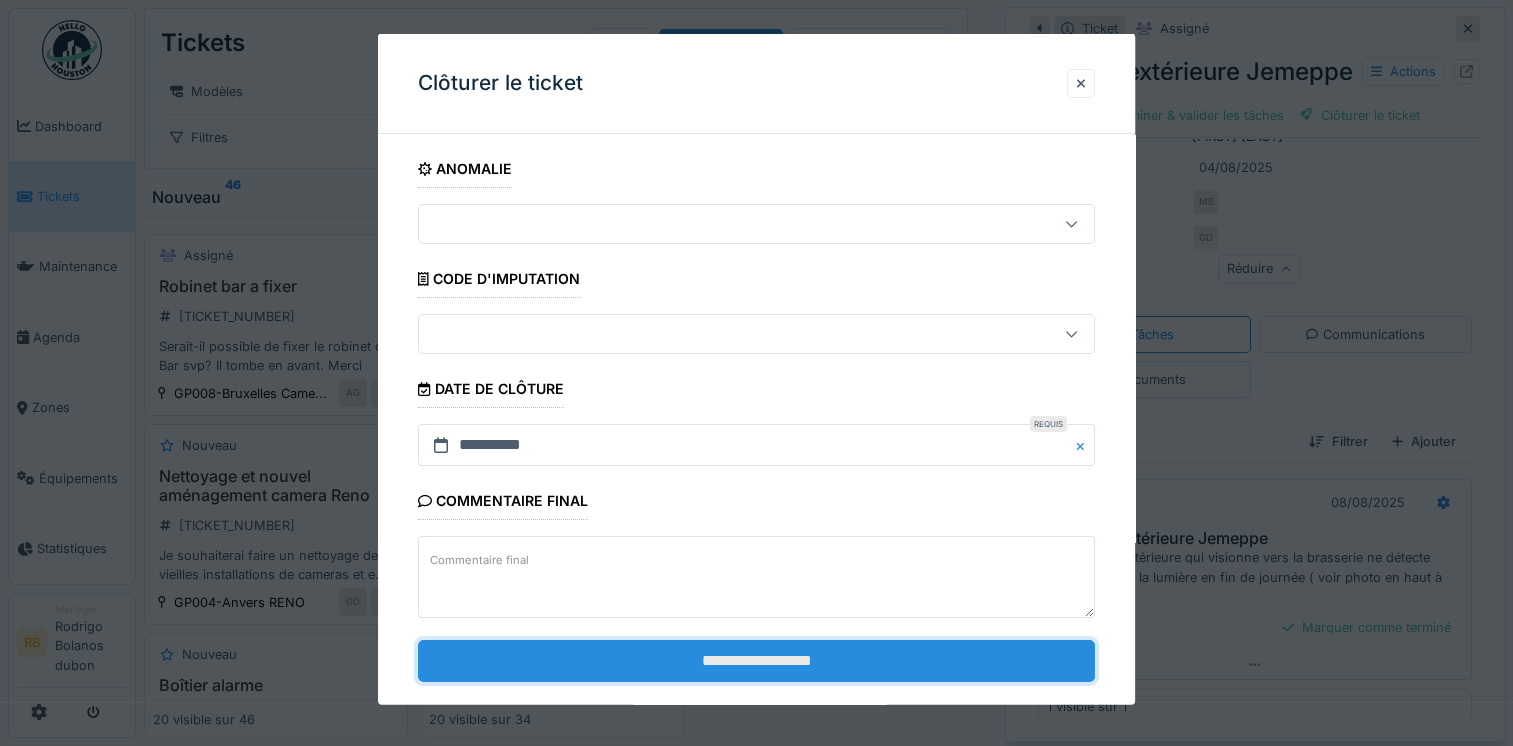click on "**********" at bounding box center [756, 660] 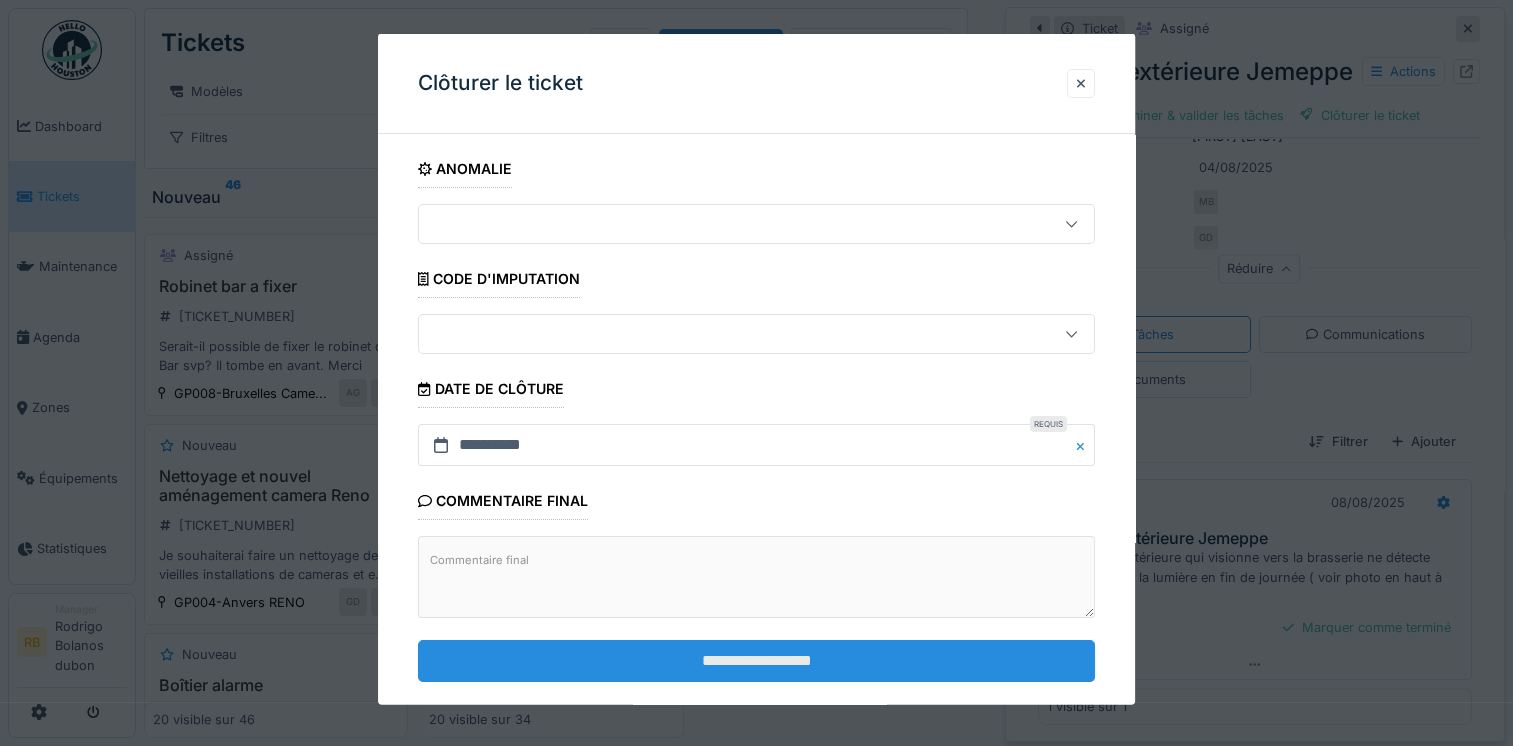 scroll, scrollTop: 0, scrollLeft: 0, axis: both 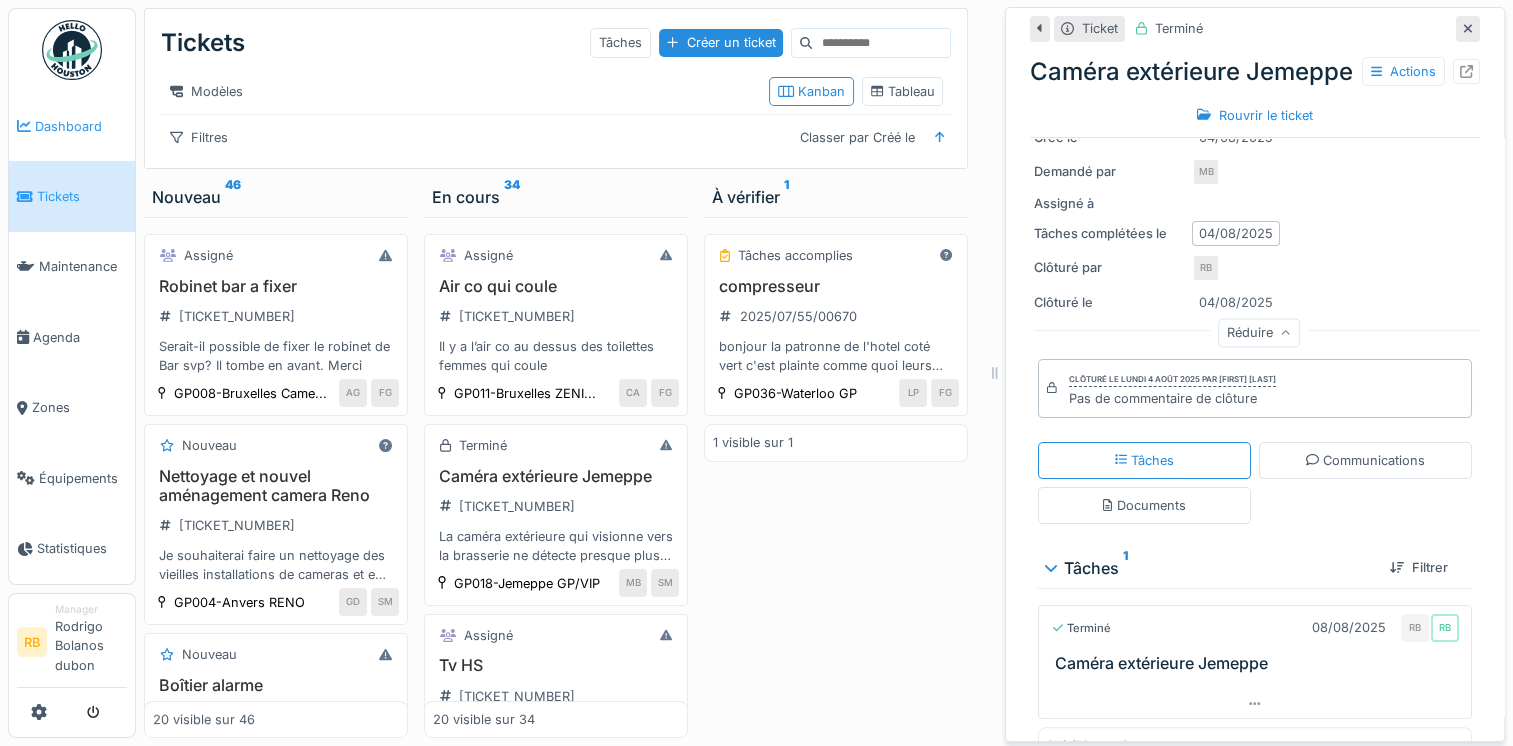 click on "Dashboard" at bounding box center [72, 126] 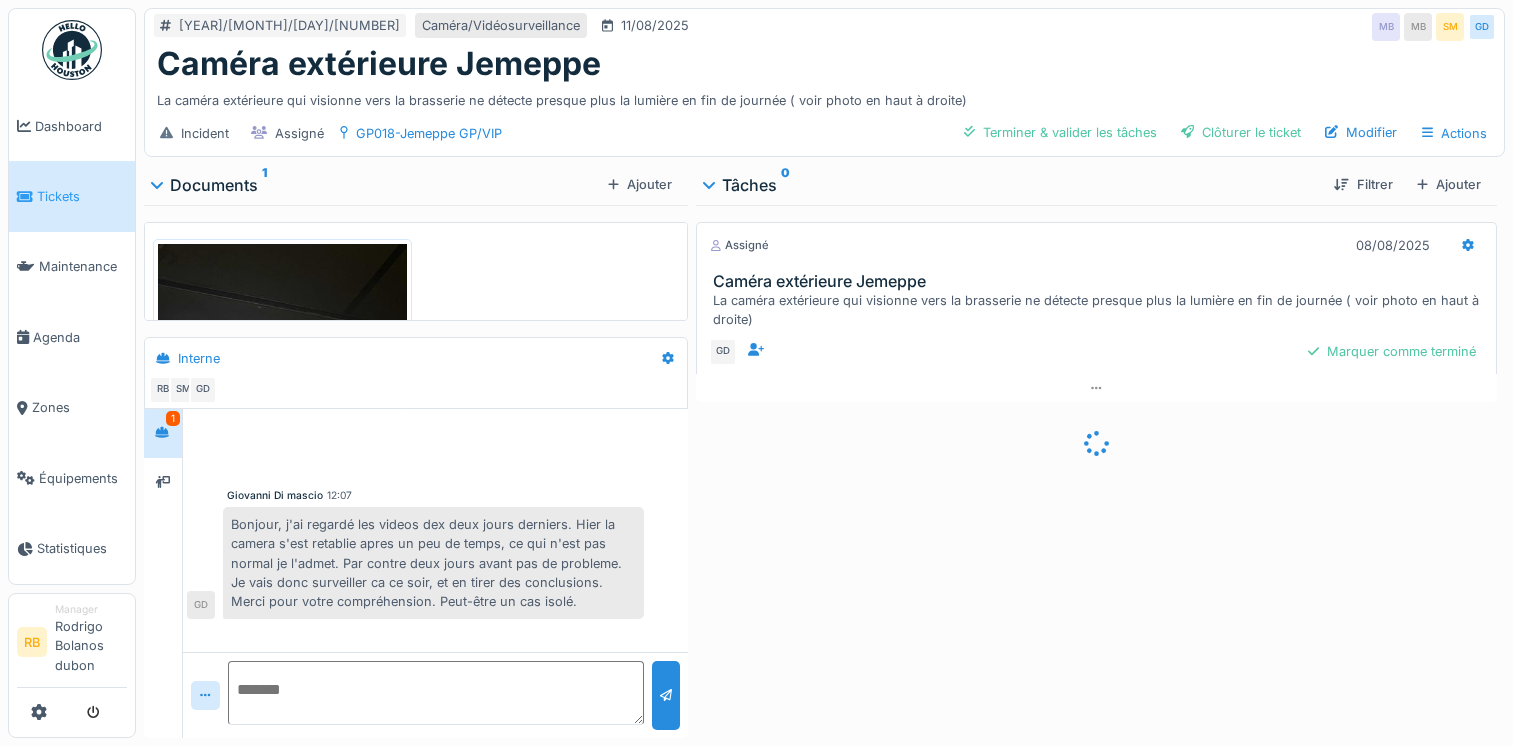 scroll, scrollTop: 0, scrollLeft: 0, axis: both 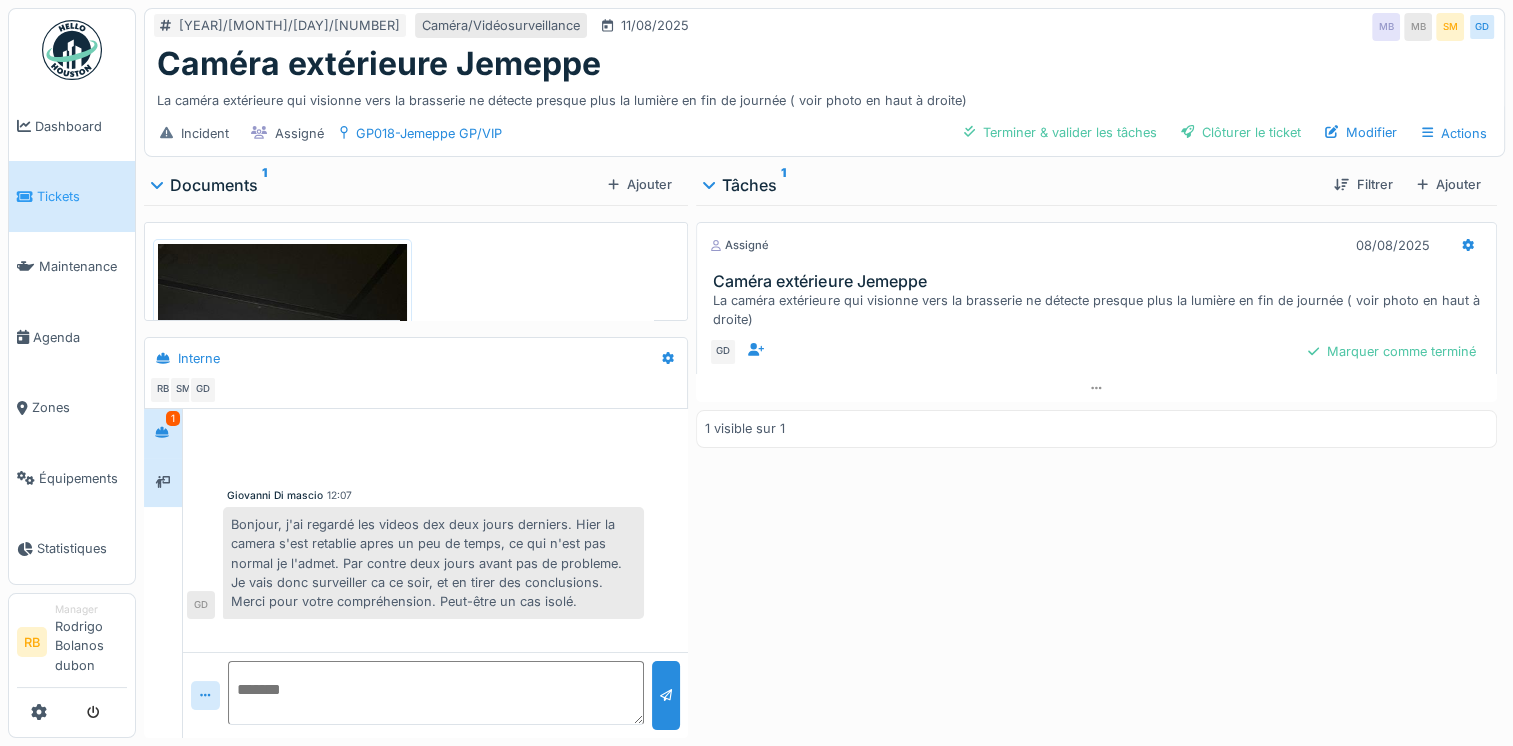 click at bounding box center (163, 482) 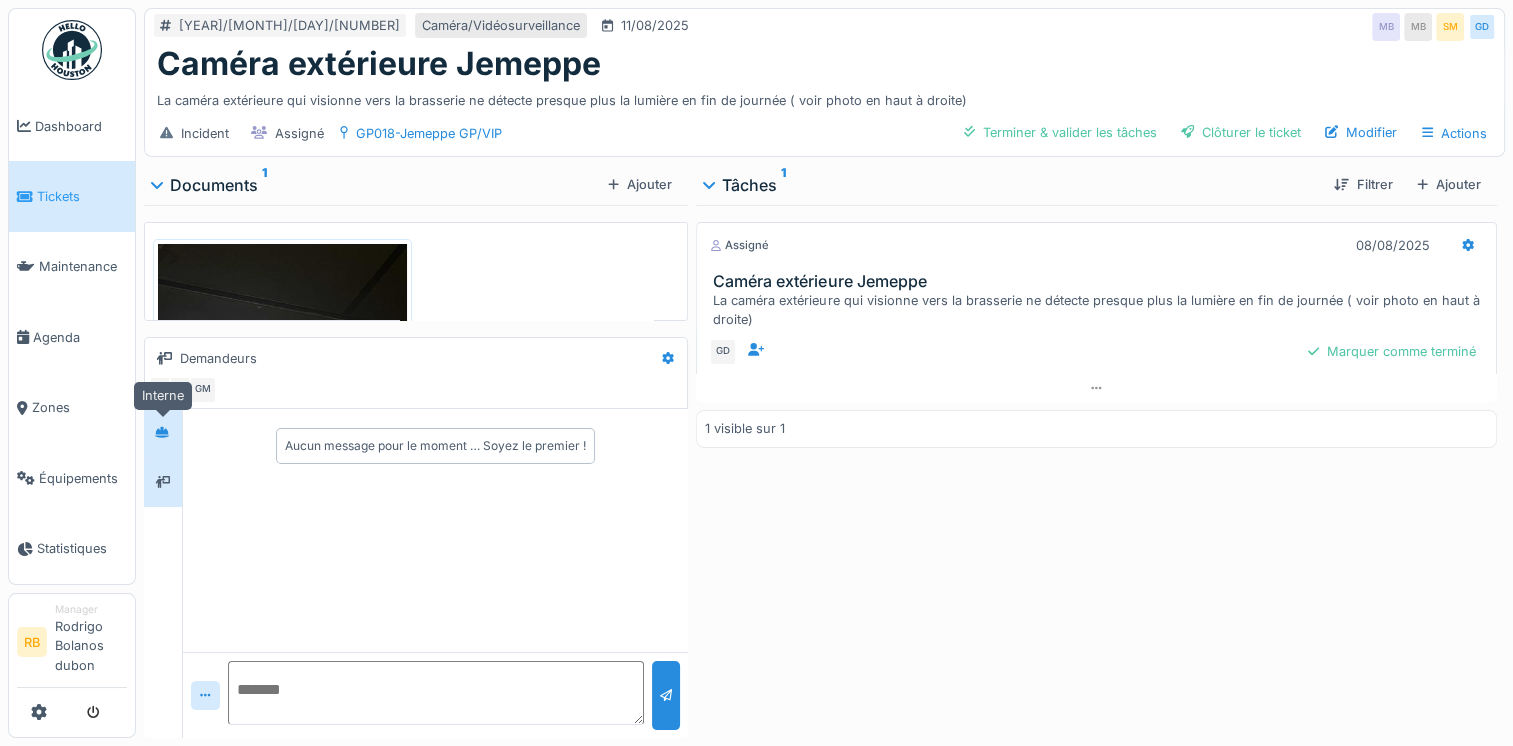 click 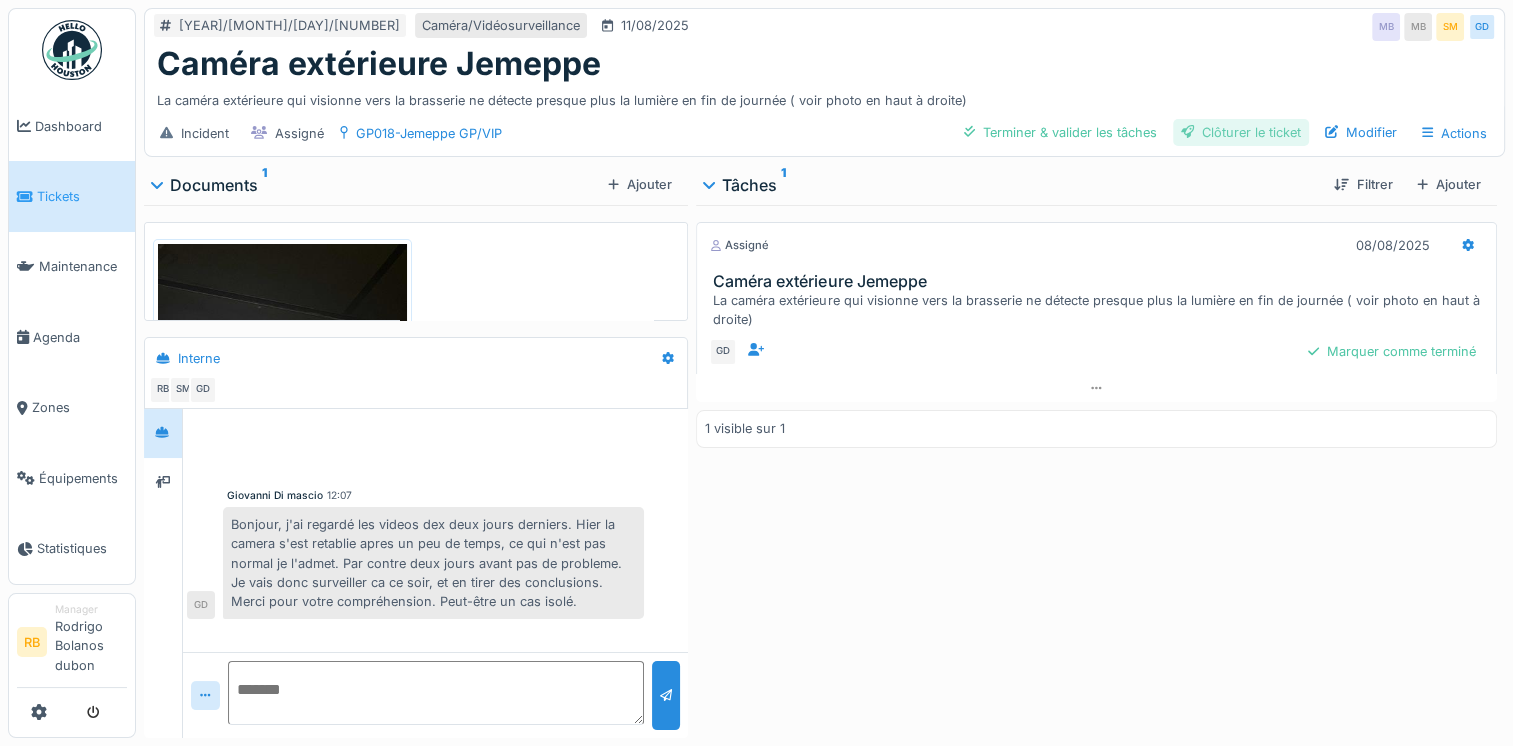 click on "Clôturer le ticket" at bounding box center [1241, 132] 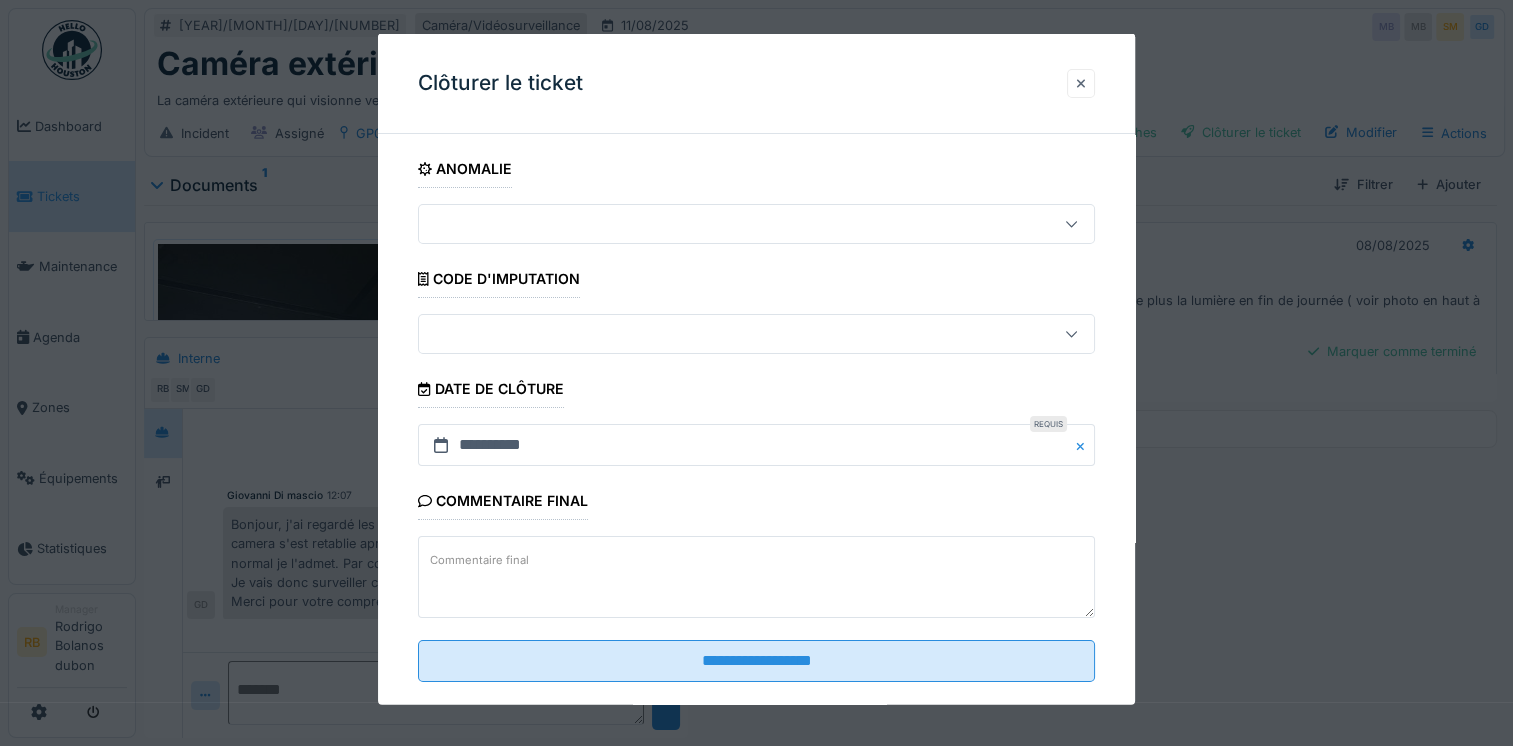 click at bounding box center [1081, 82] 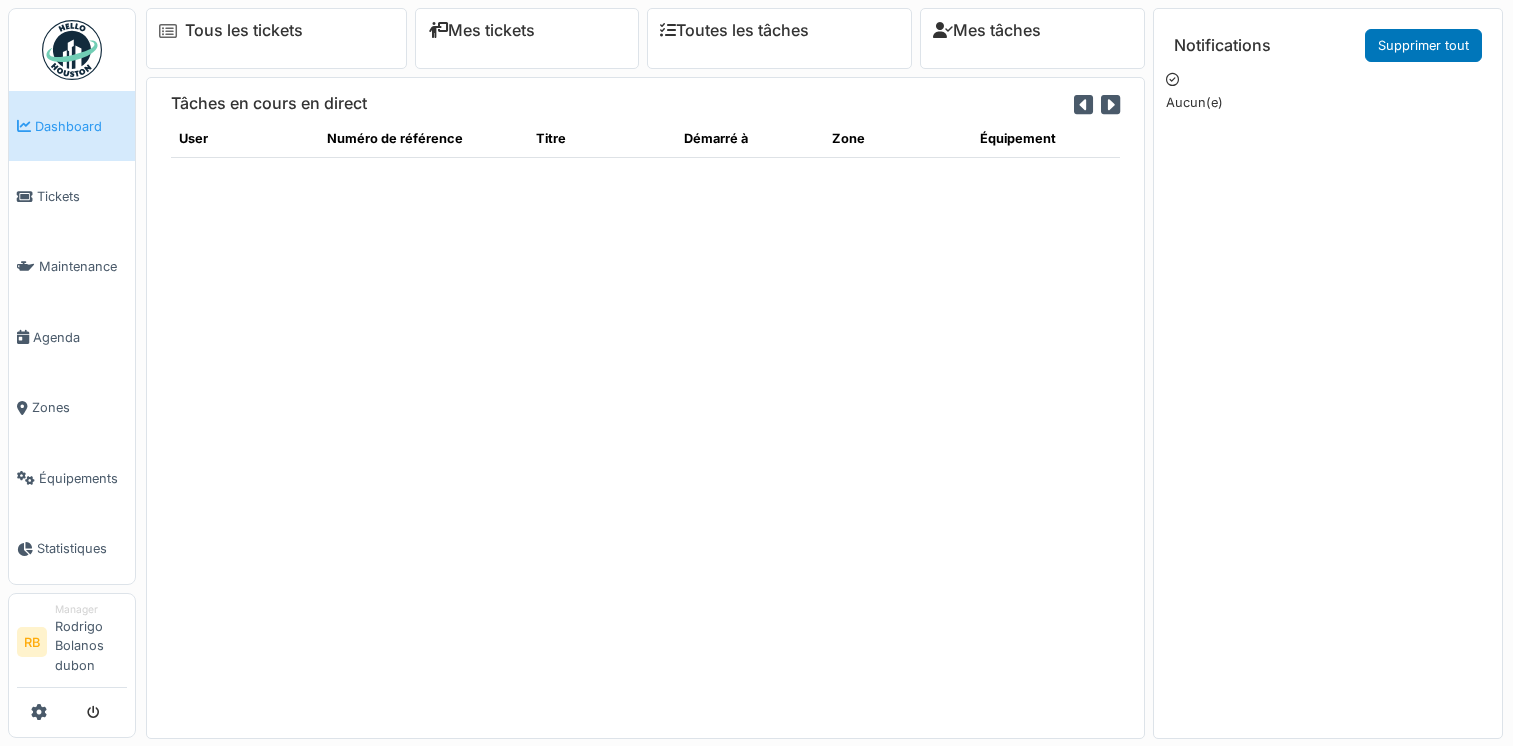 scroll, scrollTop: 0, scrollLeft: 0, axis: both 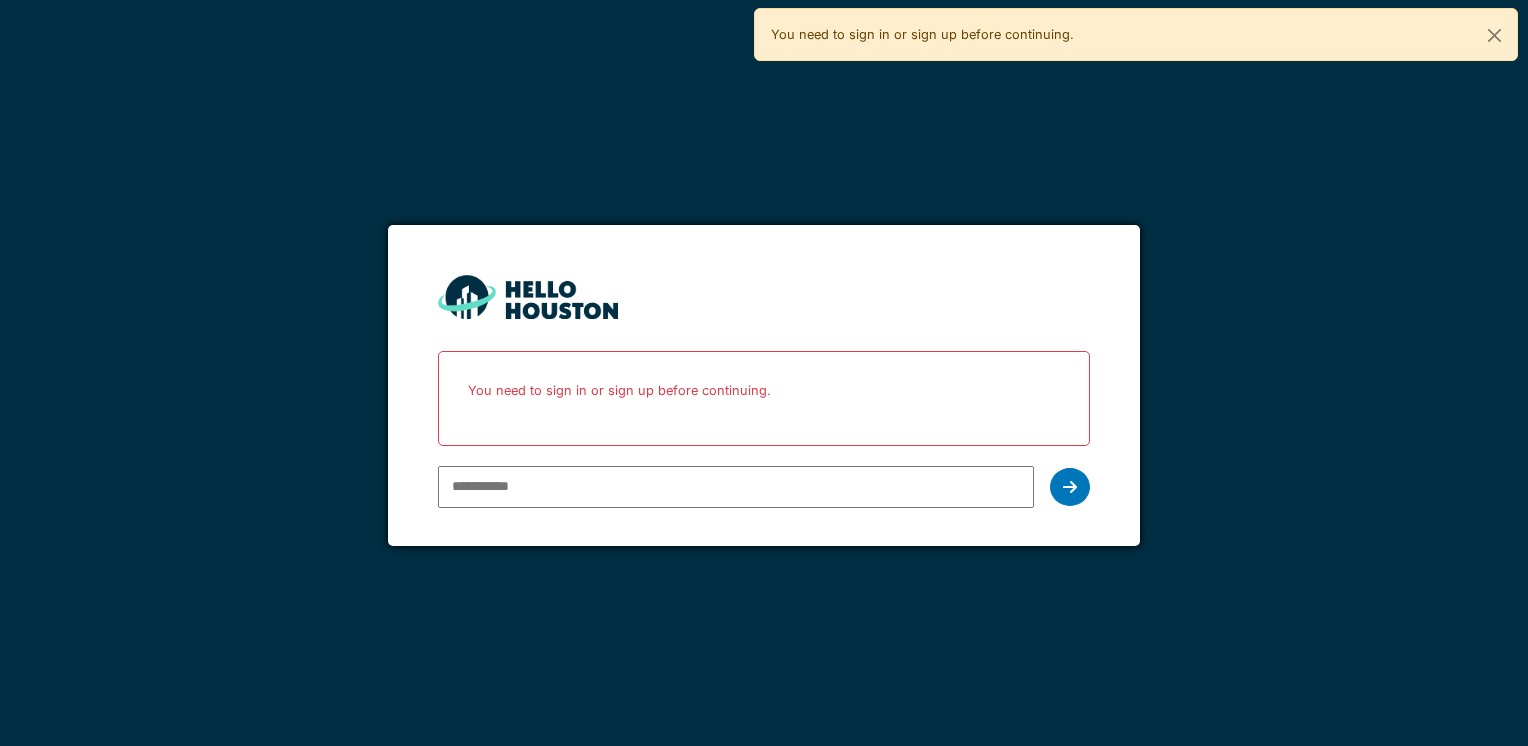 click at bounding box center [735, 487] 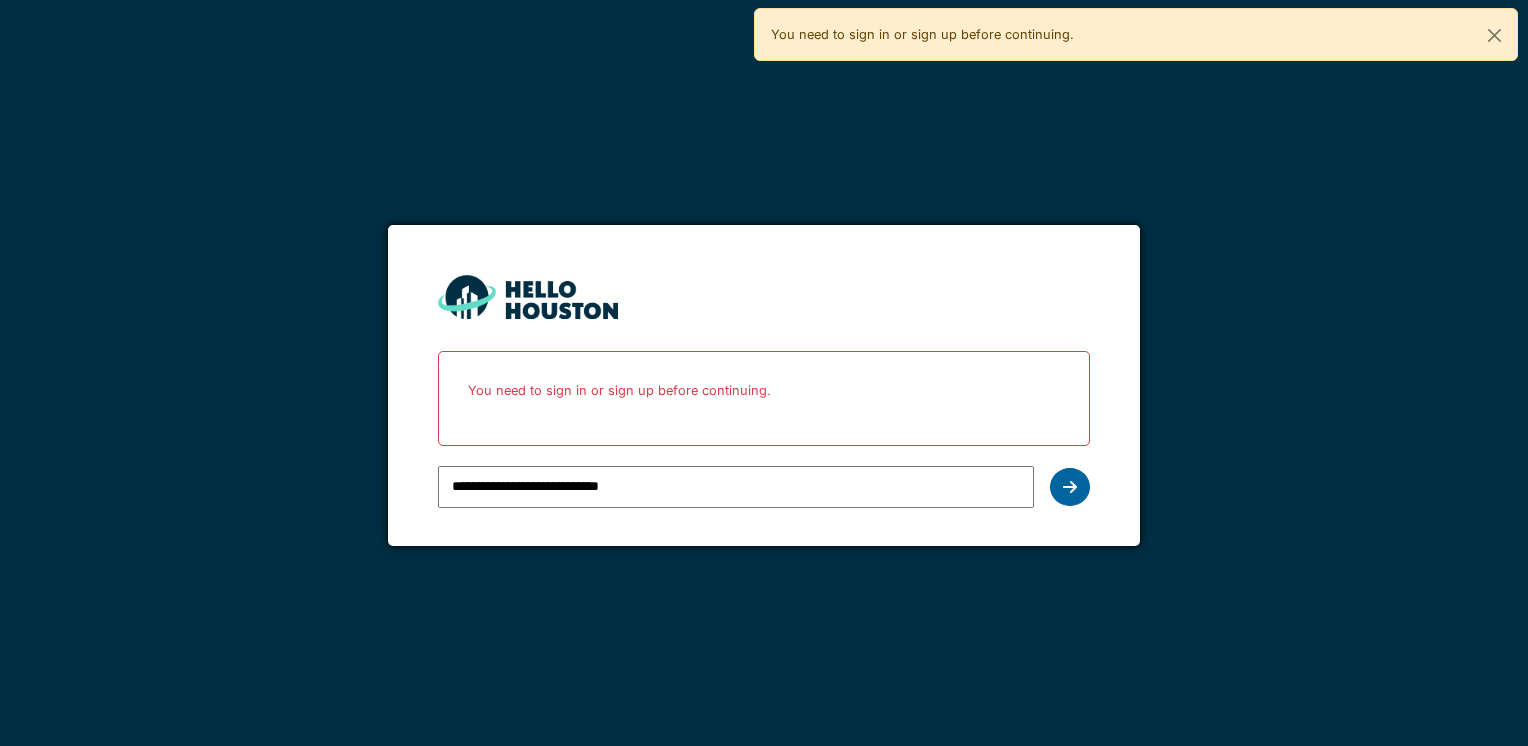 click at bounding box center (1070, 487) 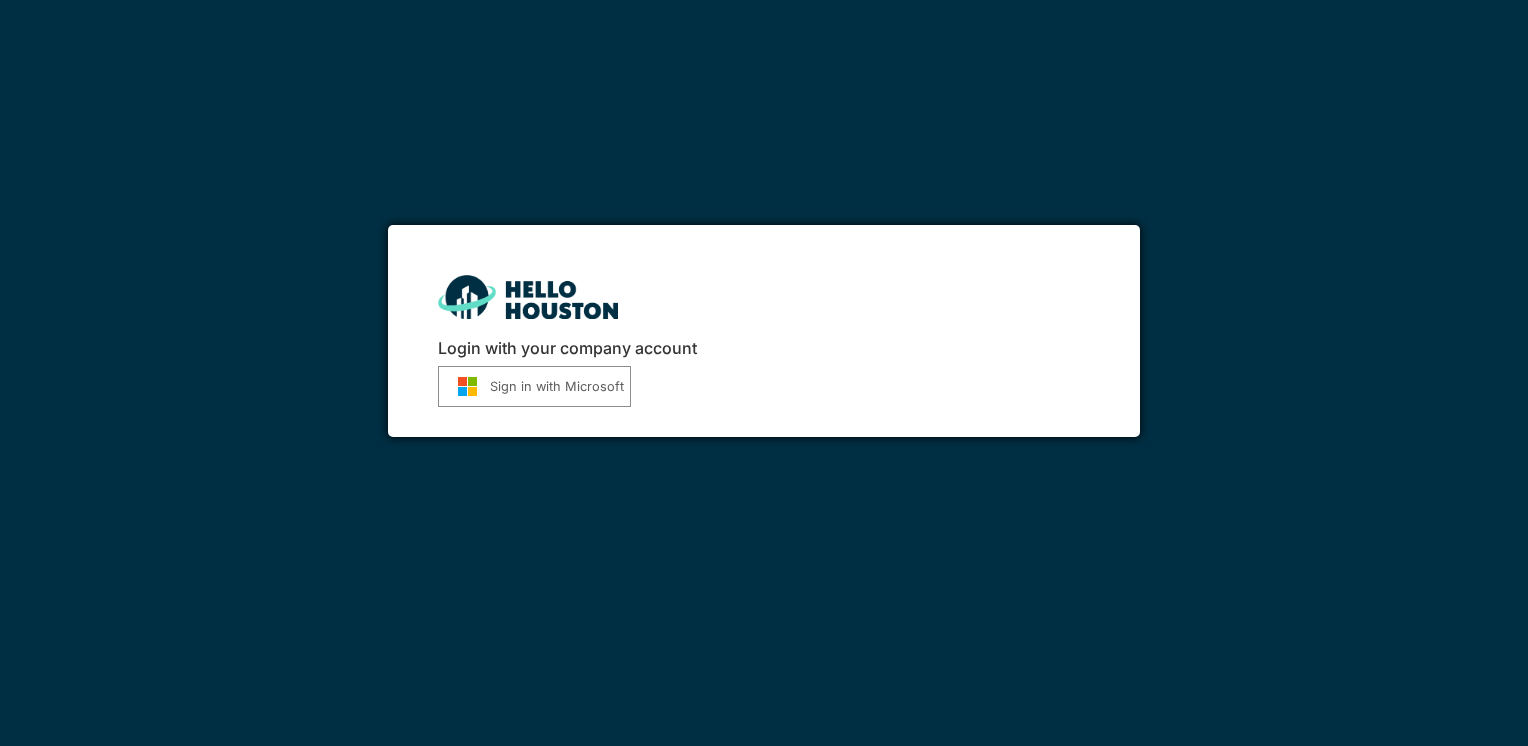 scroll, scrollTop: 0, scrollLeft: 0, axis: both 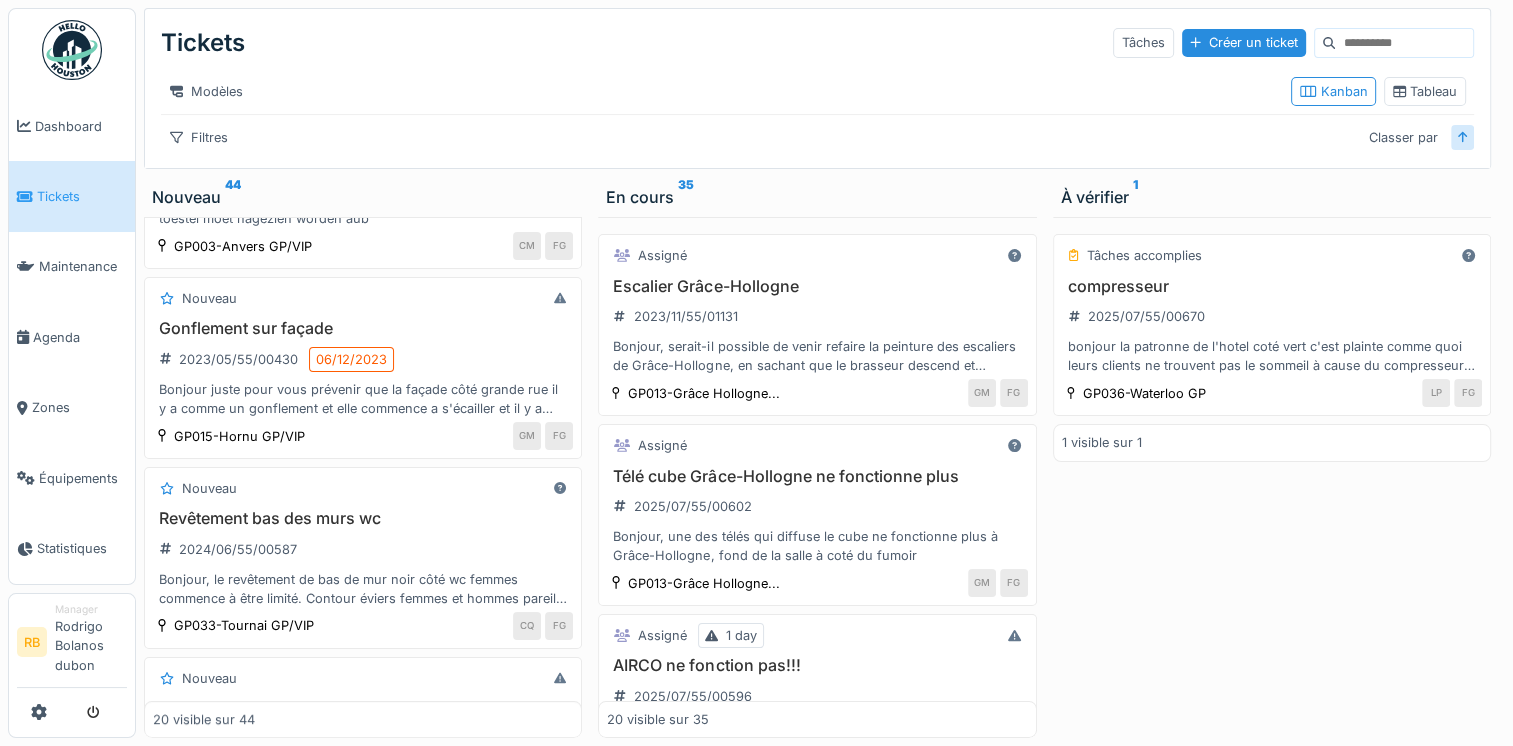 click at bounding box center (1463, 137) 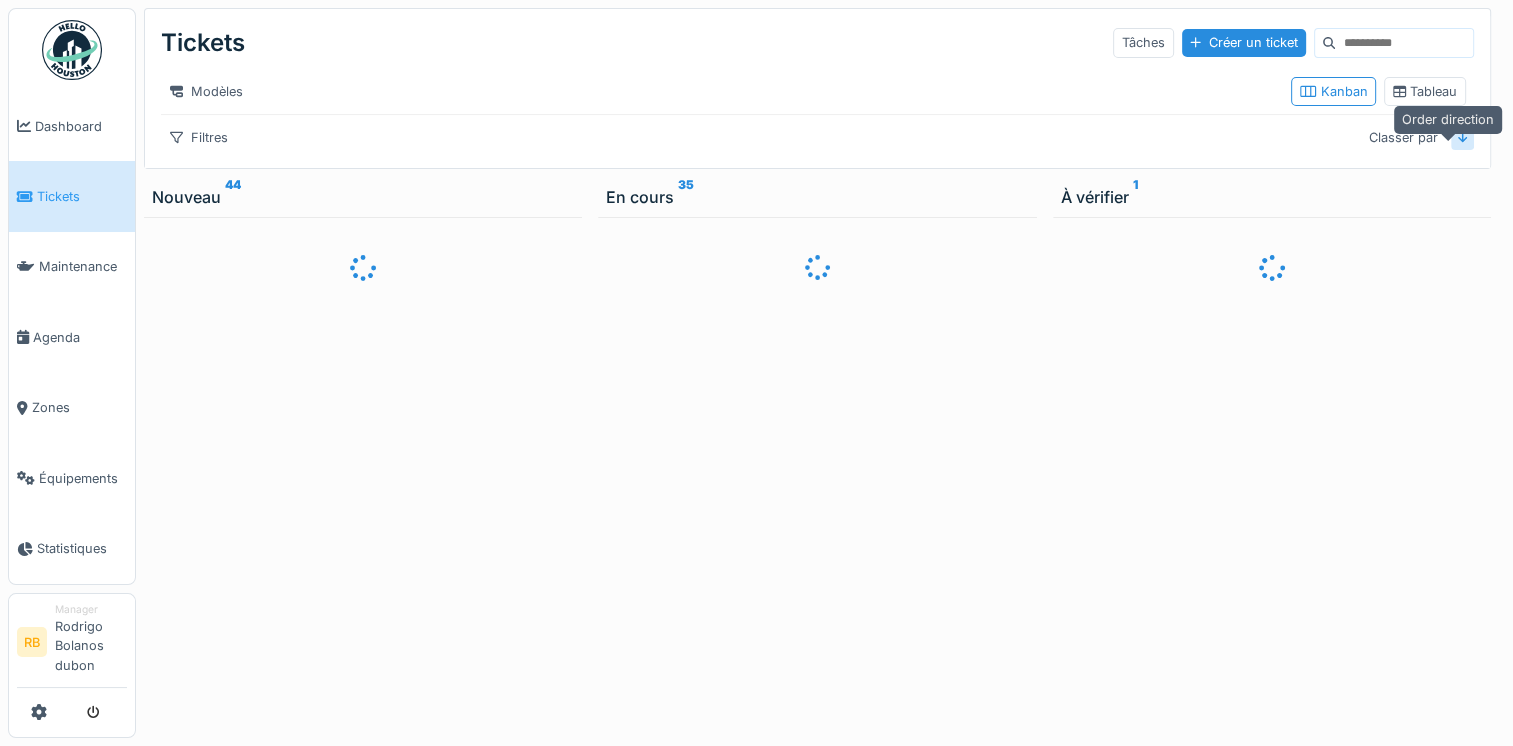 scroll, scrollTop: 0, scrollLeft: 0, axis: both 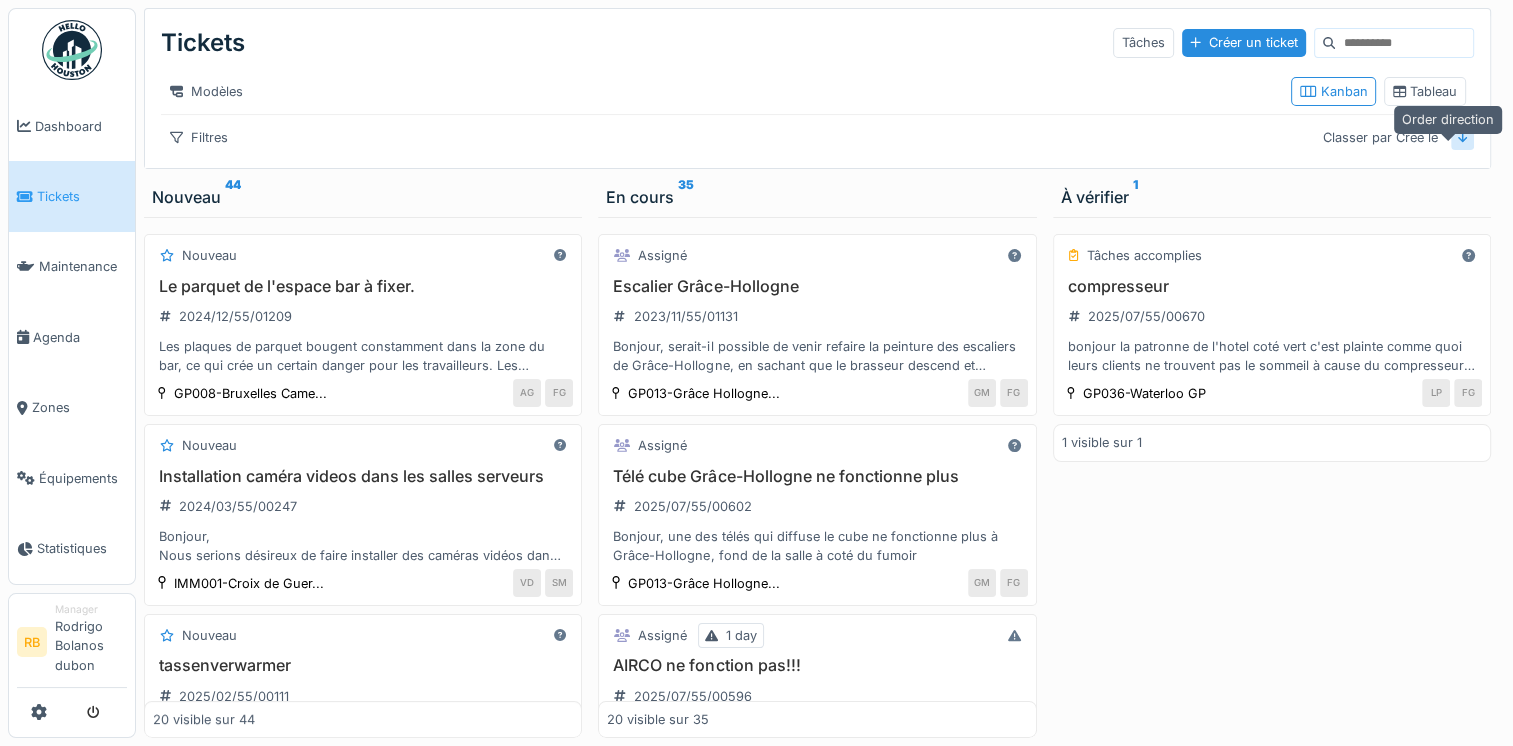 click at bounding box center (1463, 137) 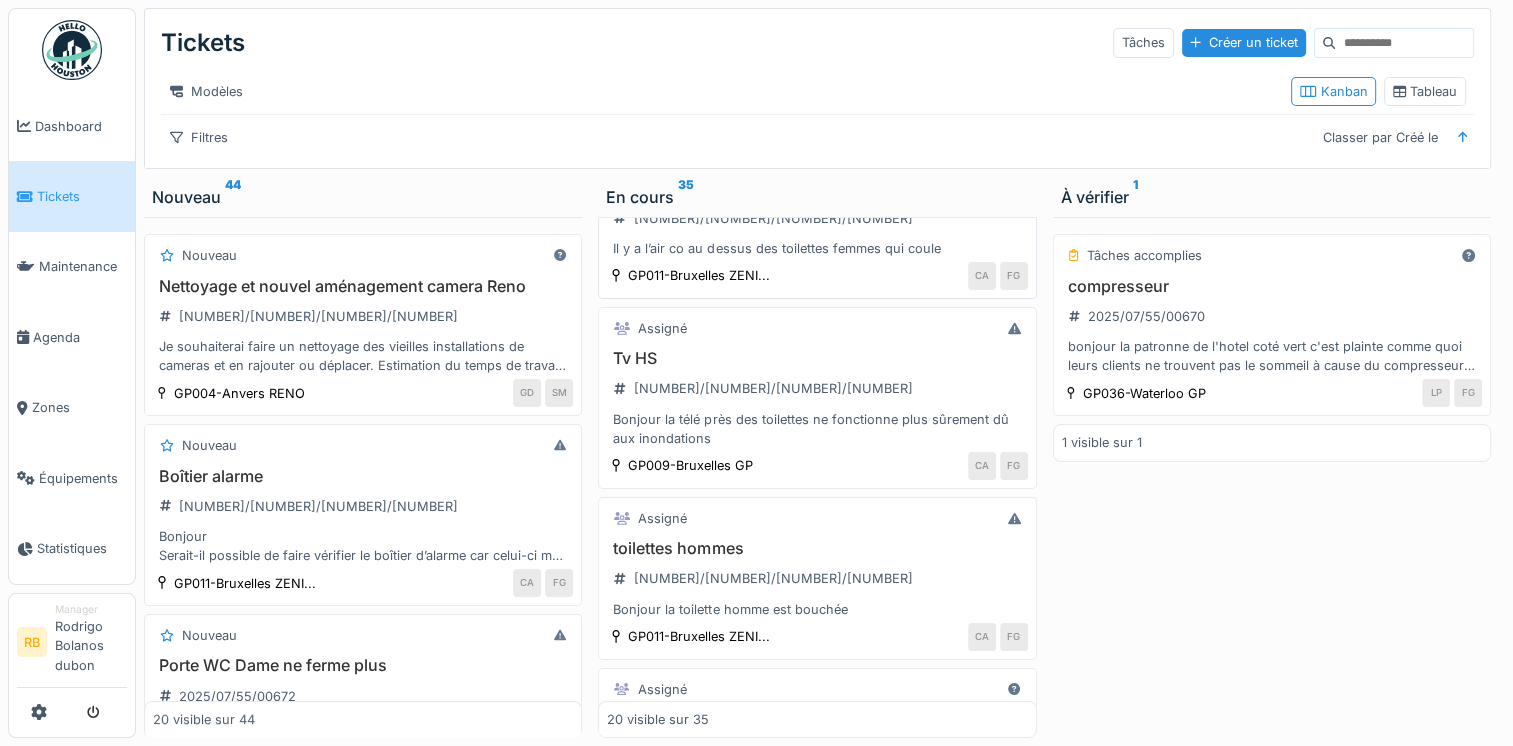 scroll, scrollTop: 440, scrollLeft: 0, axis: vertical 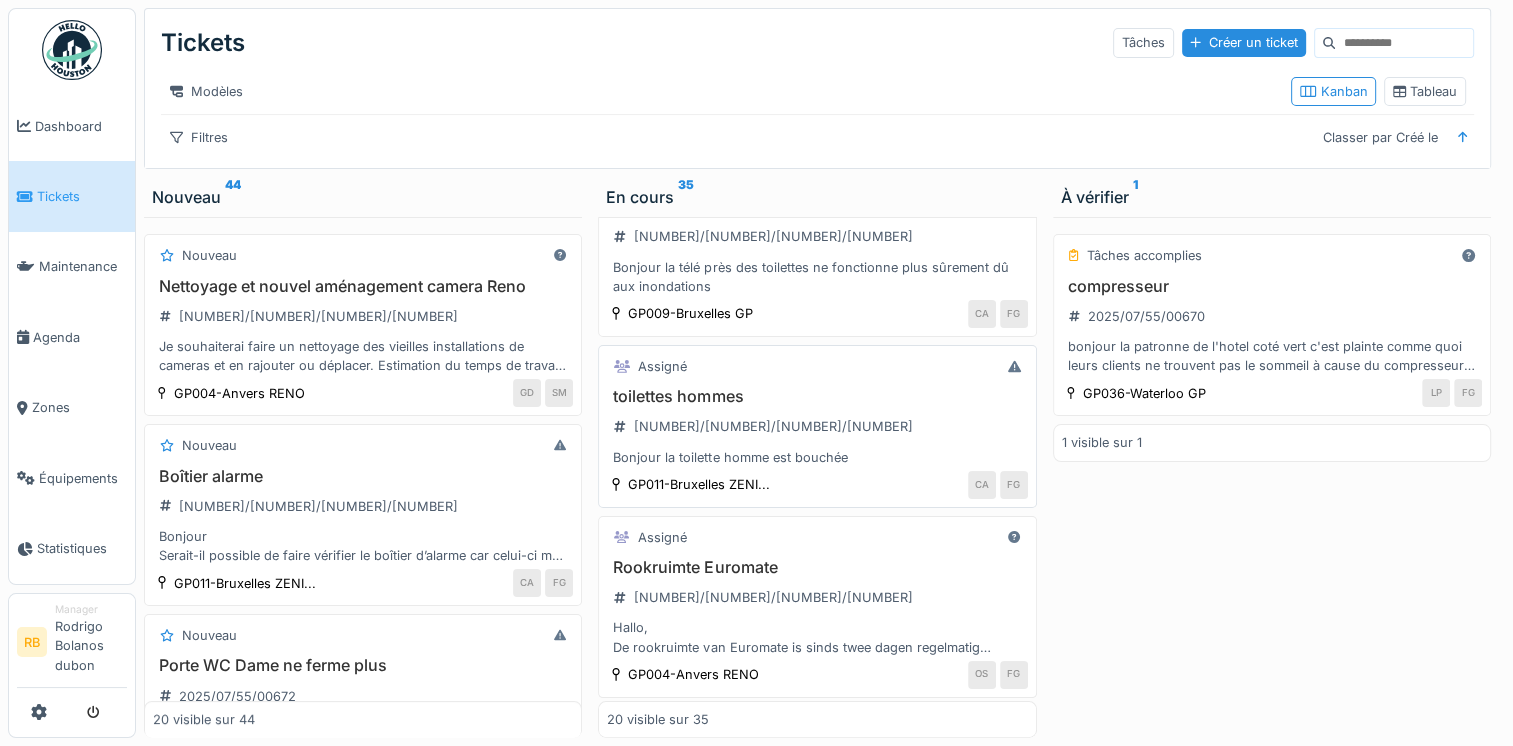 click on "toilettes hommes 2025/08/55/00694 Bonjour la toilette homme est bouchée" at bounding box center (817, 427) 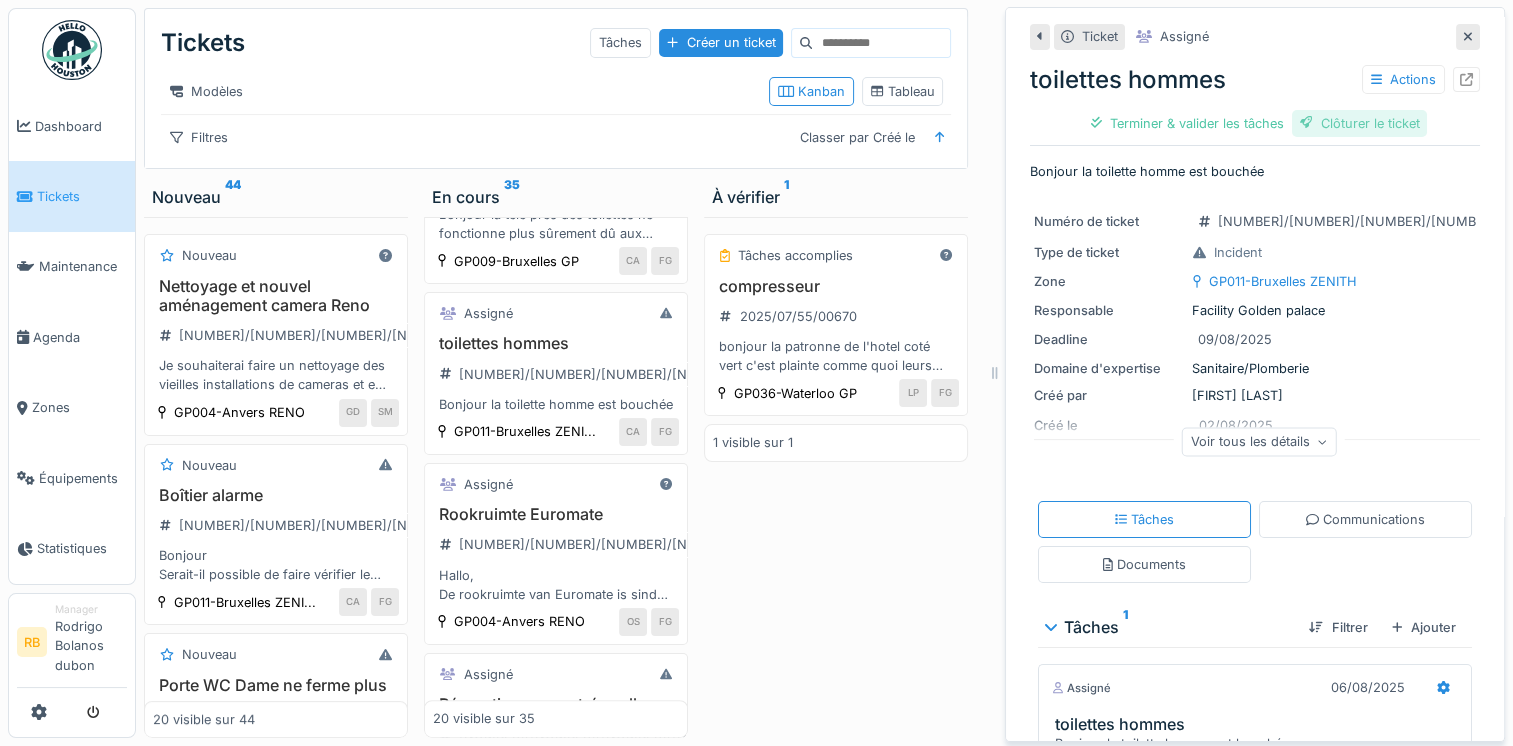 click on "Clôturer le ticket" at bounding box center (1360, 123) 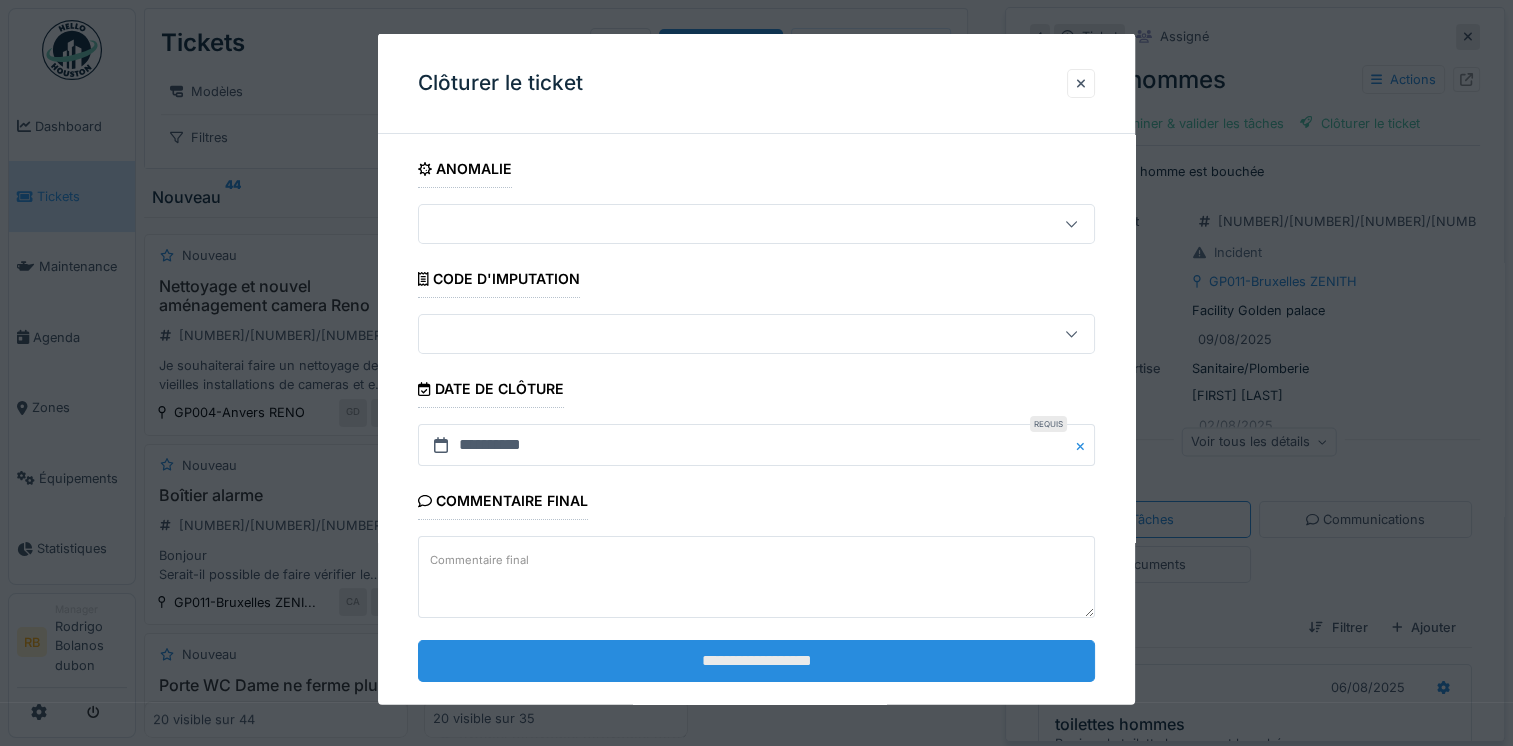 click on "**********" at bounding box center [756, 660] 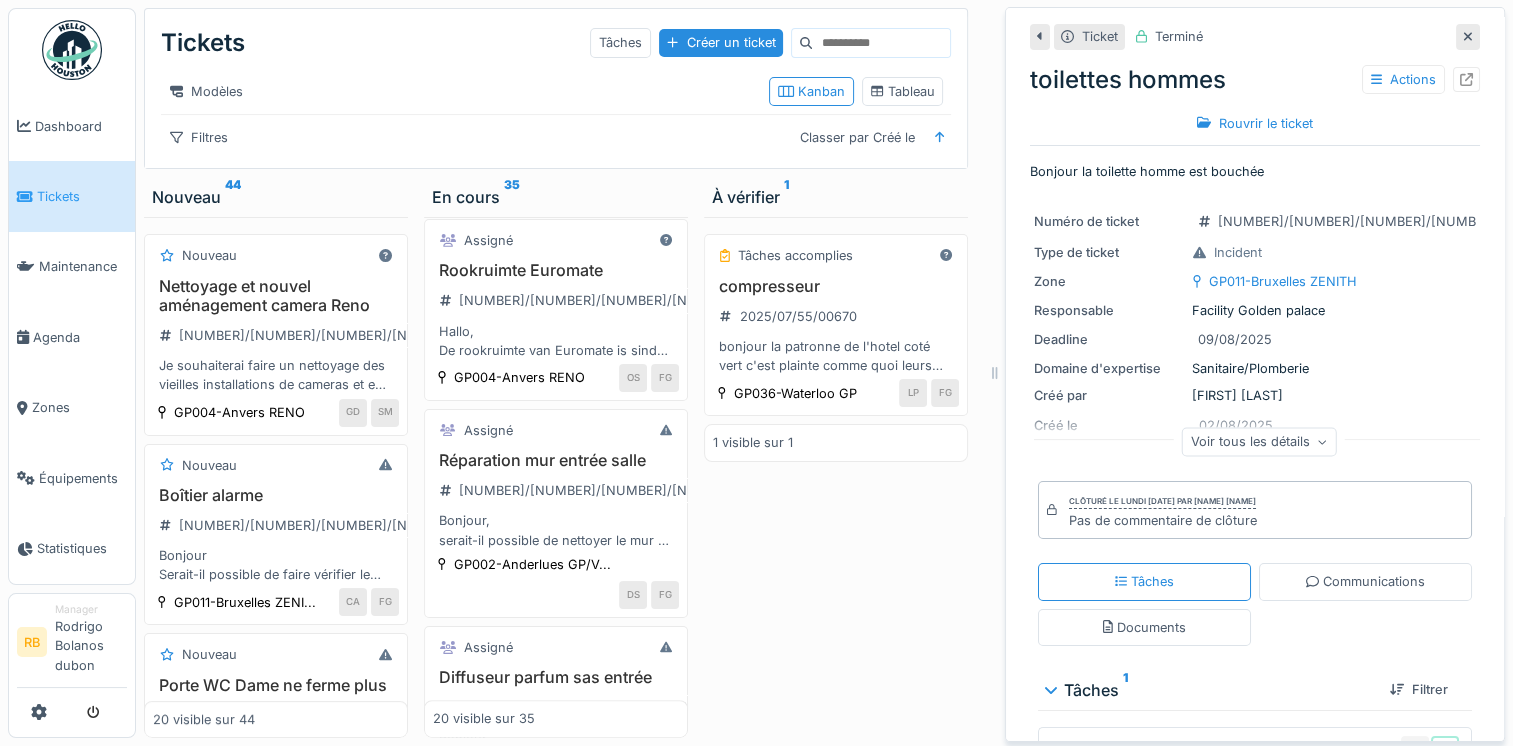 scroll, scrollTop: 756, scrollLeft: 0, axis: vertical 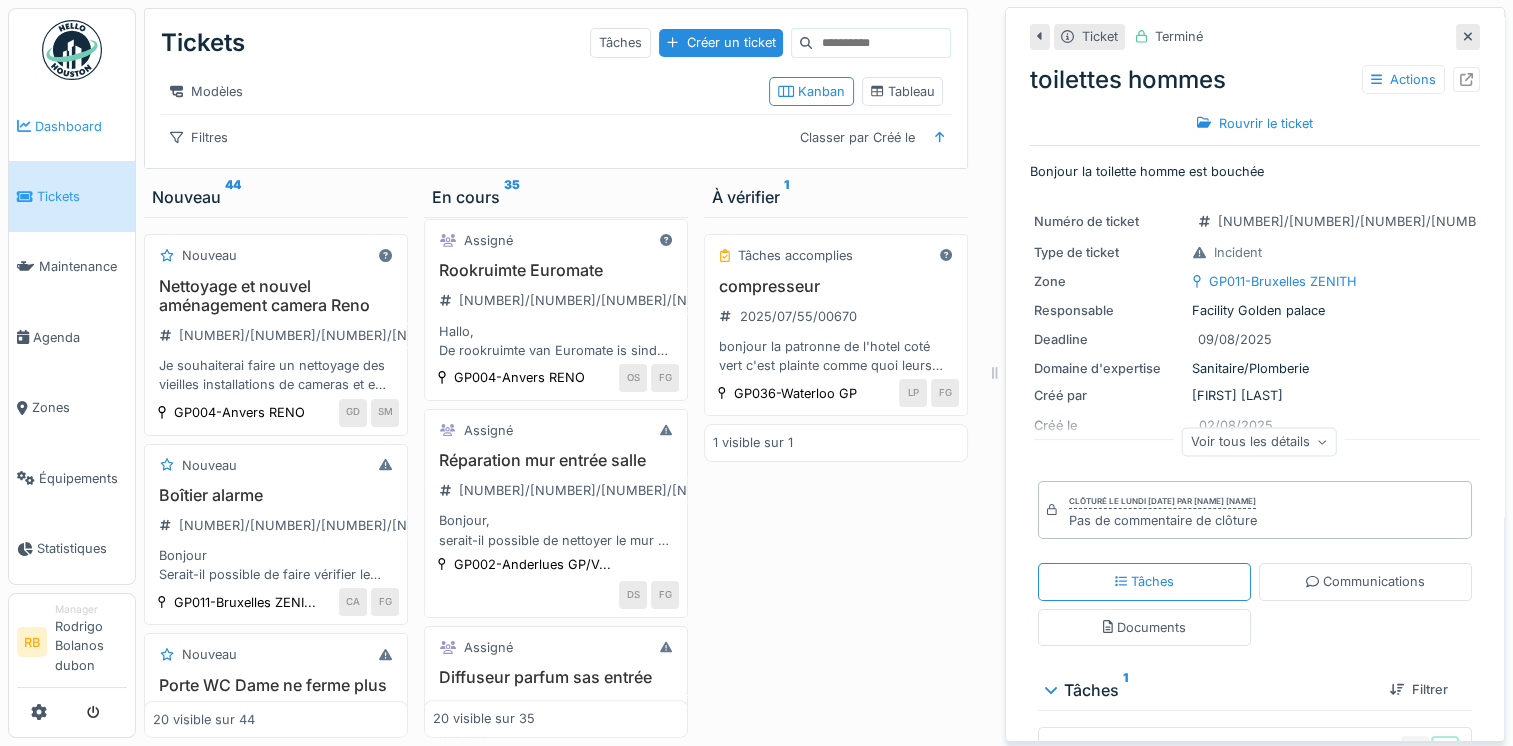 click on "Dashboard" at bounding box center (81, 126) 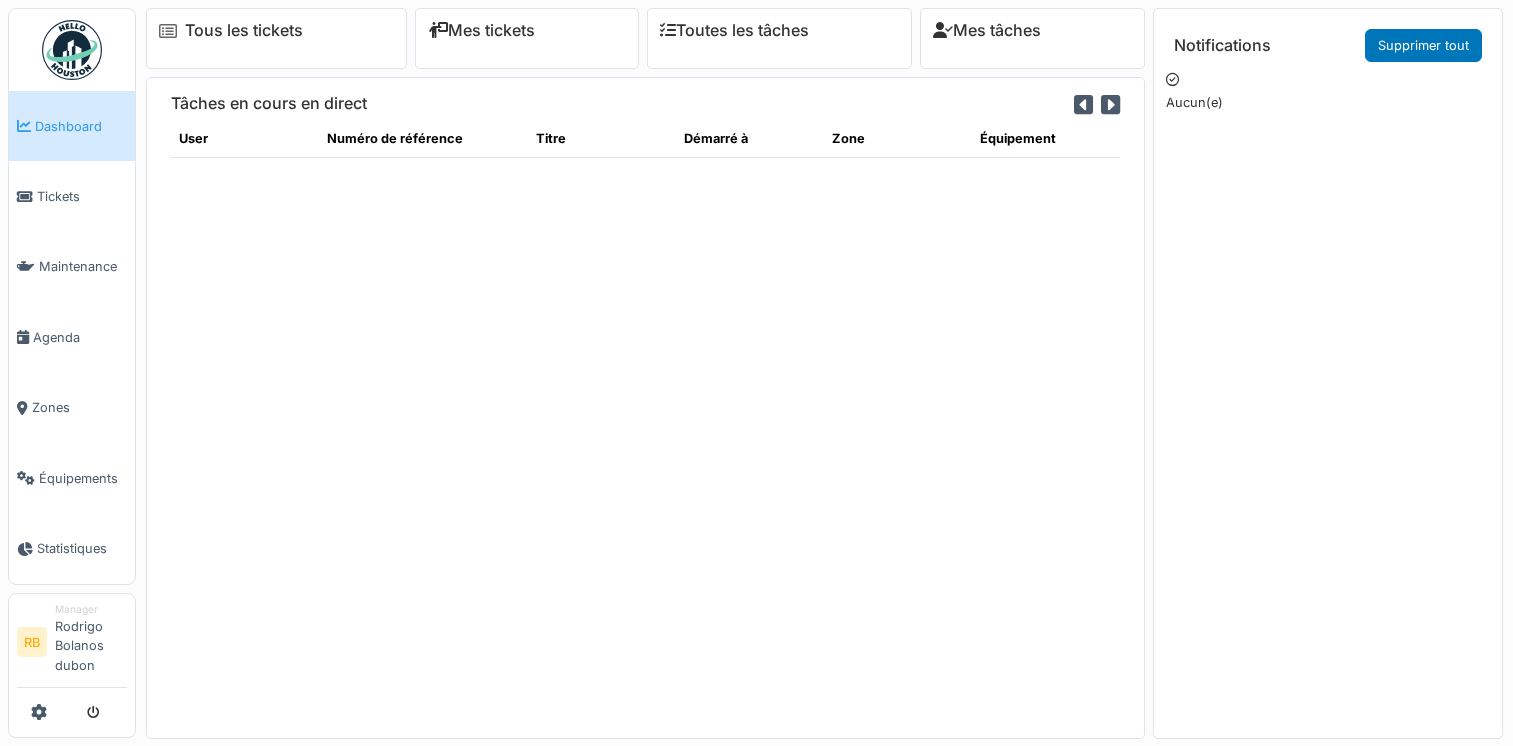 scroll, scrollTop: 0, scrollLeft: 0, axis: both 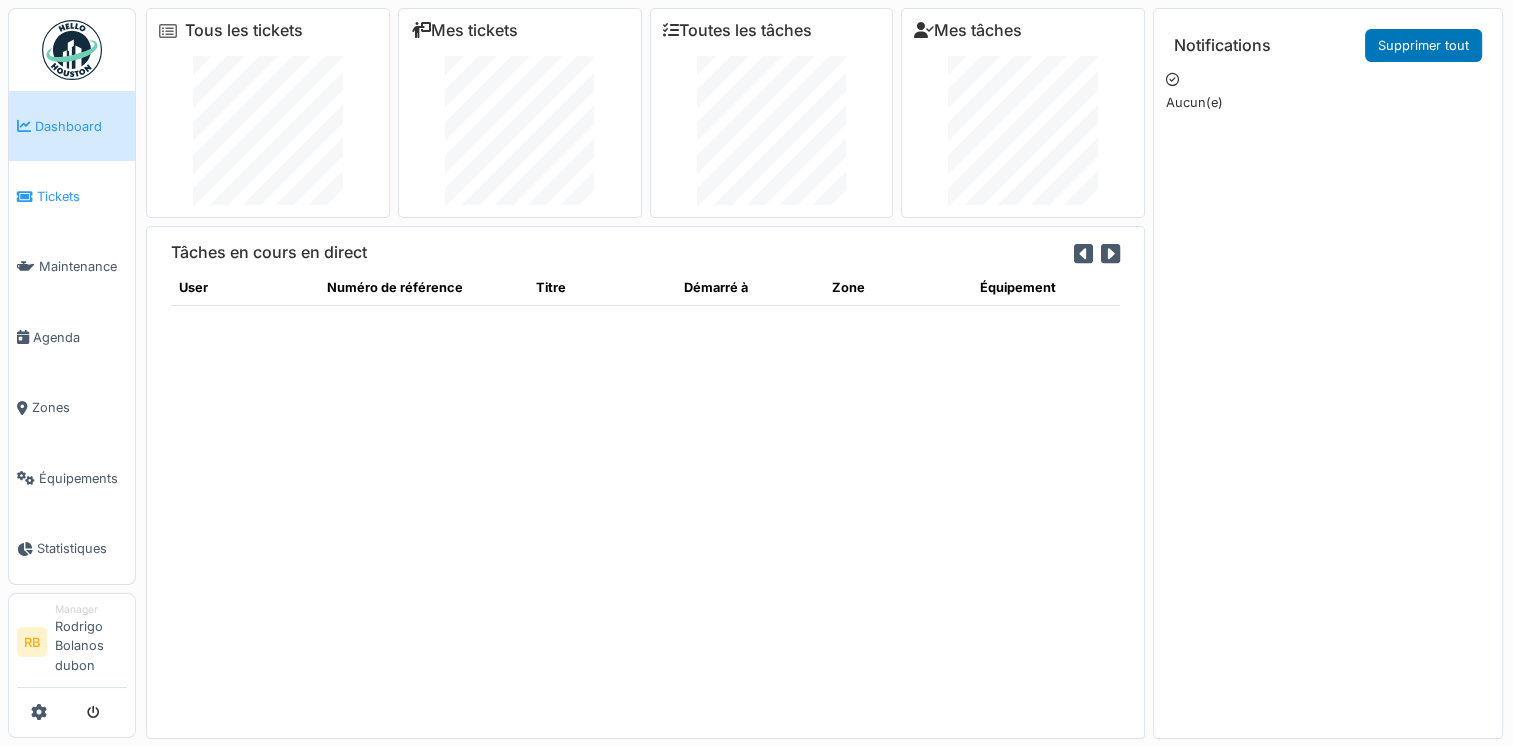 click on "Tickets" at bounding box center (82, 196) 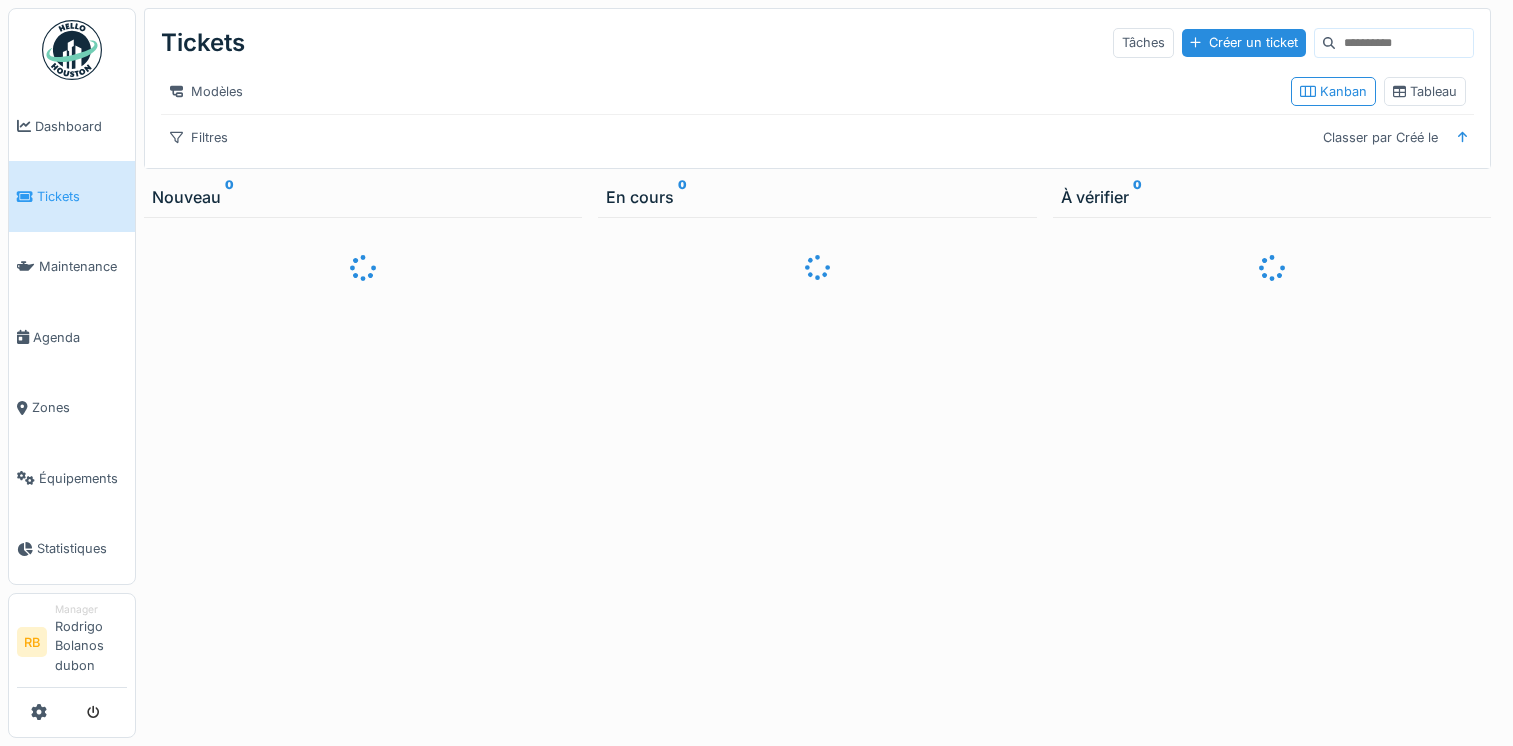 scroll, scrollTop: 0, scrollLeft: 0, axis: both 